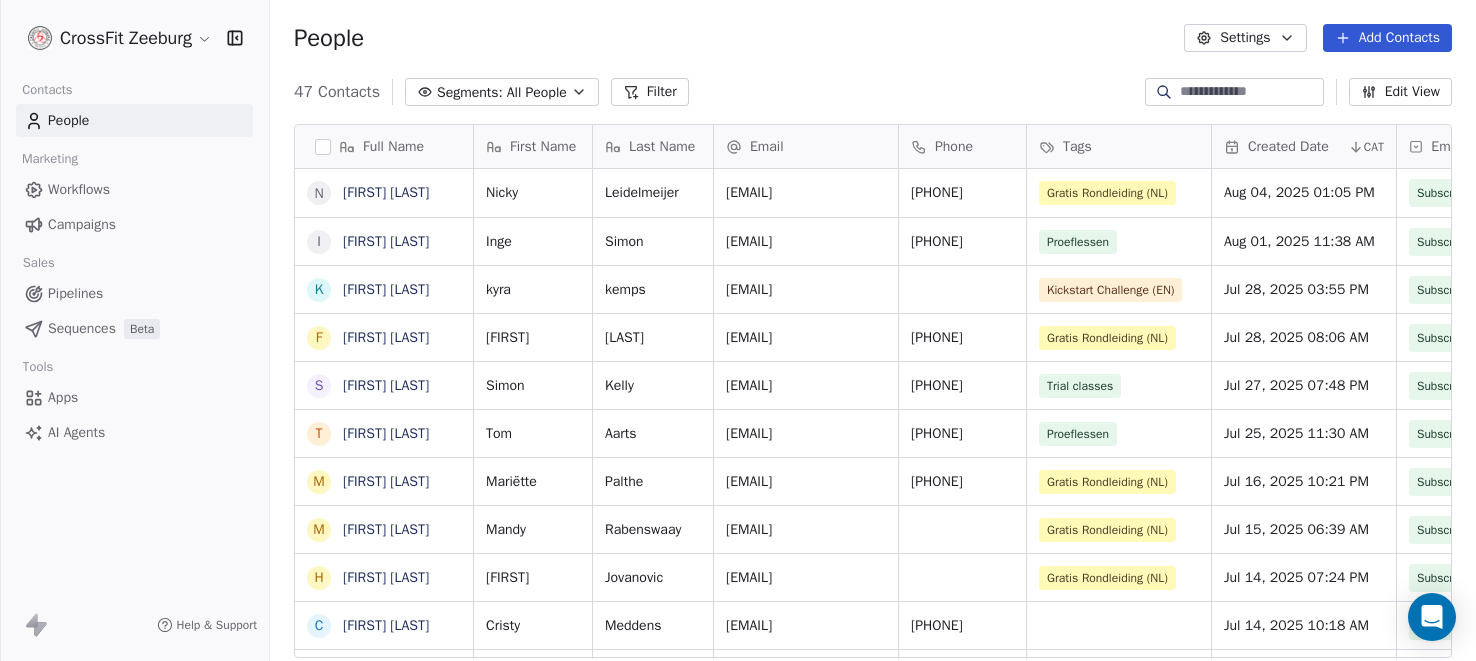 scroll, scrollTop: 0, scrollLeft: 0, axis: both 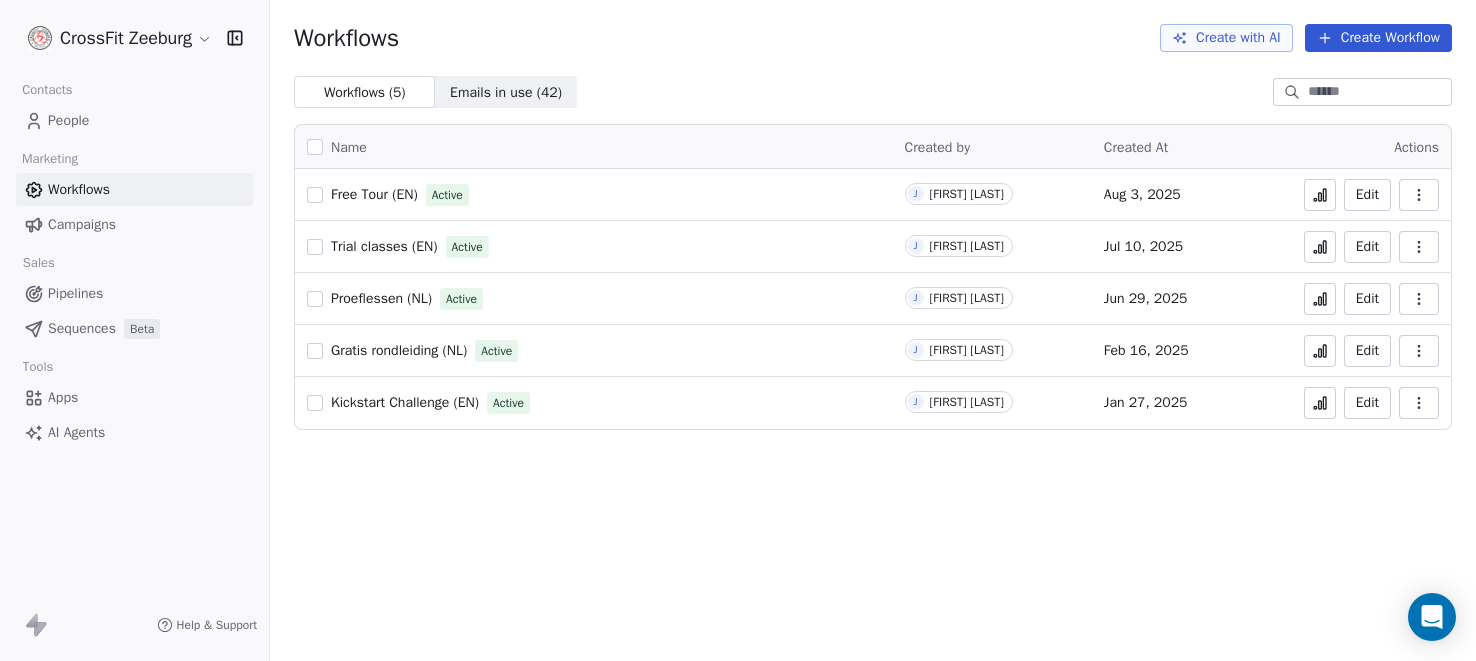 click on "People" at bounding box center [68, 120] 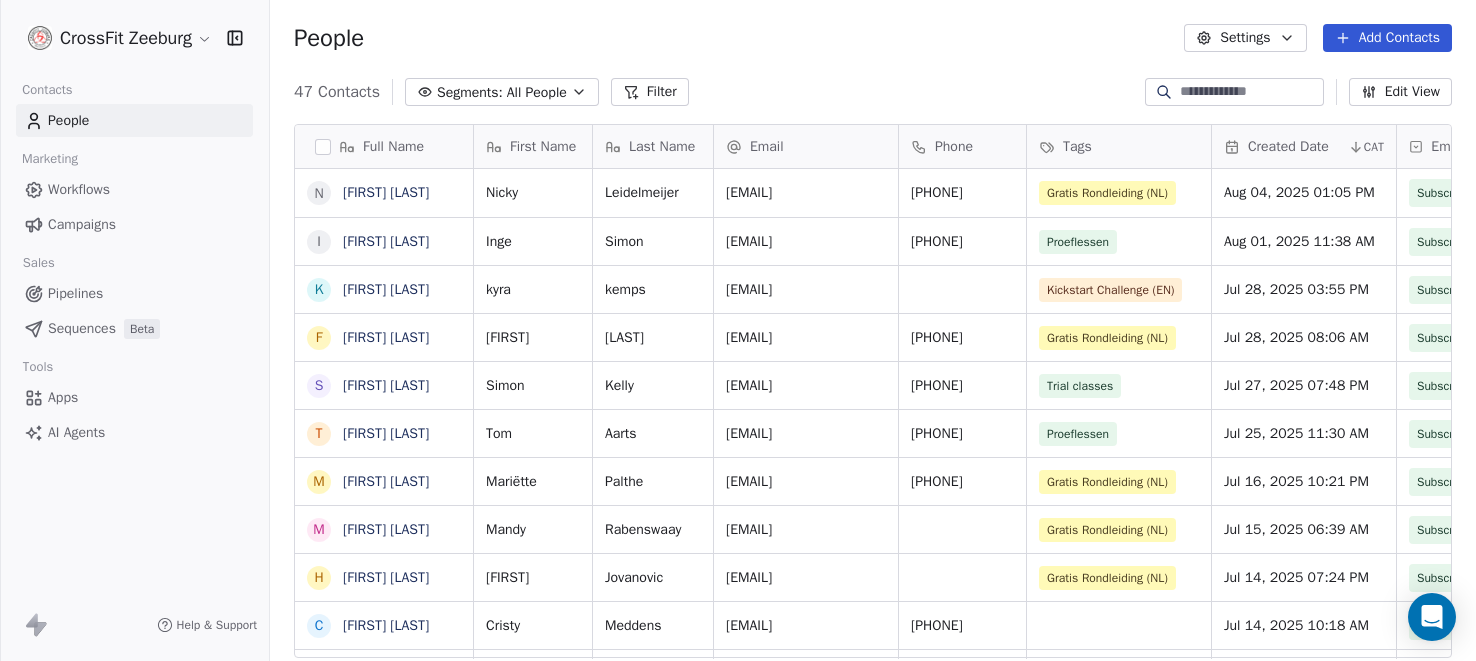 scroll, scrollTop: 0, scrollLeft: 0, axis: both 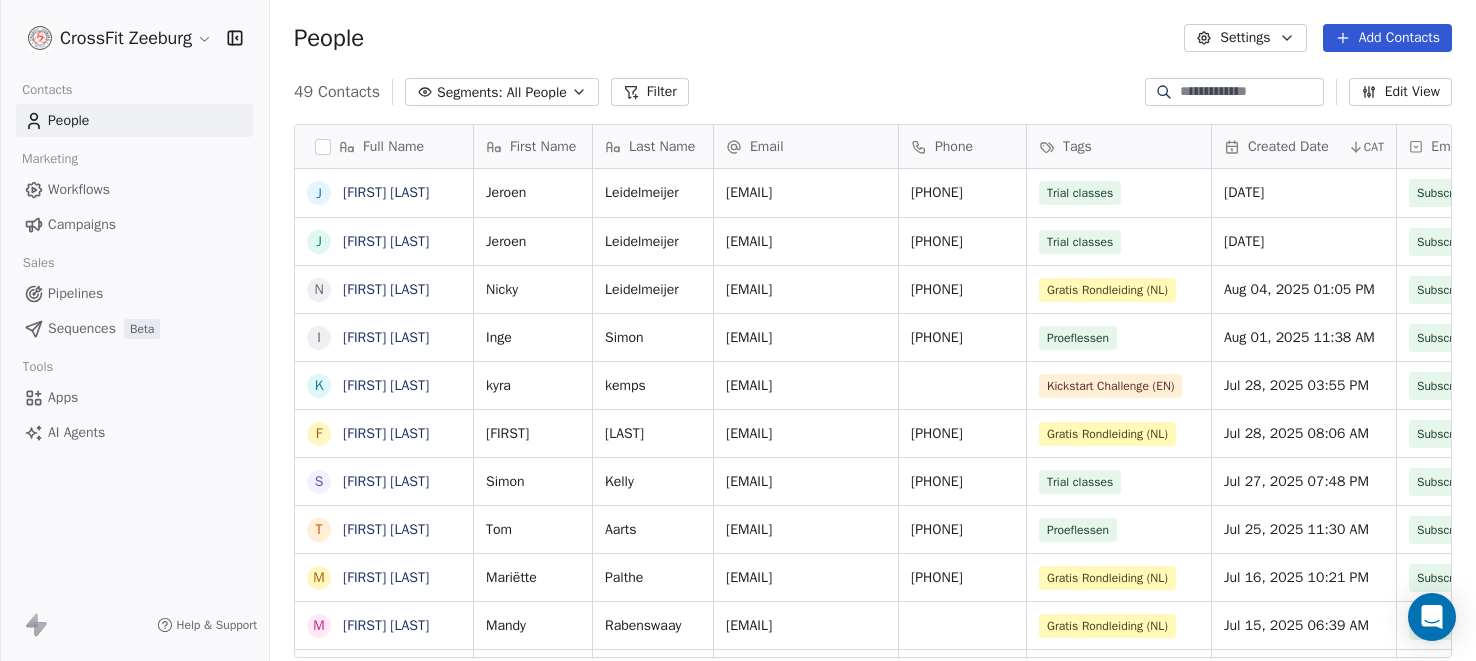 click on "Workflows" at bounding box center (79, 189) 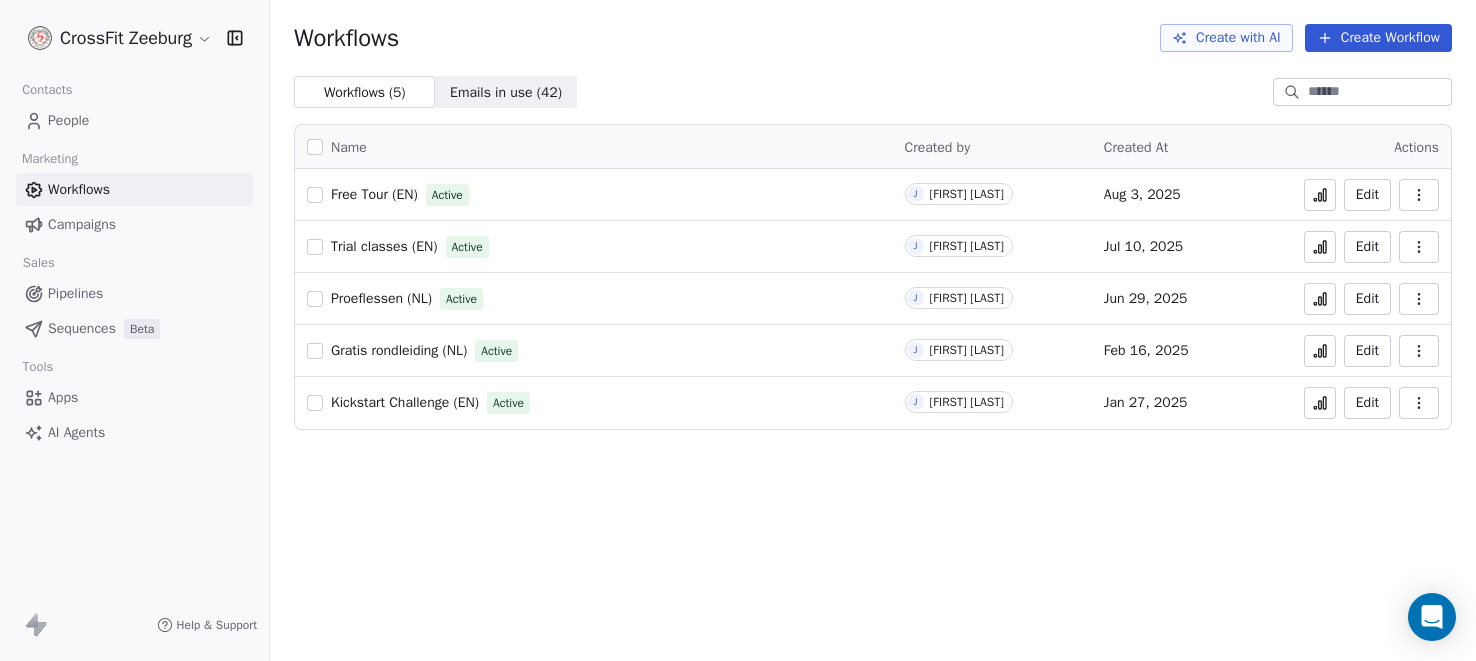 click on "Campaigns" at bounding box center (82, 224) 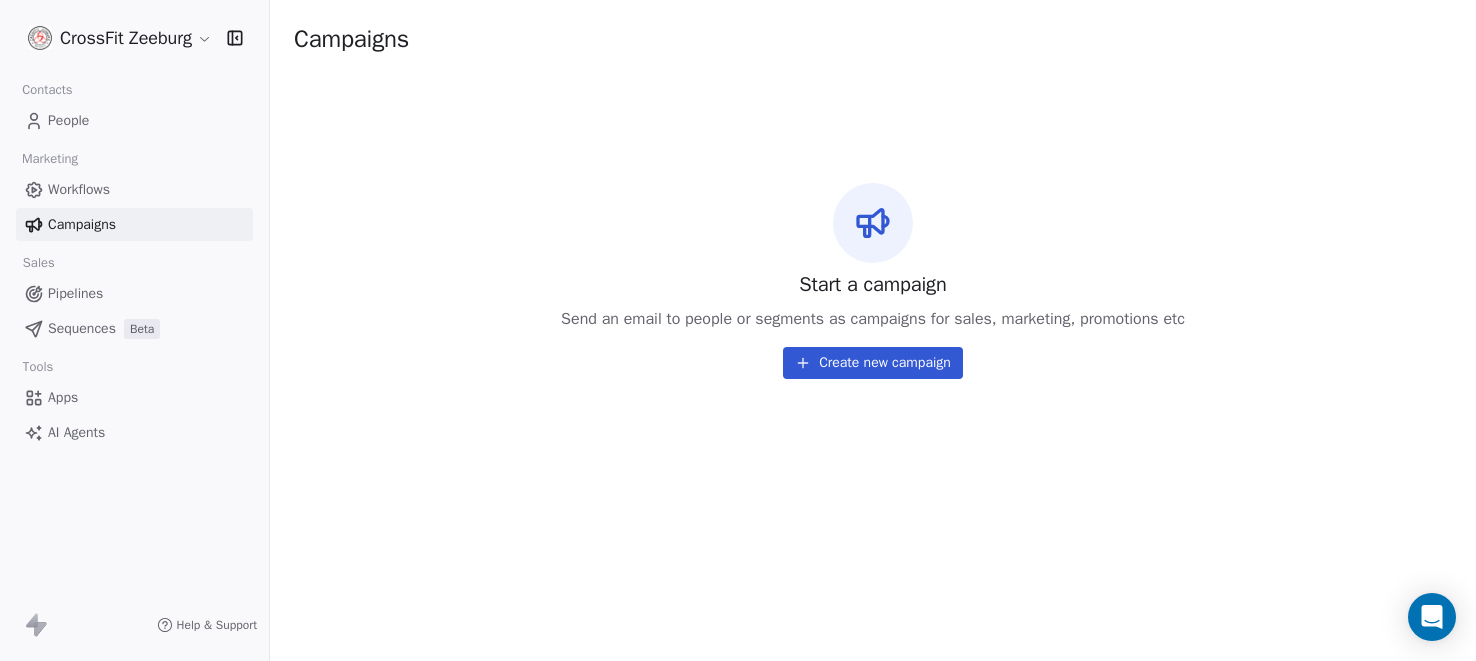 click on "Pipelines" at bounding box center [75, 293] 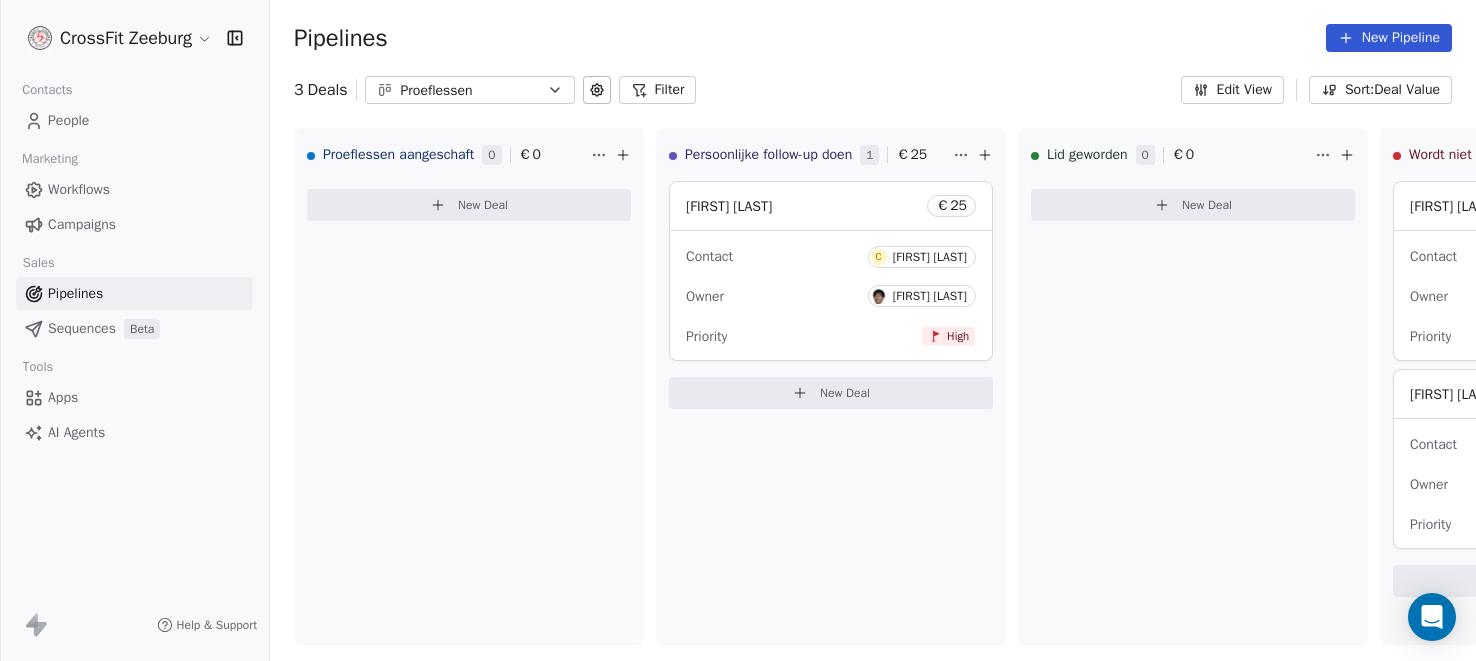 click on "Sequences" at bounding box center [82, 328] 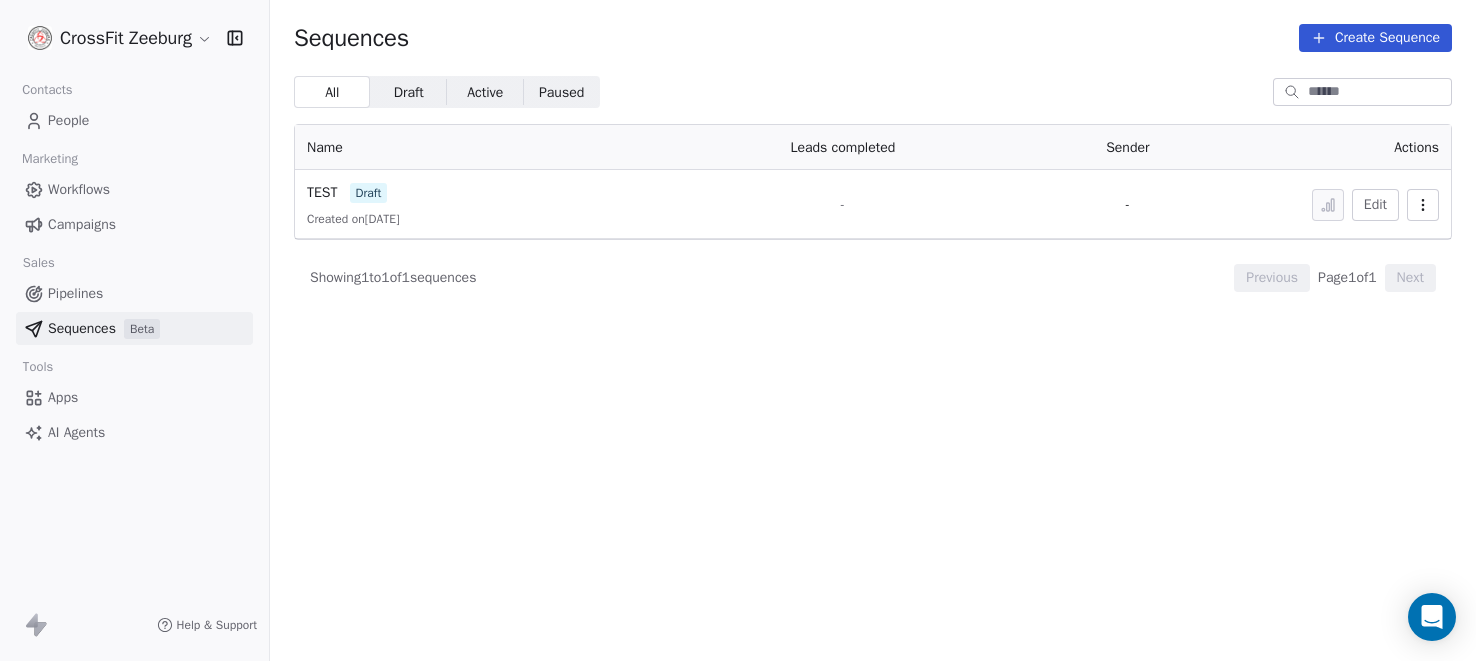 click on "Apps" at bounding box center [63, 397] 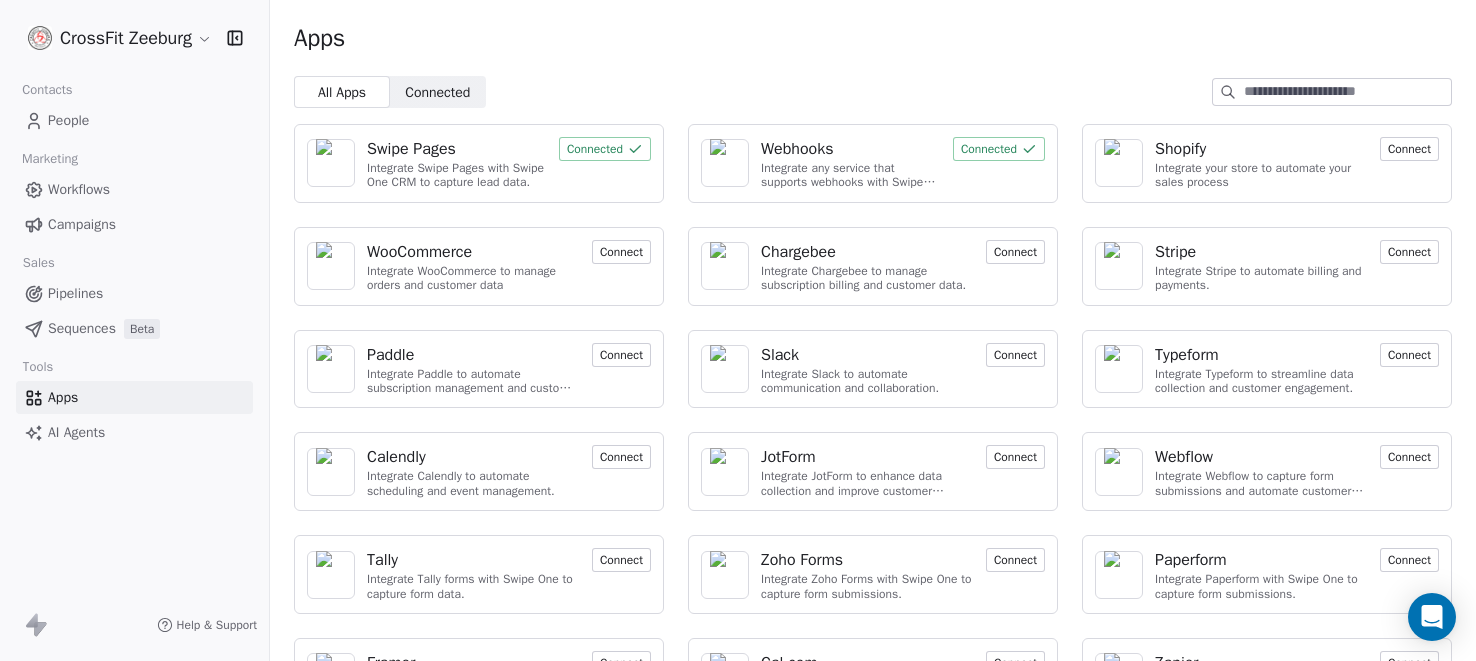 click on "Webhooks" at bounding box center (797, 149) 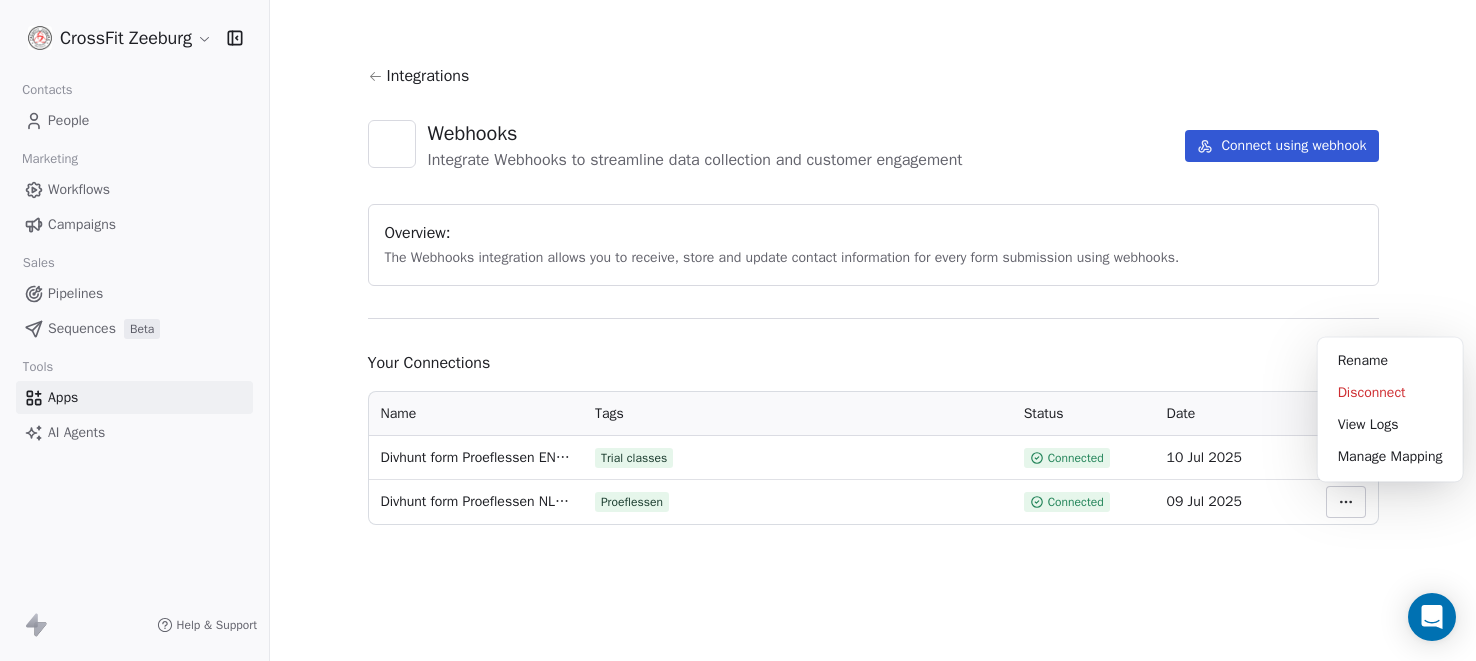click on "CrossFit Zeeburg Contacts People Marketing Workflows Campaigns Sales Pipelines Sequences Beta Tools Apps AI Agents Help & Support Integrations Webhooks Integrate Webhooks to streamline data collection and customer engagement Connect using webhook Overview: The Webhooks integration allows you to receive, store and update contact information for every form submission using webhooks. Your Connections Name Tags Status Date Actions Divhunt form Proeflessen EN ontvangen Trial classes Connected 10 Jul 2025 Divhunt form Proeflessen NL ontvangen Proeflessen Connected 09 Jul 2025
Rename Disconnect View Logs Manage Mapping" at bounding box center [738, 330] 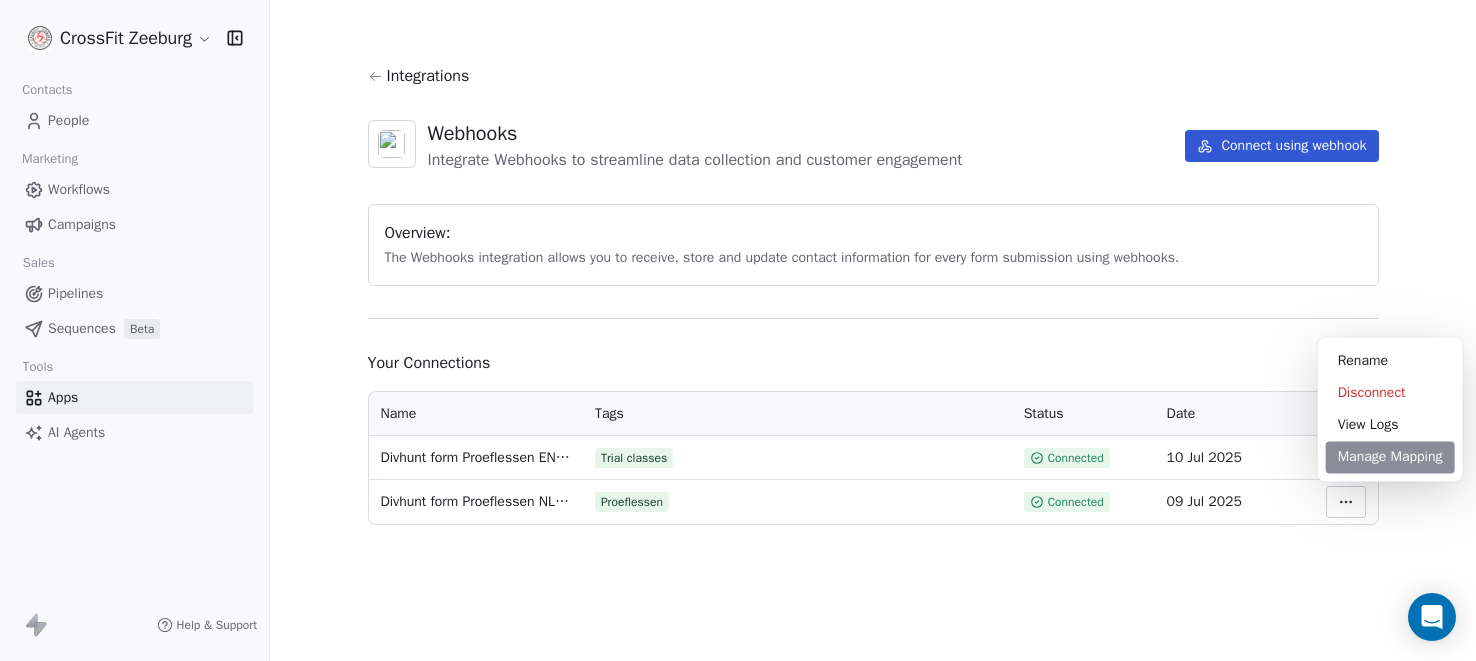 click on "Manage Mapping" at bounding box center (1390, 457) 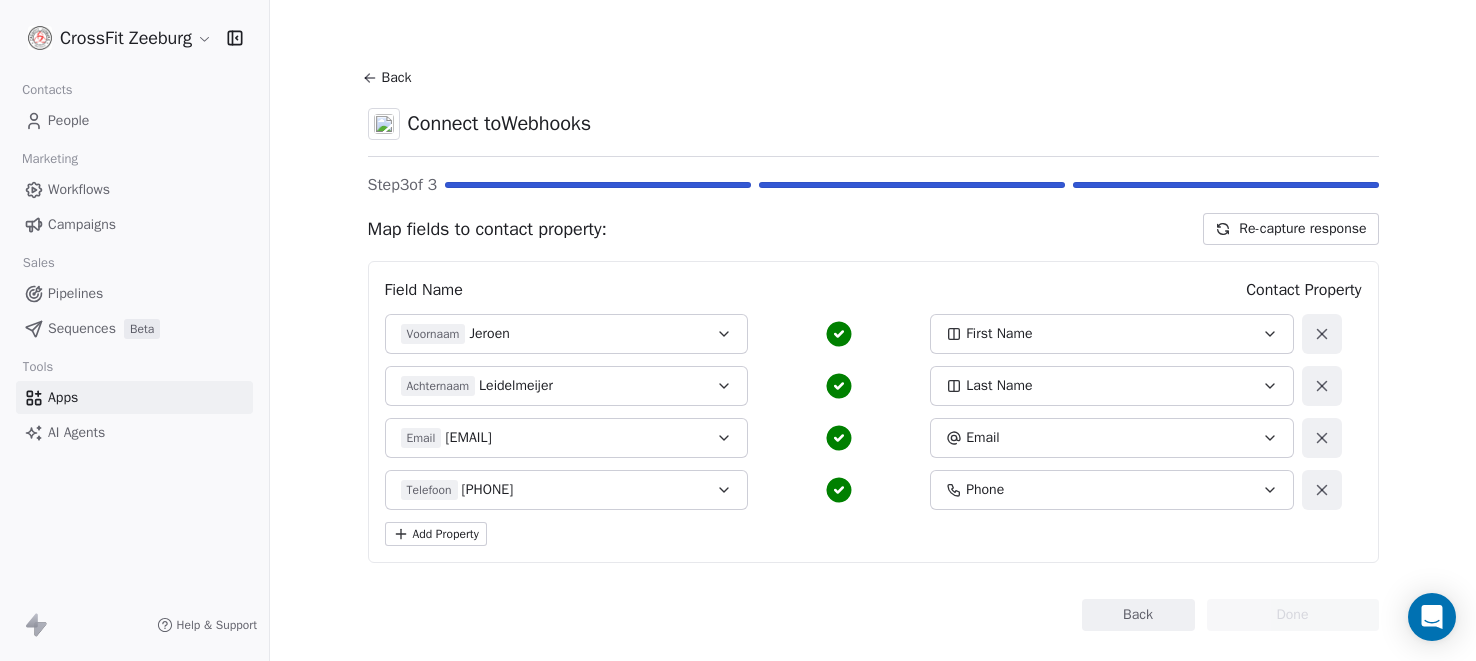 click on "Back" at bounding box center [1138, 615] 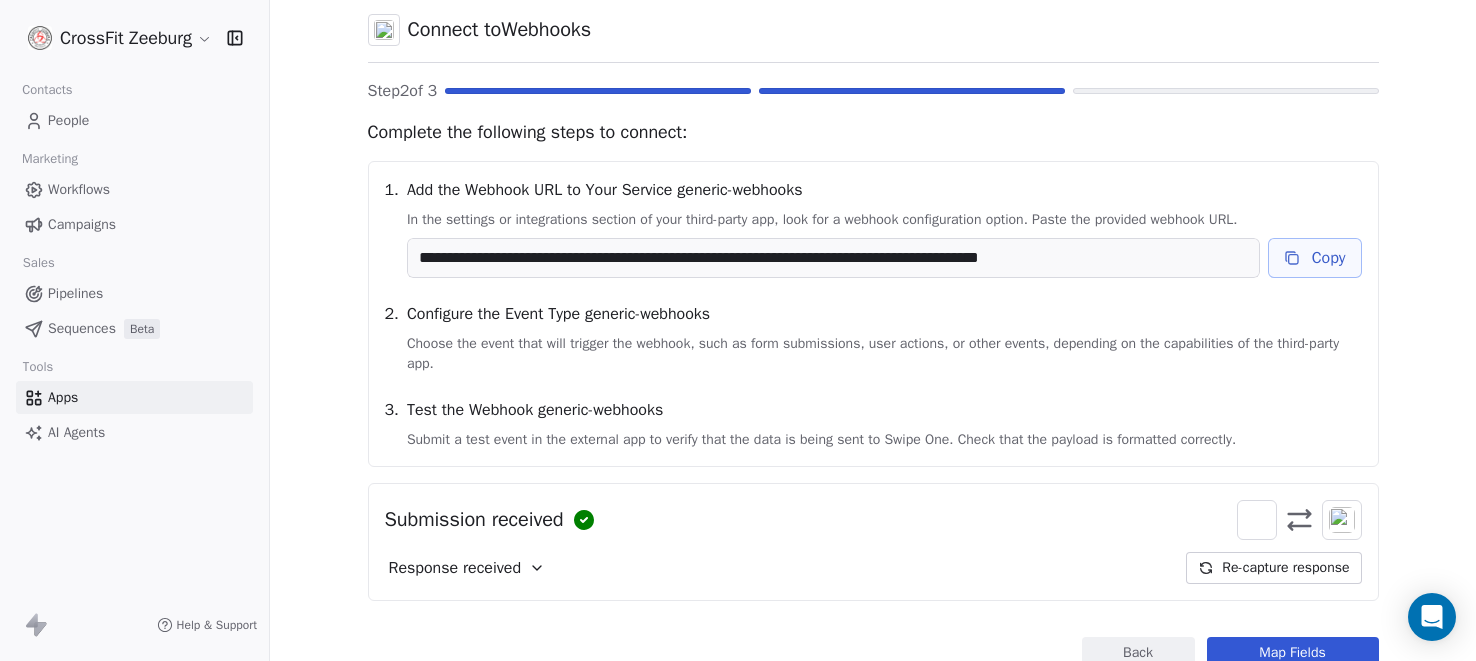 scroll, scrollTop: 105, scrollLeft: 0, axis: vertical 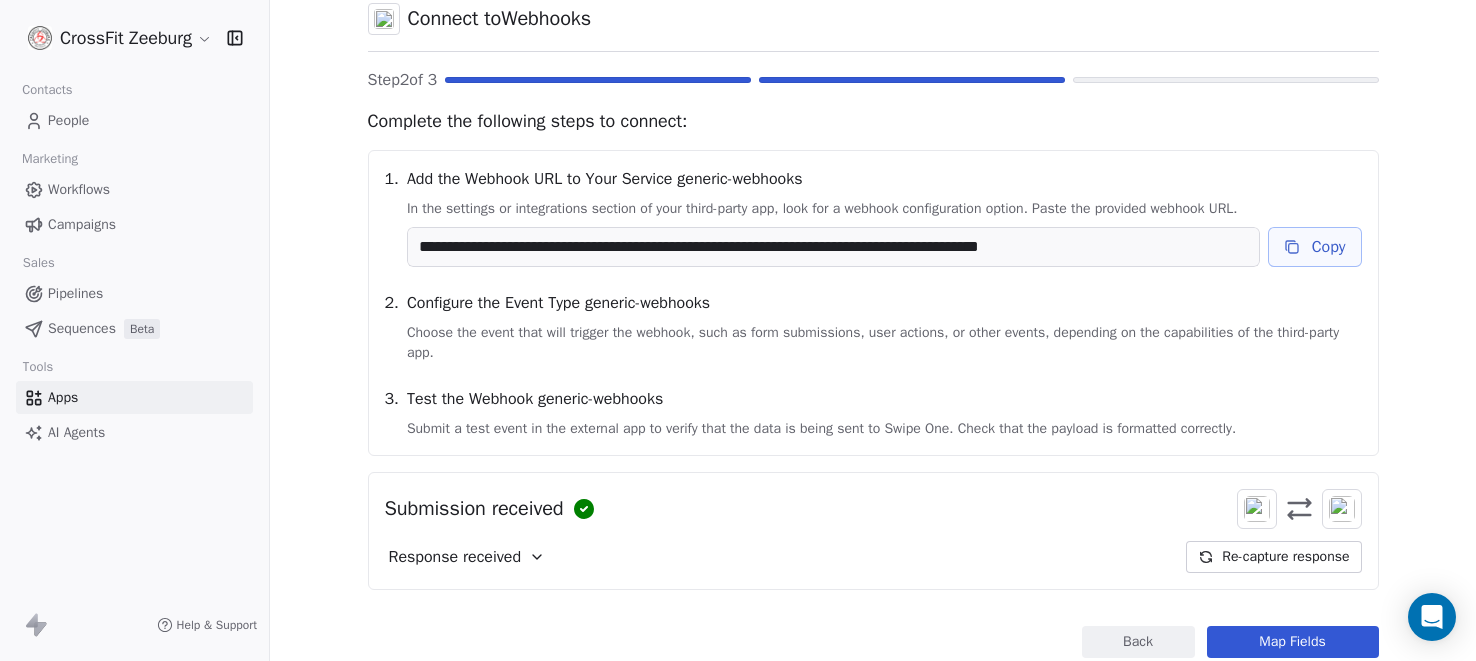click on "Back" at bounding box center [1138, 642] 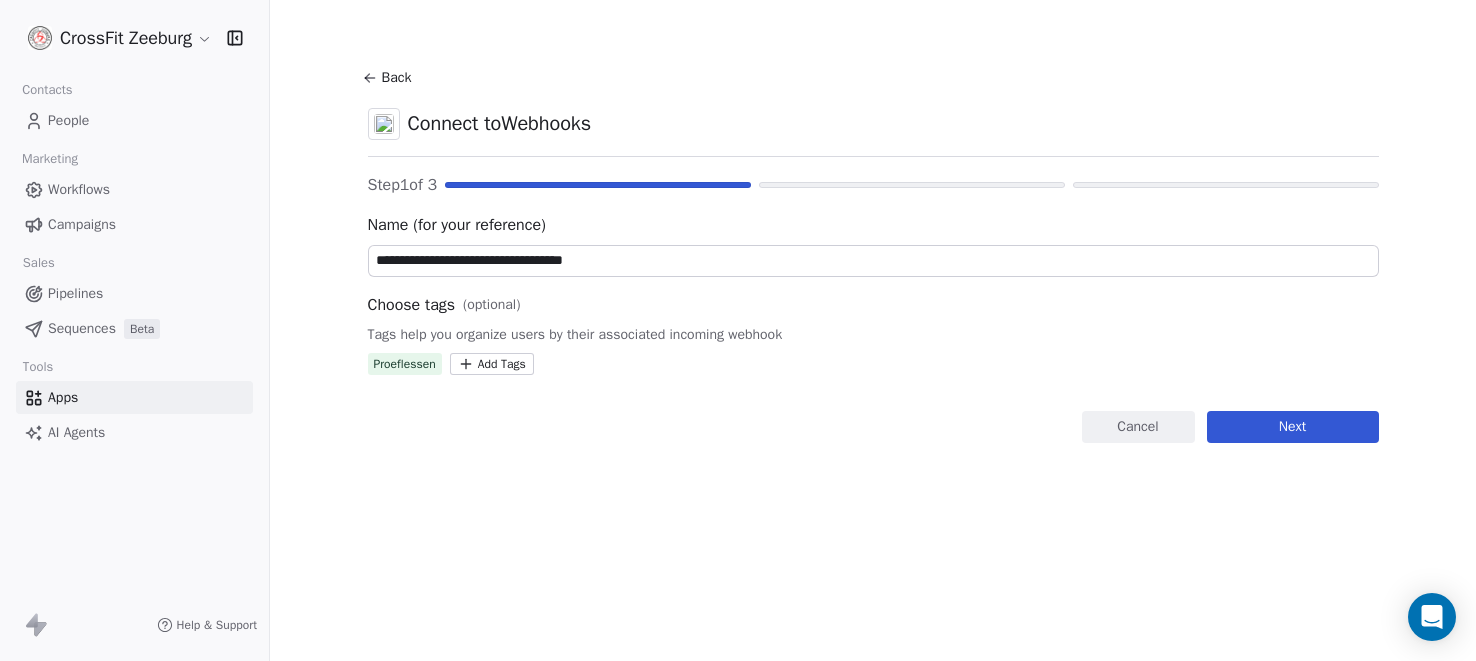 scroll, scrollTop: 0, scrollLeft: 0, axis: both 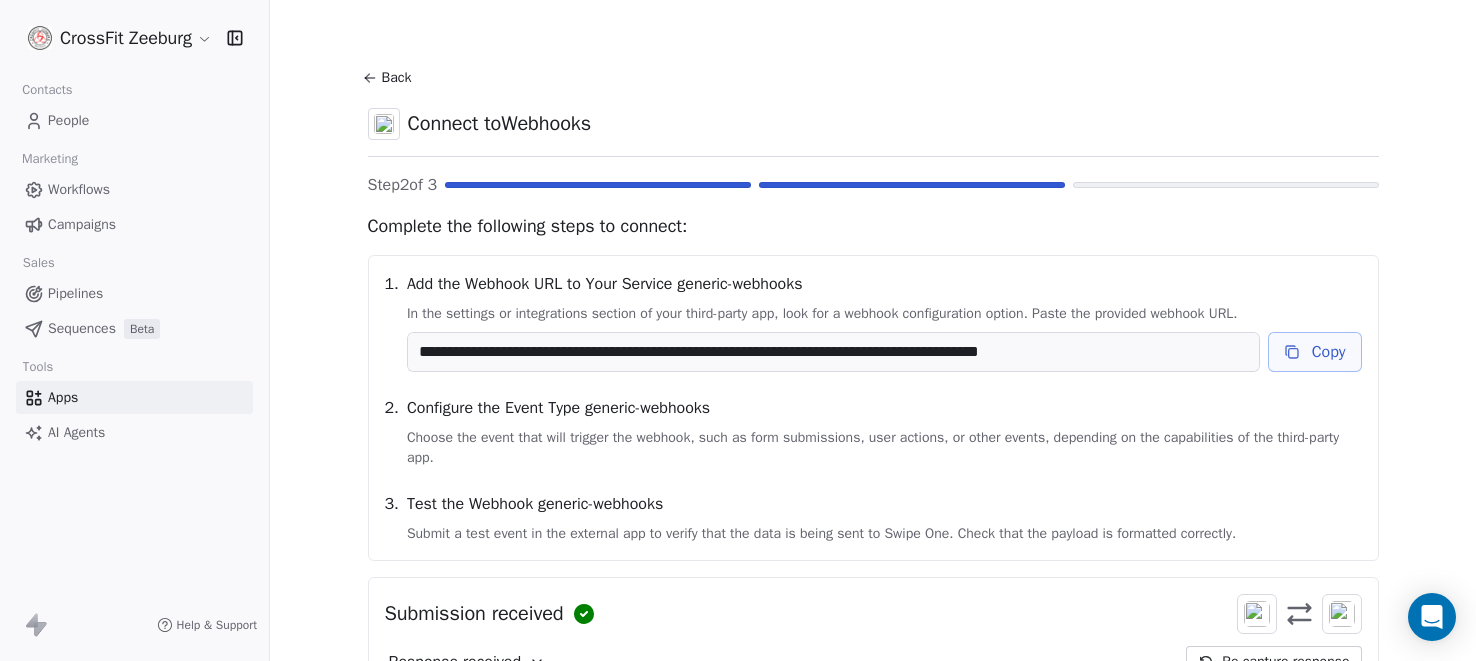 click on "Copy" at bounding box center (1315, 352) 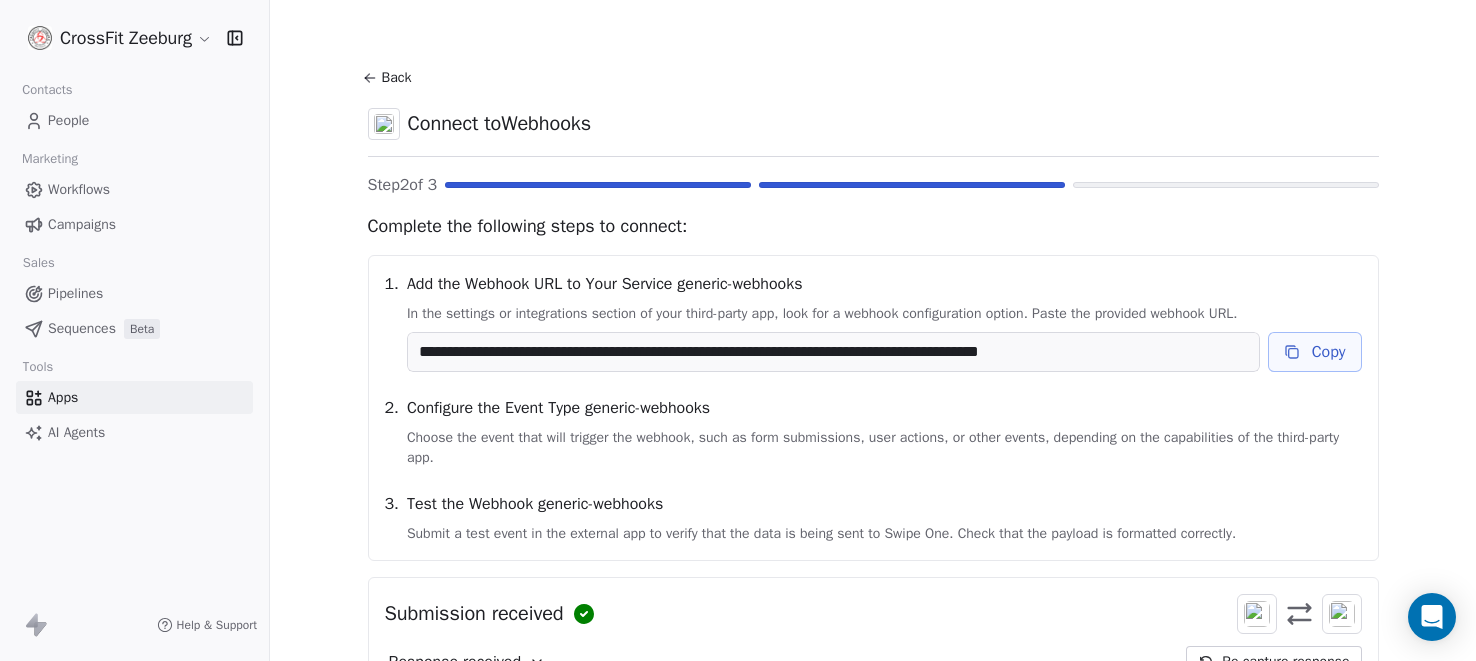 click on "Copy" at bounding box center (1315, 352) 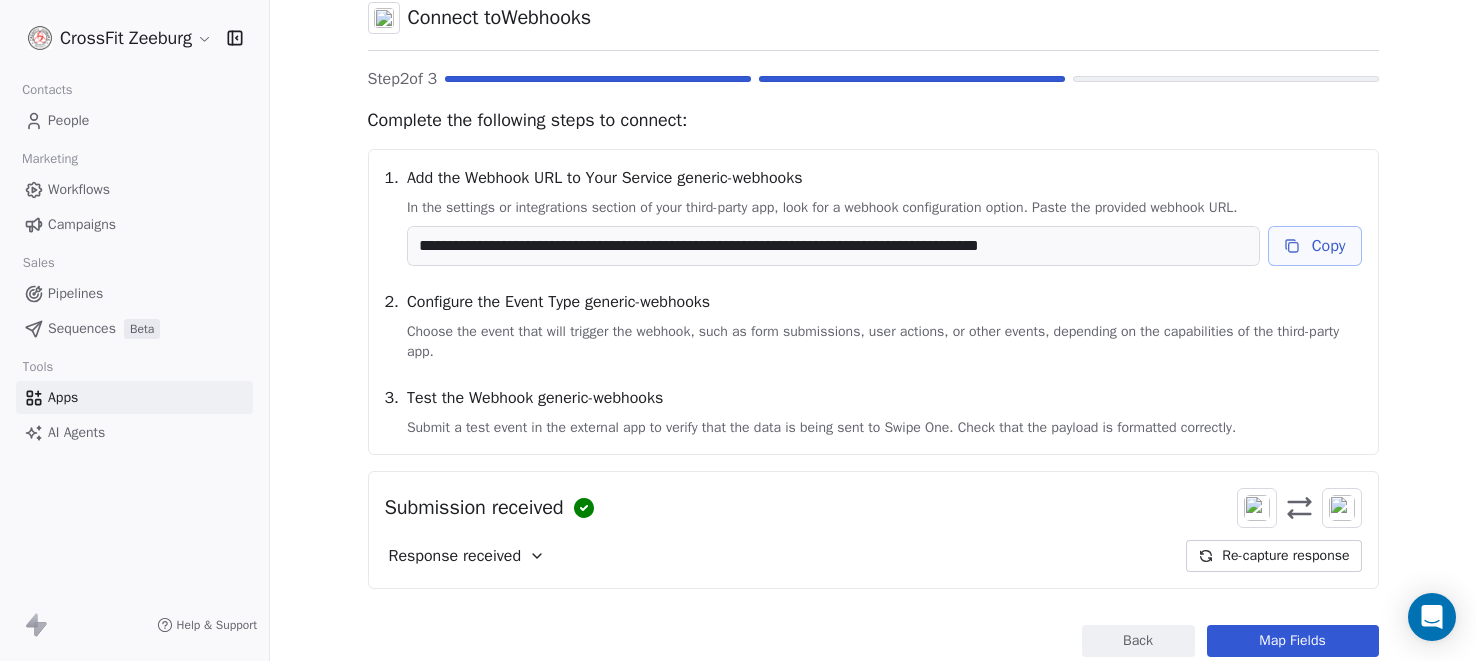 scroll, scrollTop: 109, scrollLeft: 0, axis: vertical 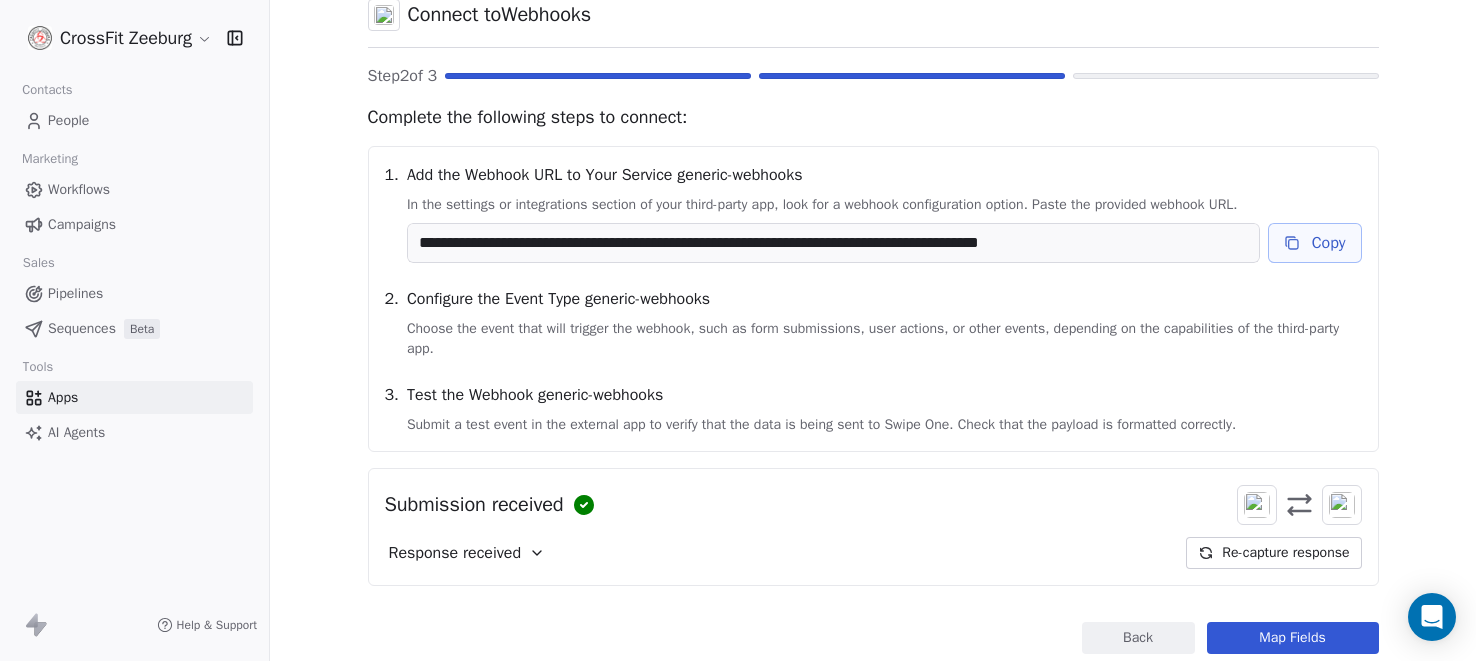 click on "Back" at bounding box center [1138, 638] 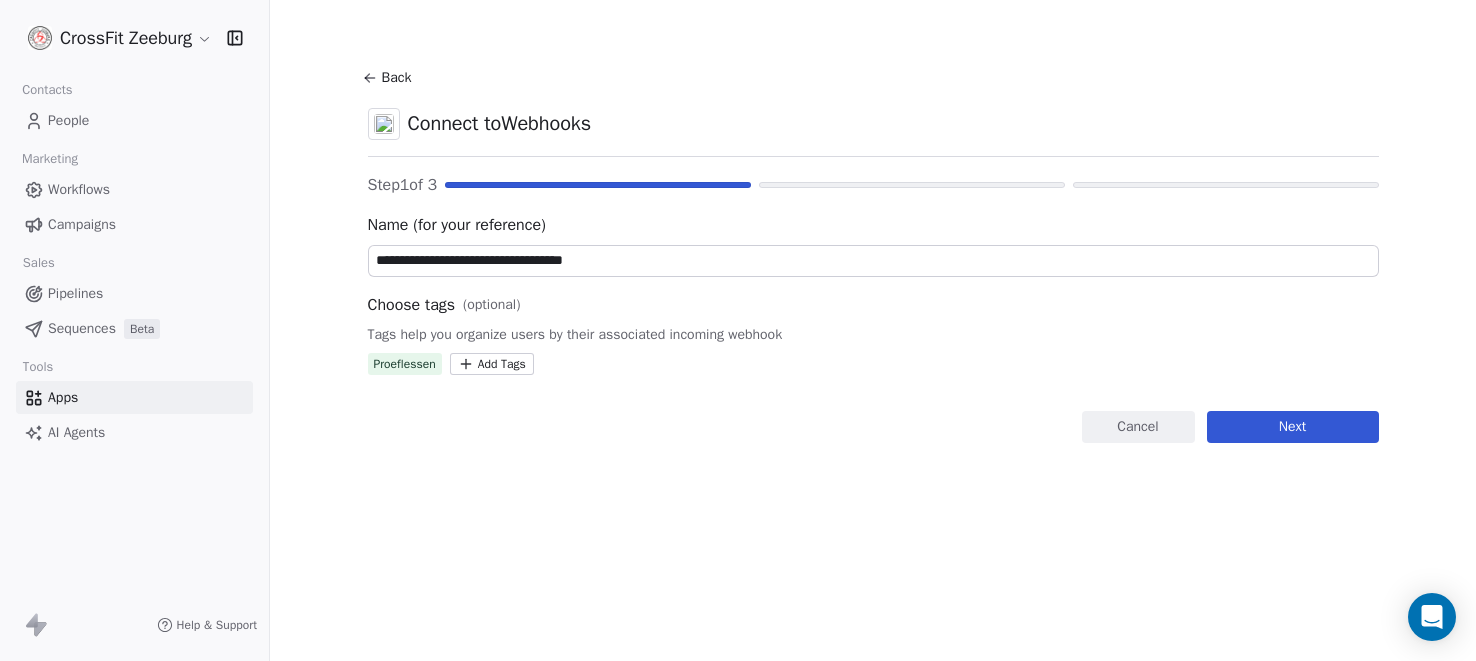 click on "People" at bounding box center (68, 120) 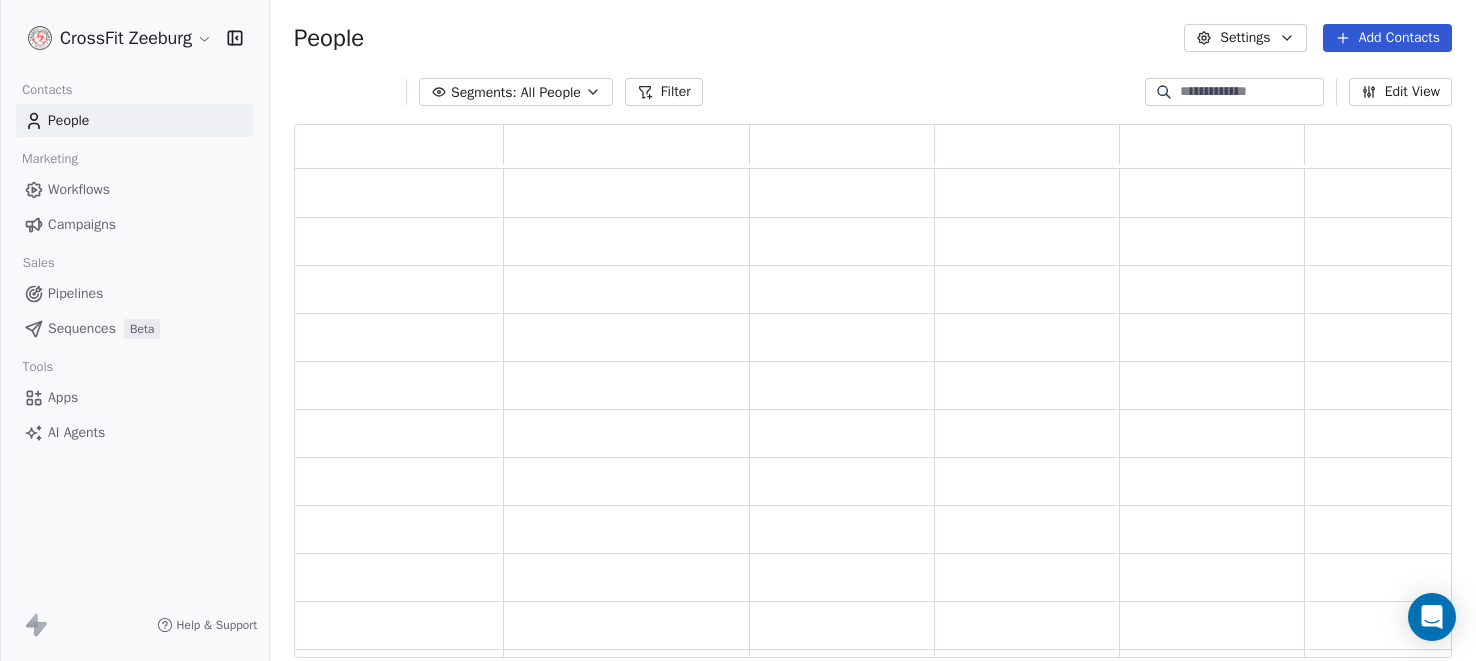 scroll, scrollTop: 1, scrollLeft: 1, axis: both 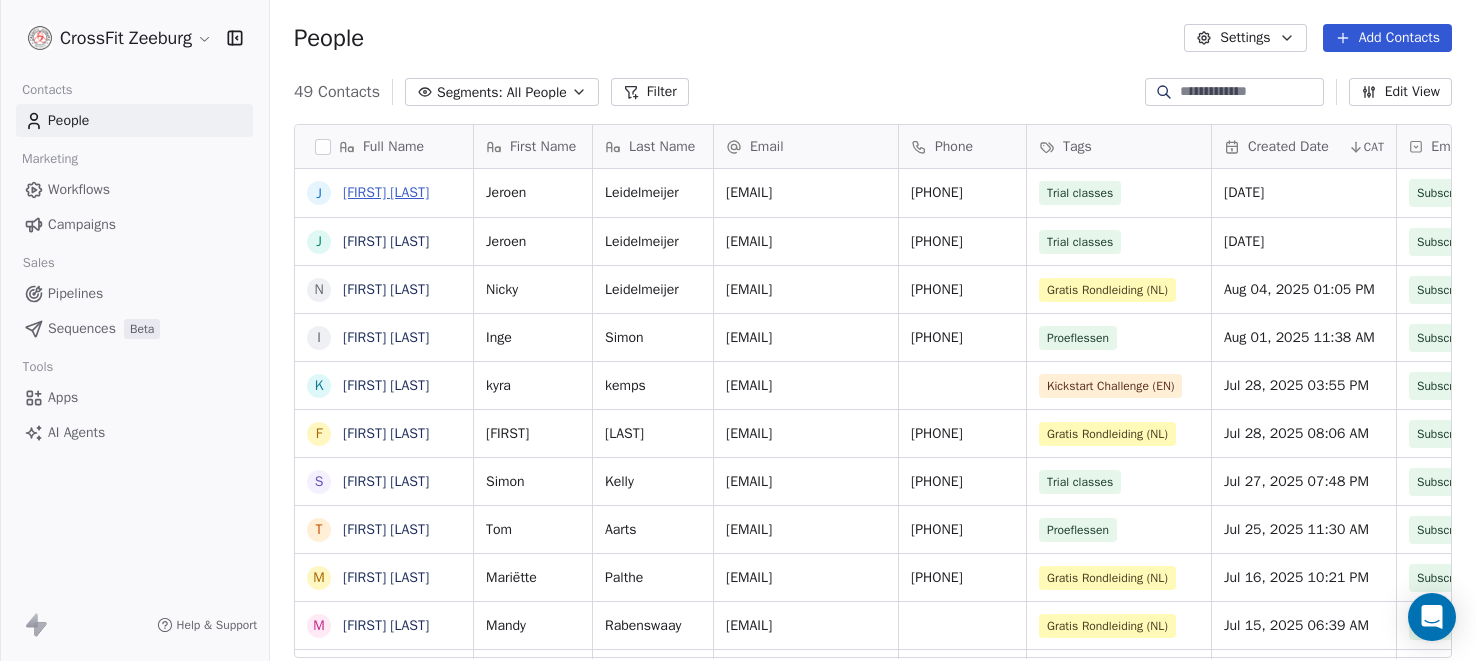 click on "[FIRST] [LAST]" at bounding box center [386, 192] 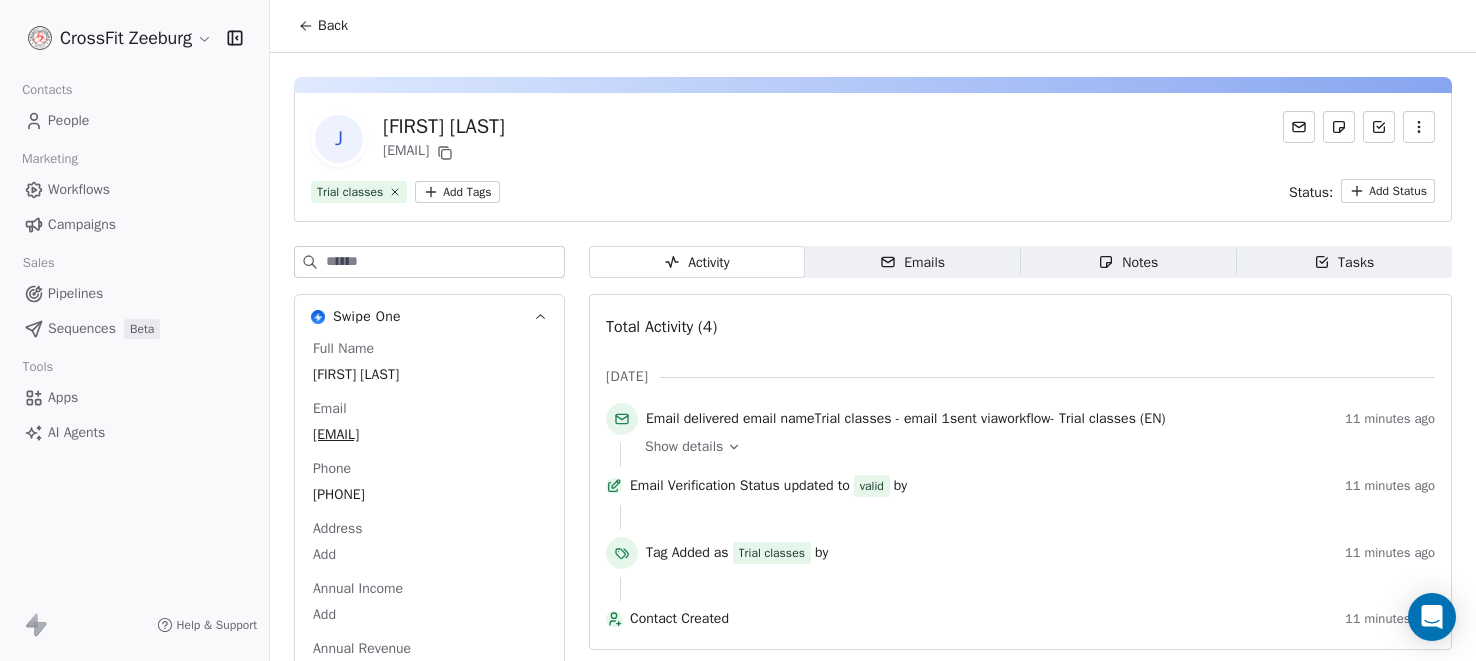 click 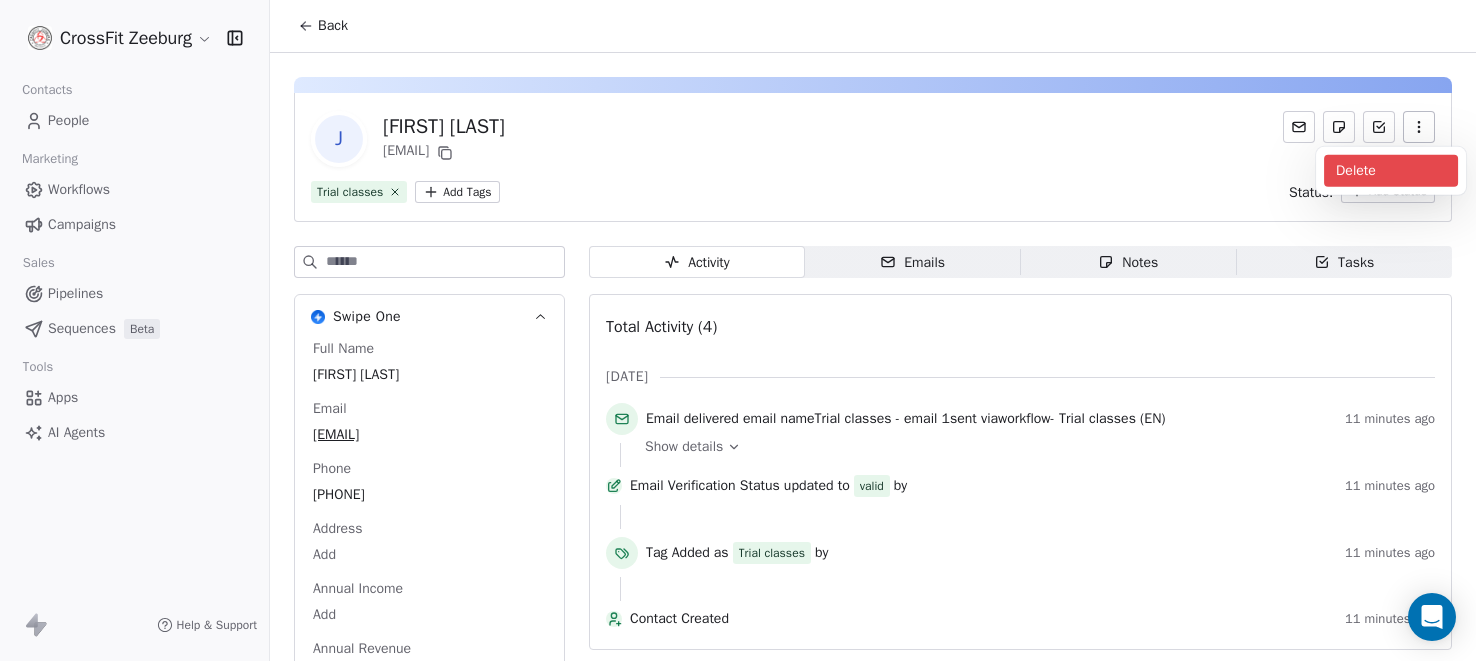 click on "Delete" at bounding box center [1391, 171] 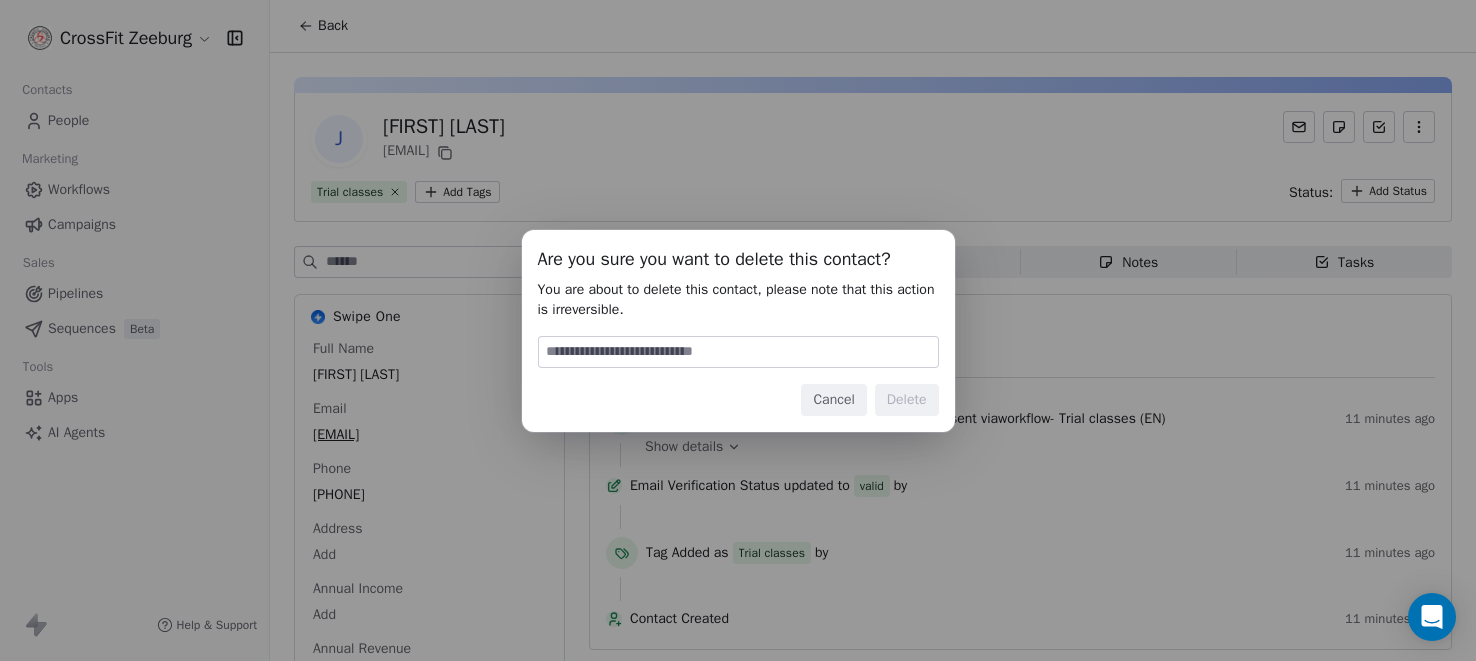 click at bounding box center [738, 352] 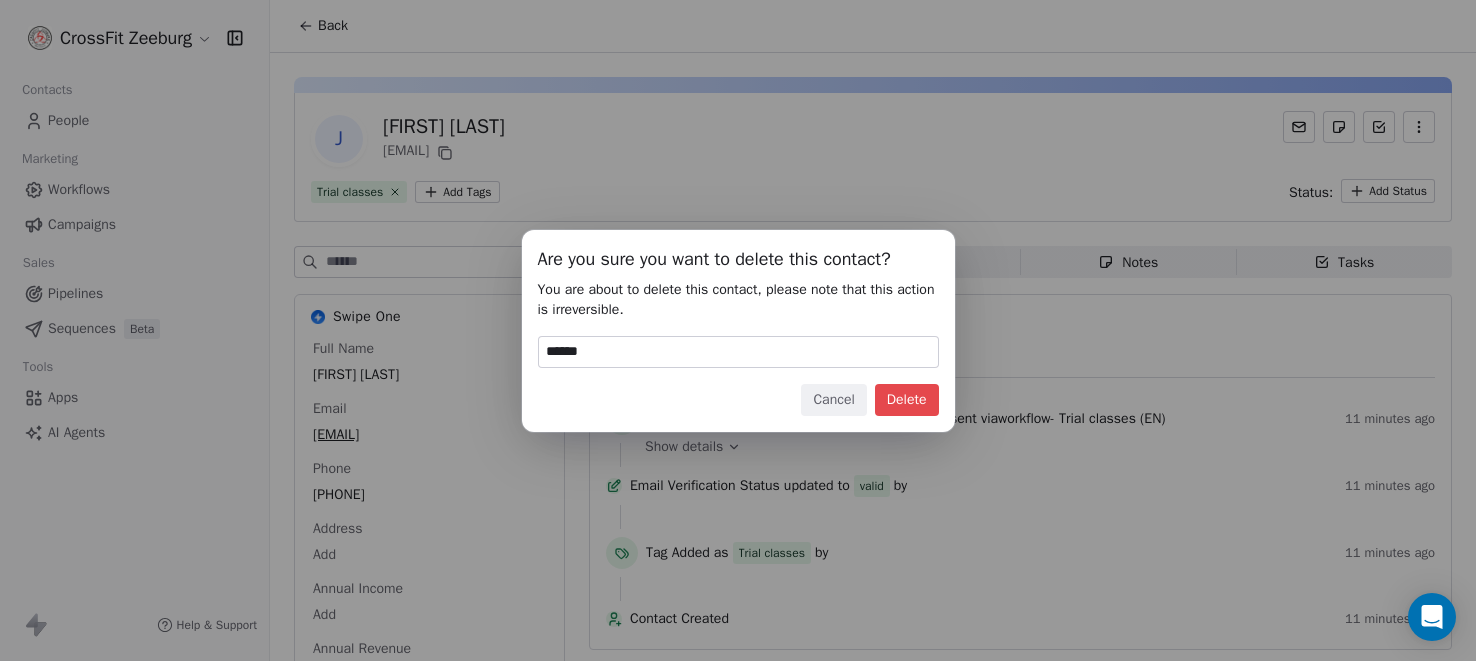 click on "Delete" at bounding box center [907, 400] 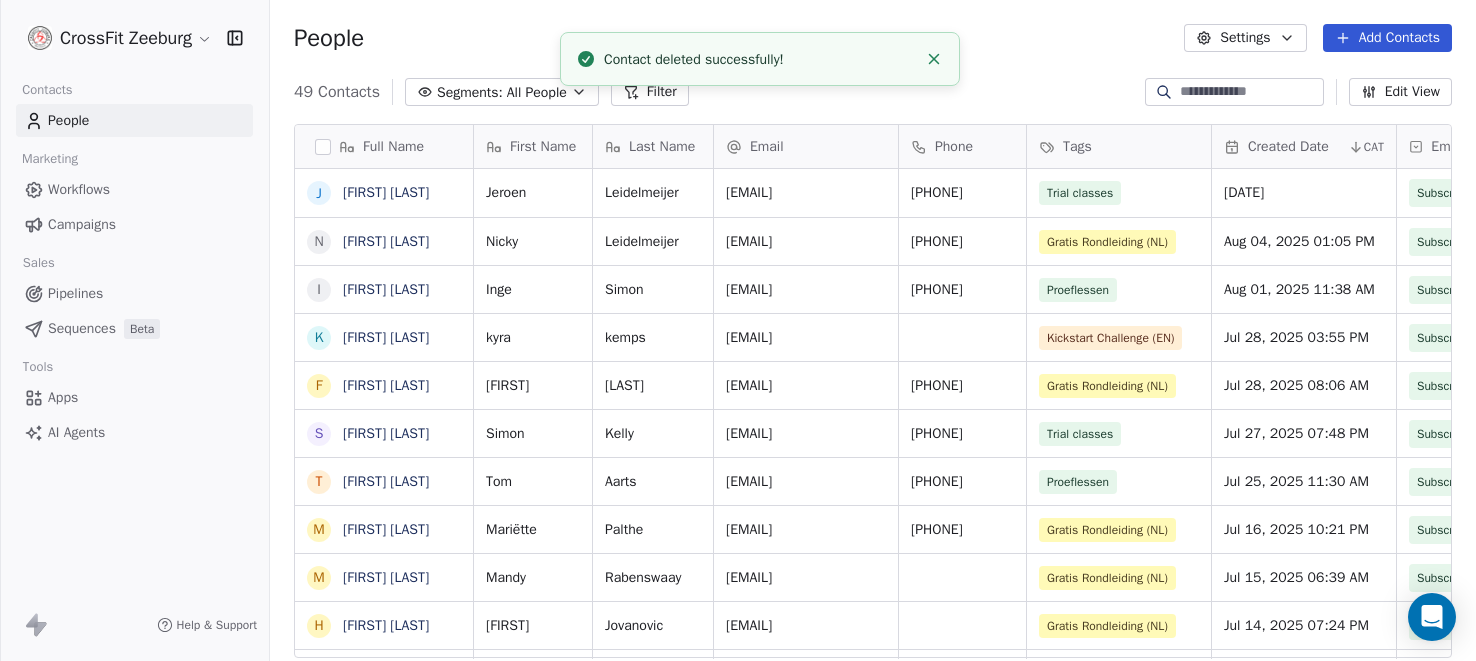 scroll, scrollTop: 0, scrollLeft: 0, axis: both 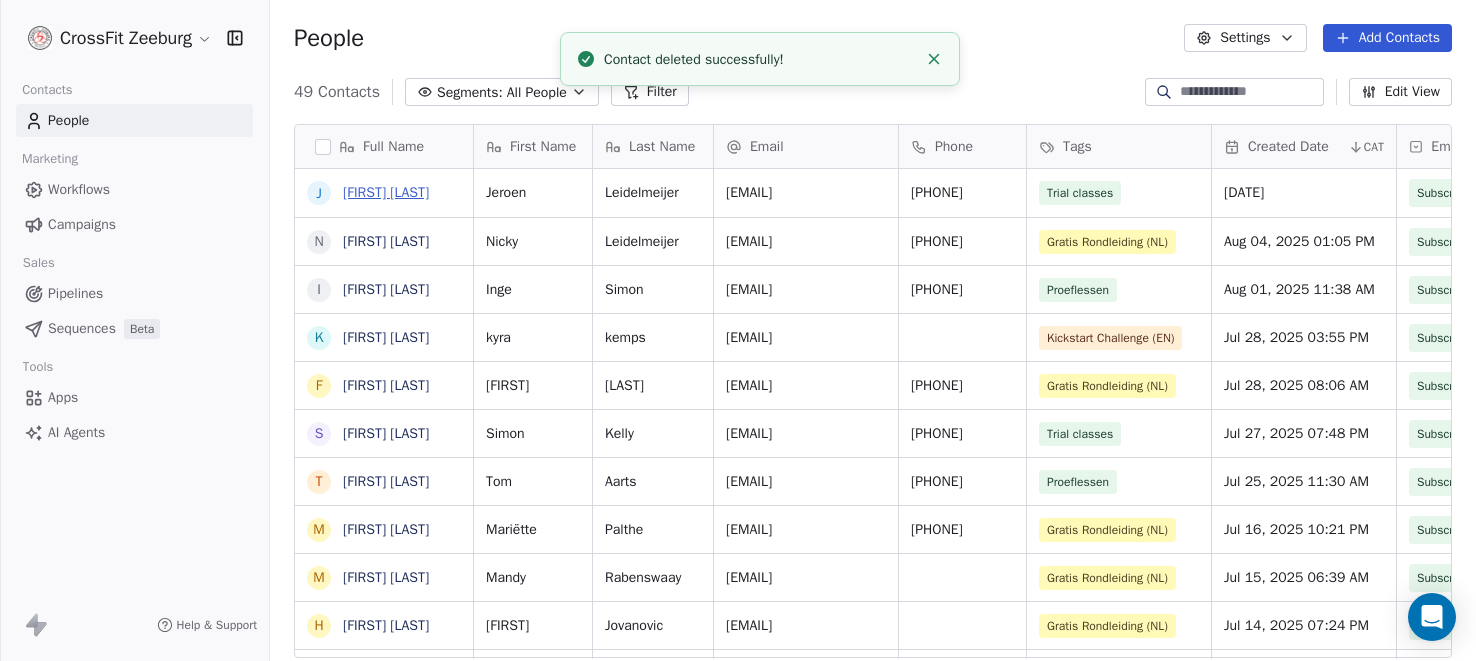 click on "[FIRST] [LAST]" at bounding box center [386, 192] 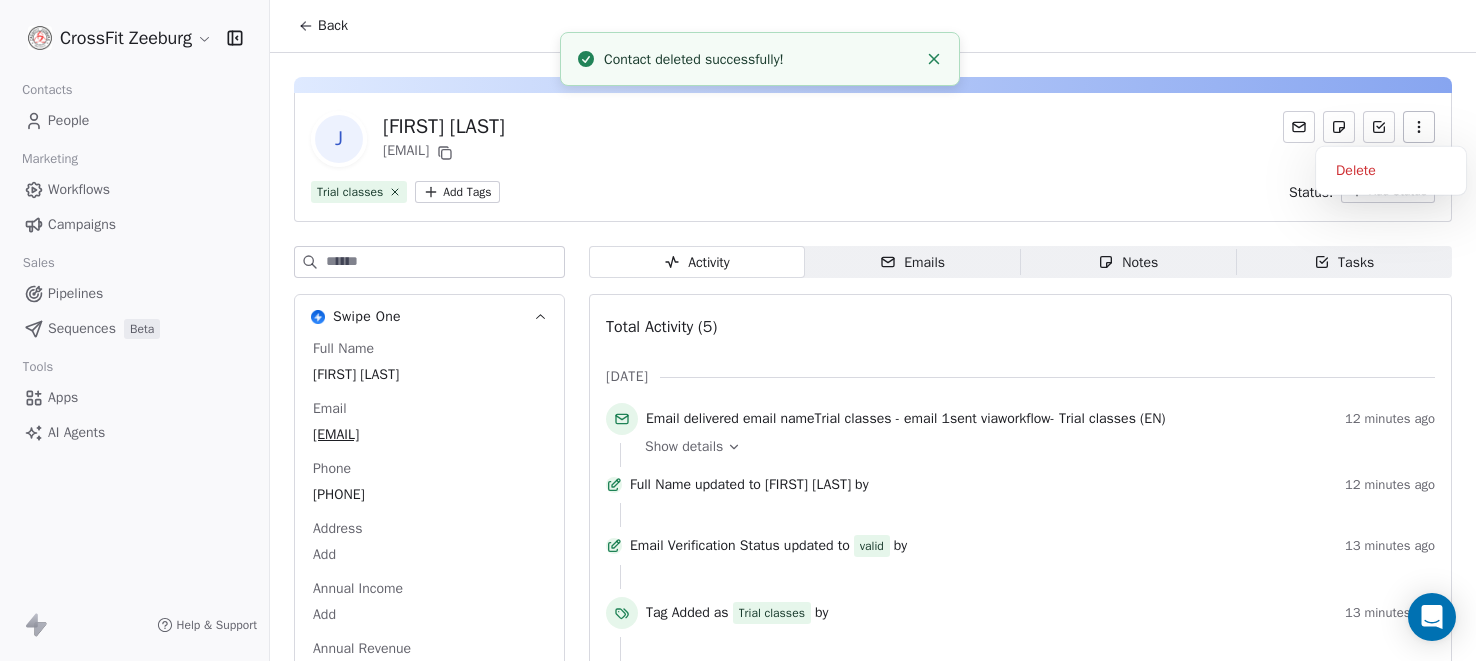 click 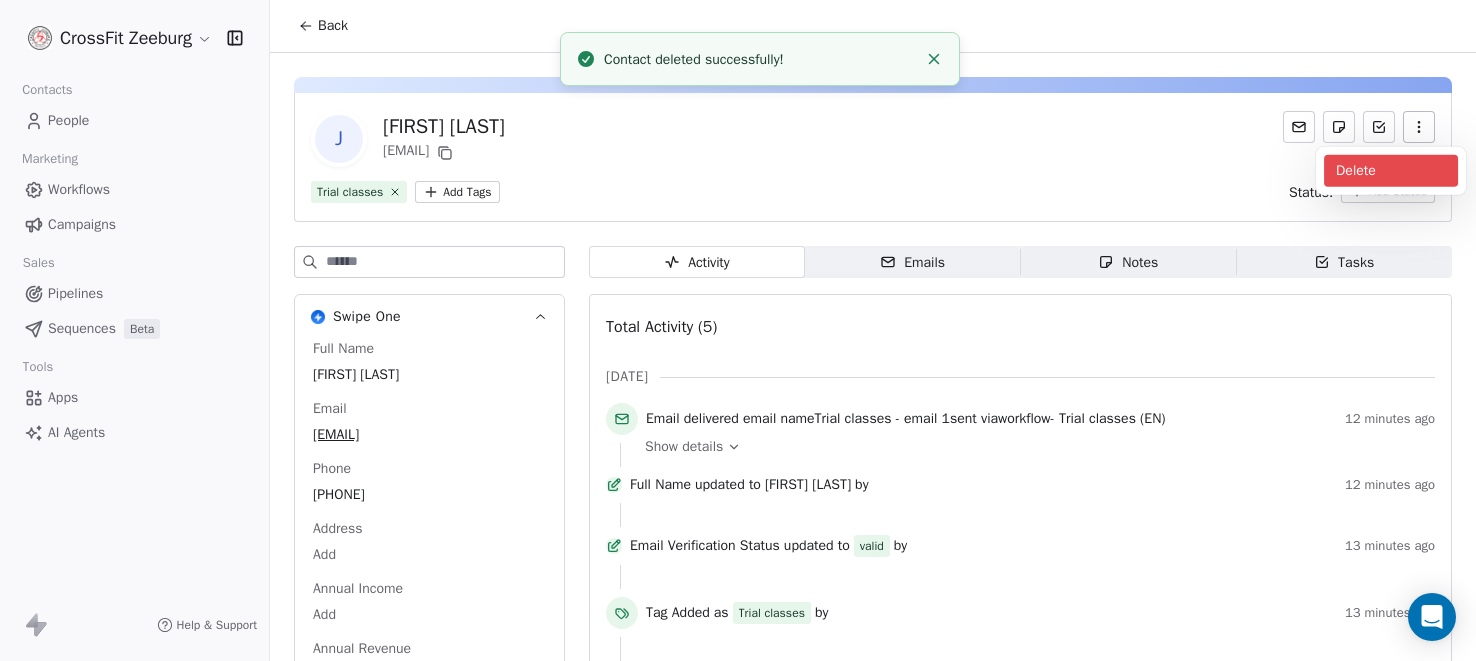 click on "Delete" at bounding box center (1391, 171) 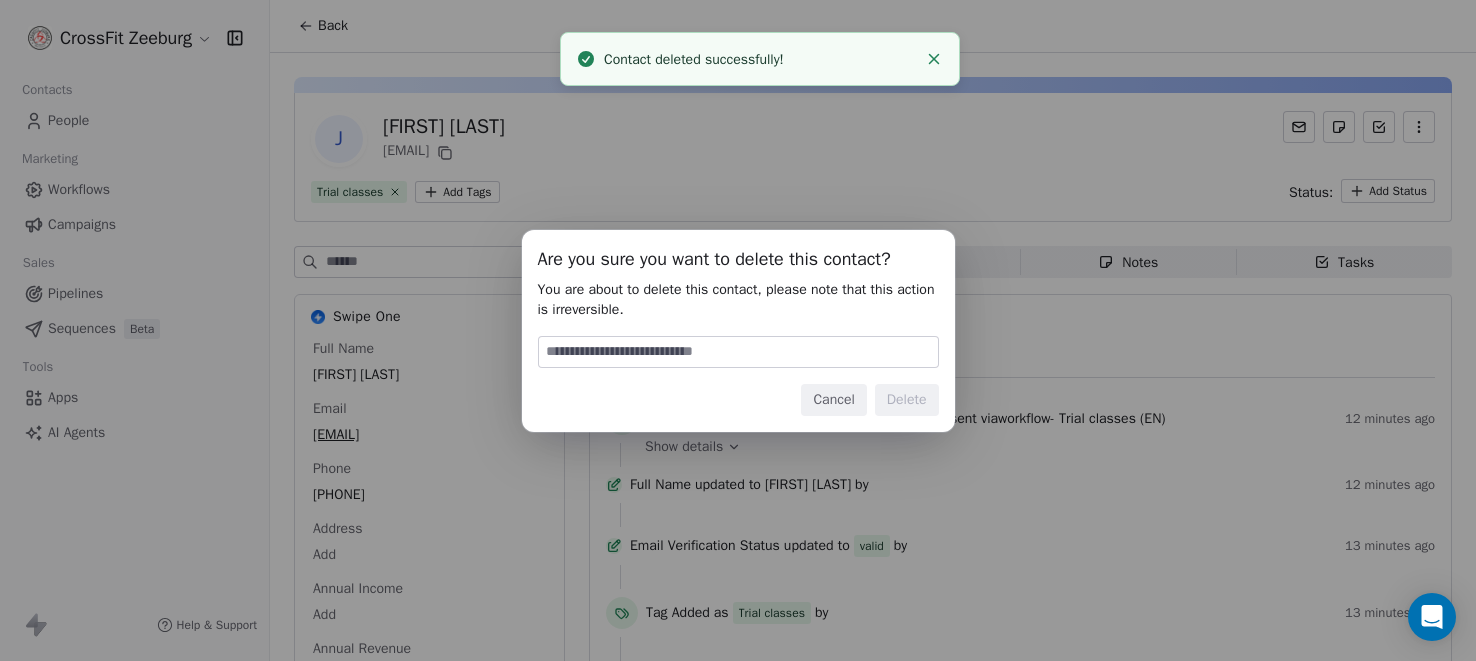 click at bounding box center [738, 352] 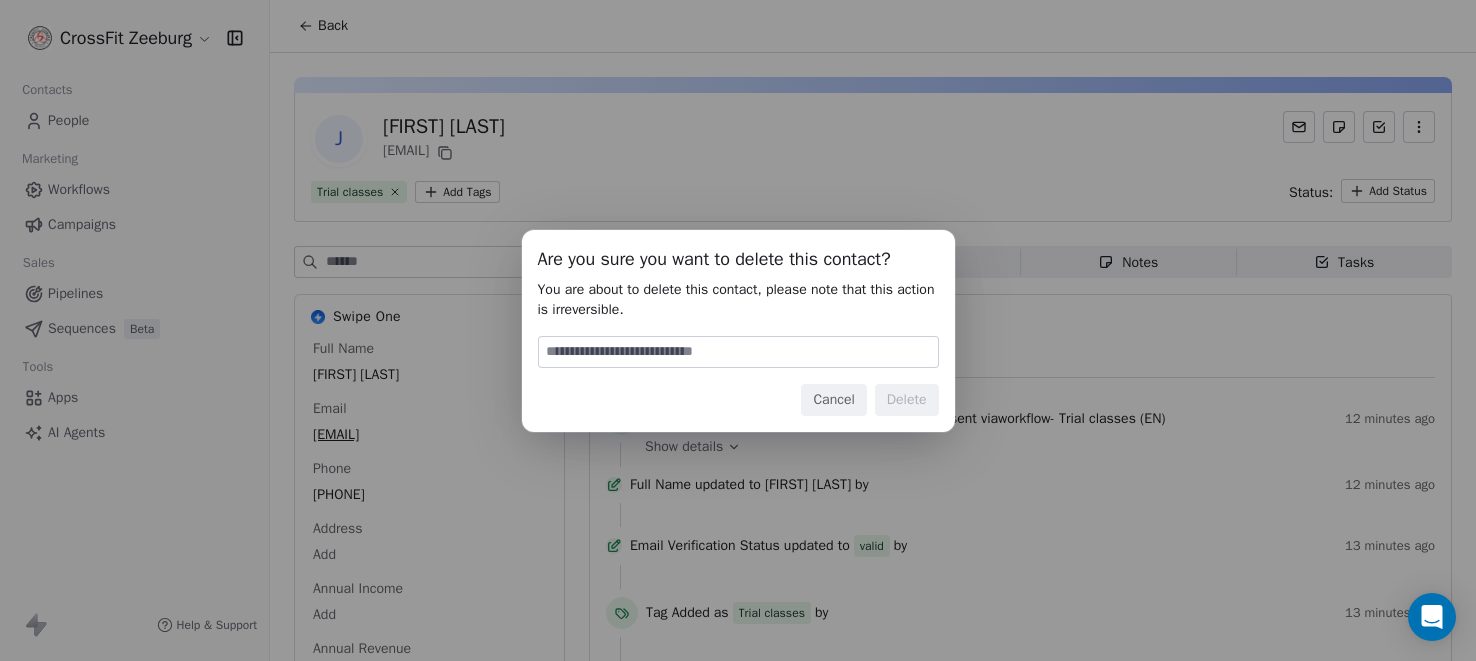 type on "******" 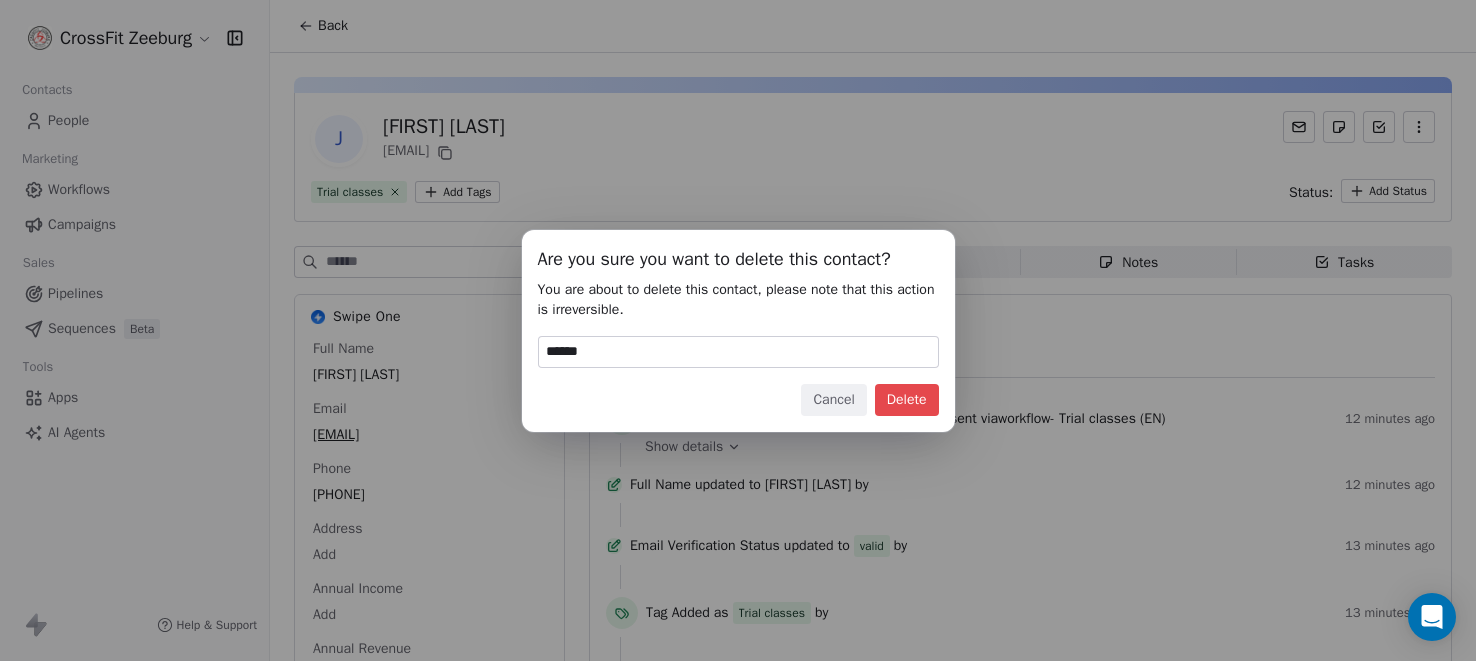 click on "Delete" at bounding box center [907, 400] 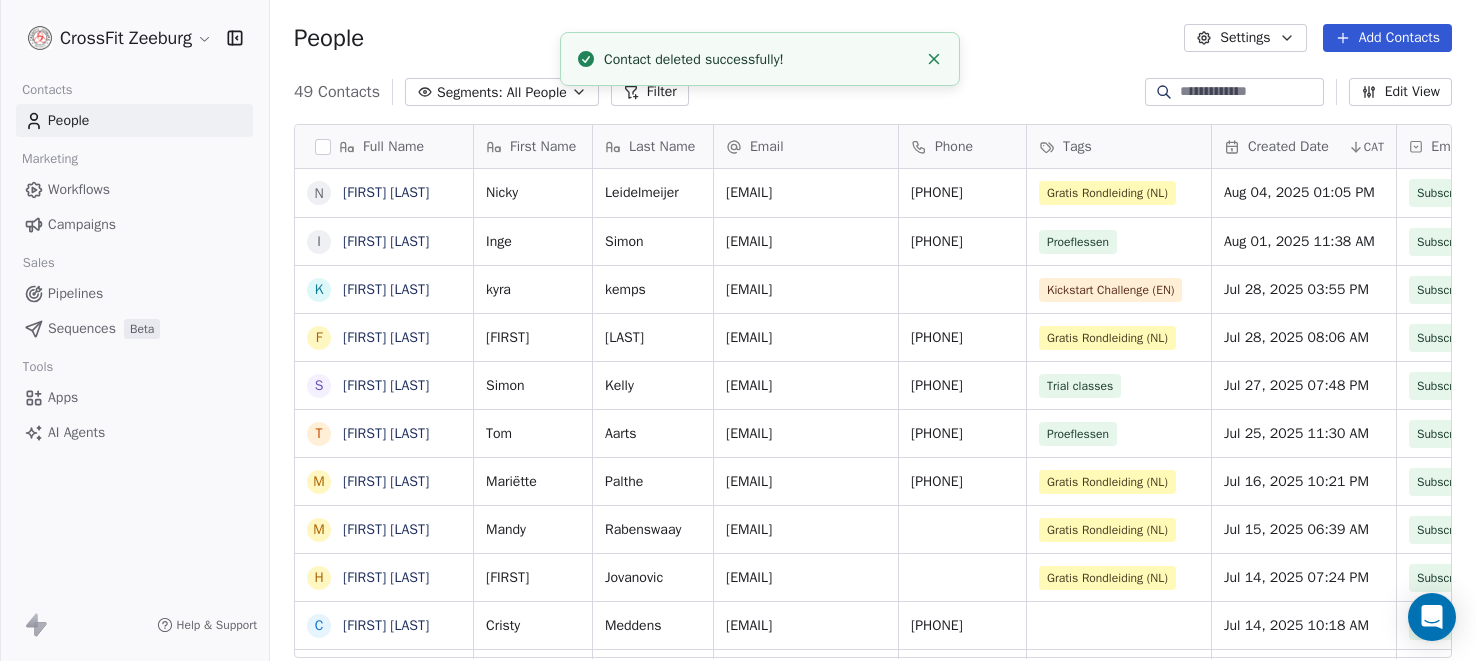 scroll, scrollTop: 0, scrollLeft: 0, axis: both 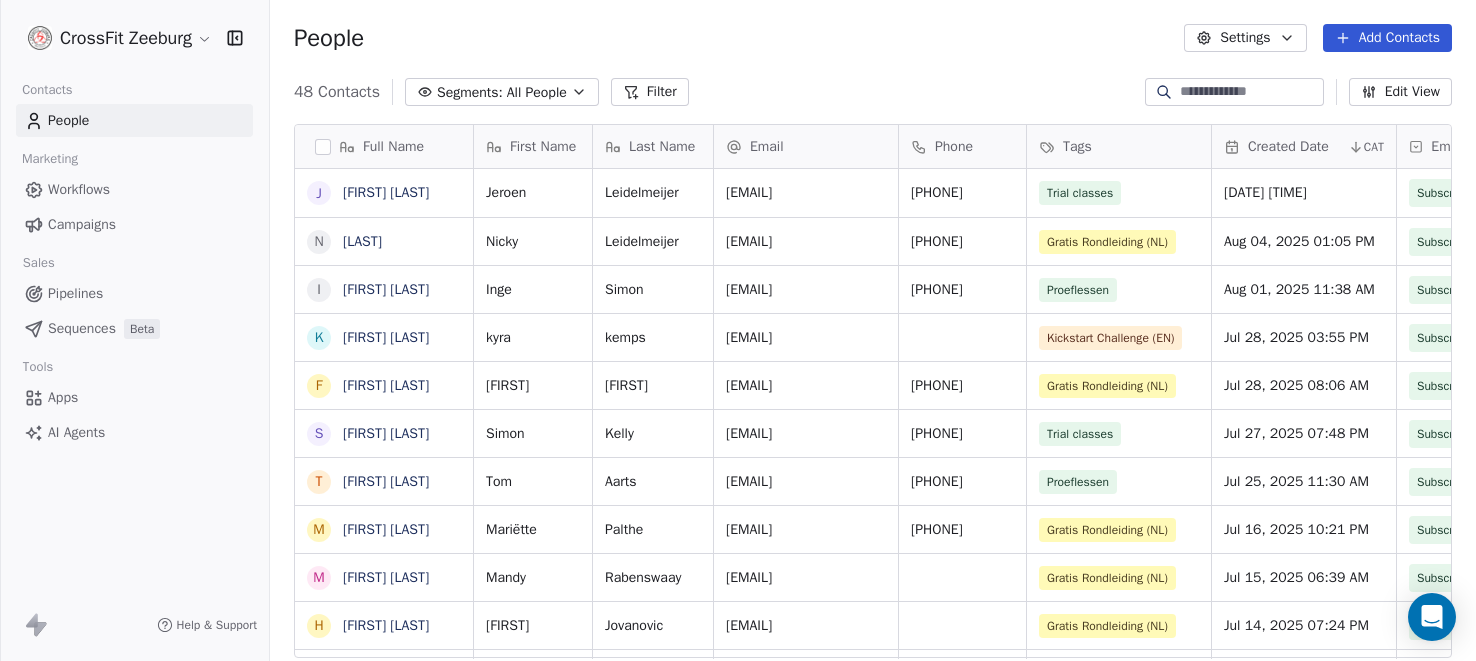 click at bounding box center [1250, 92] 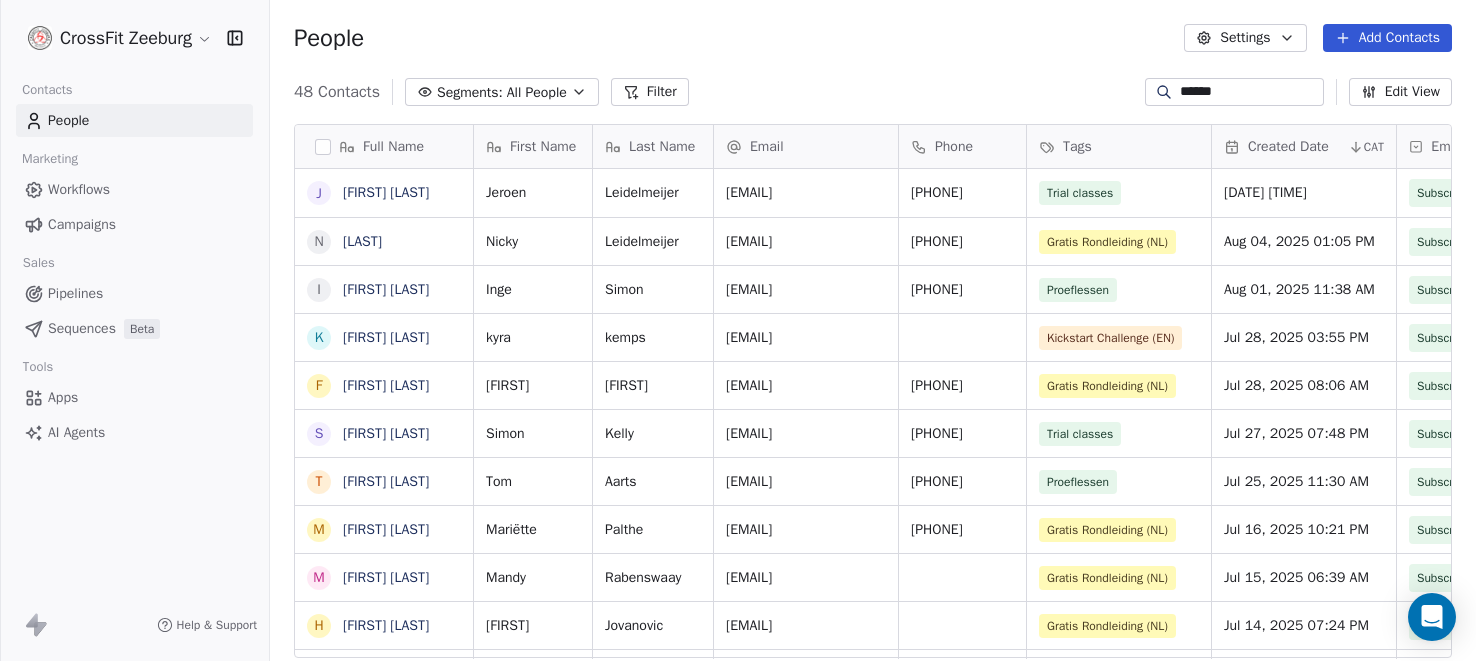 type on "******" 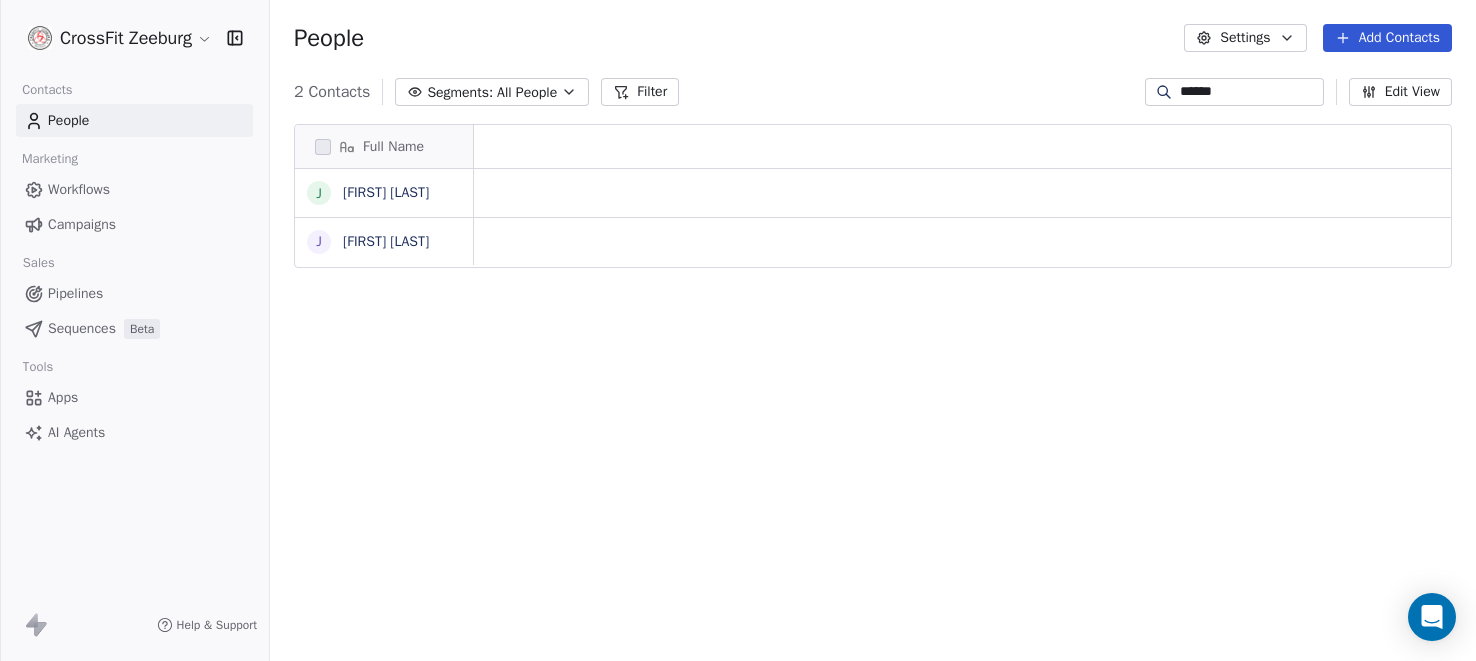 scroll, scrollTop: 0, scrollLeft: 0, axis: both 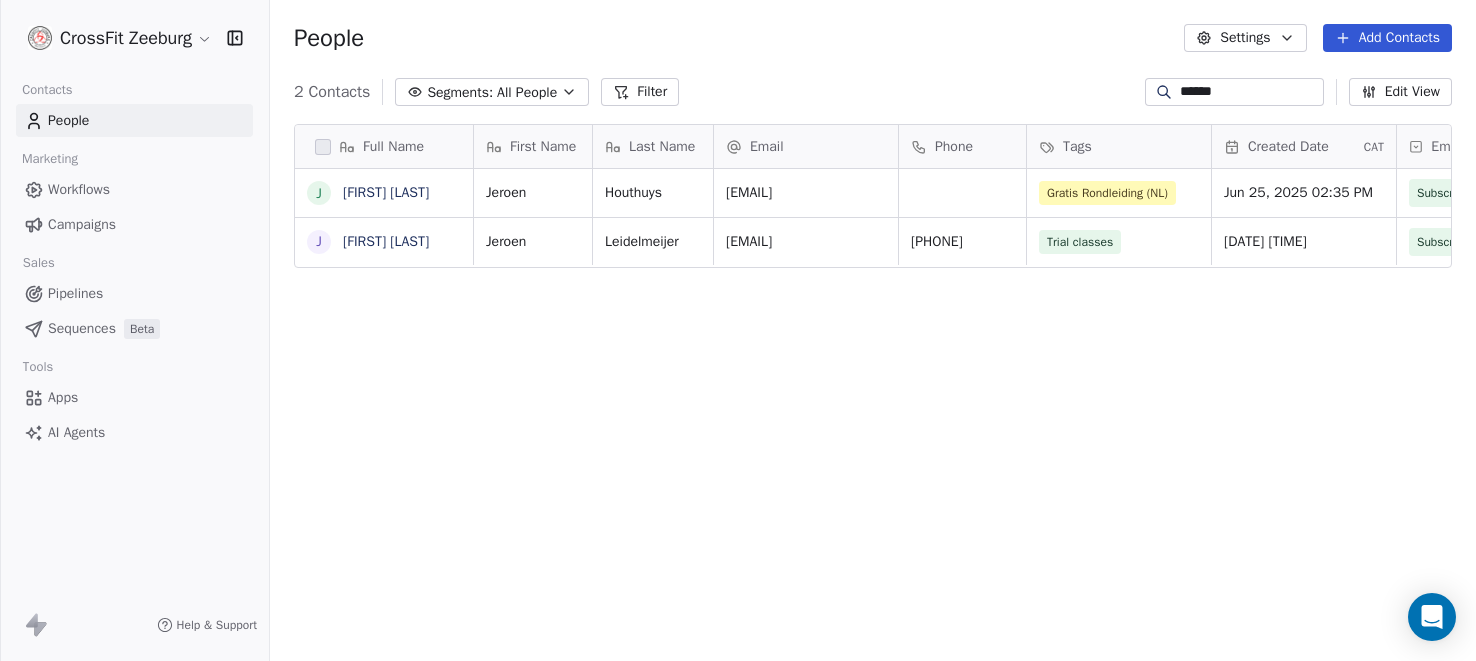 click on "******" at bounding box center [1250, 92] 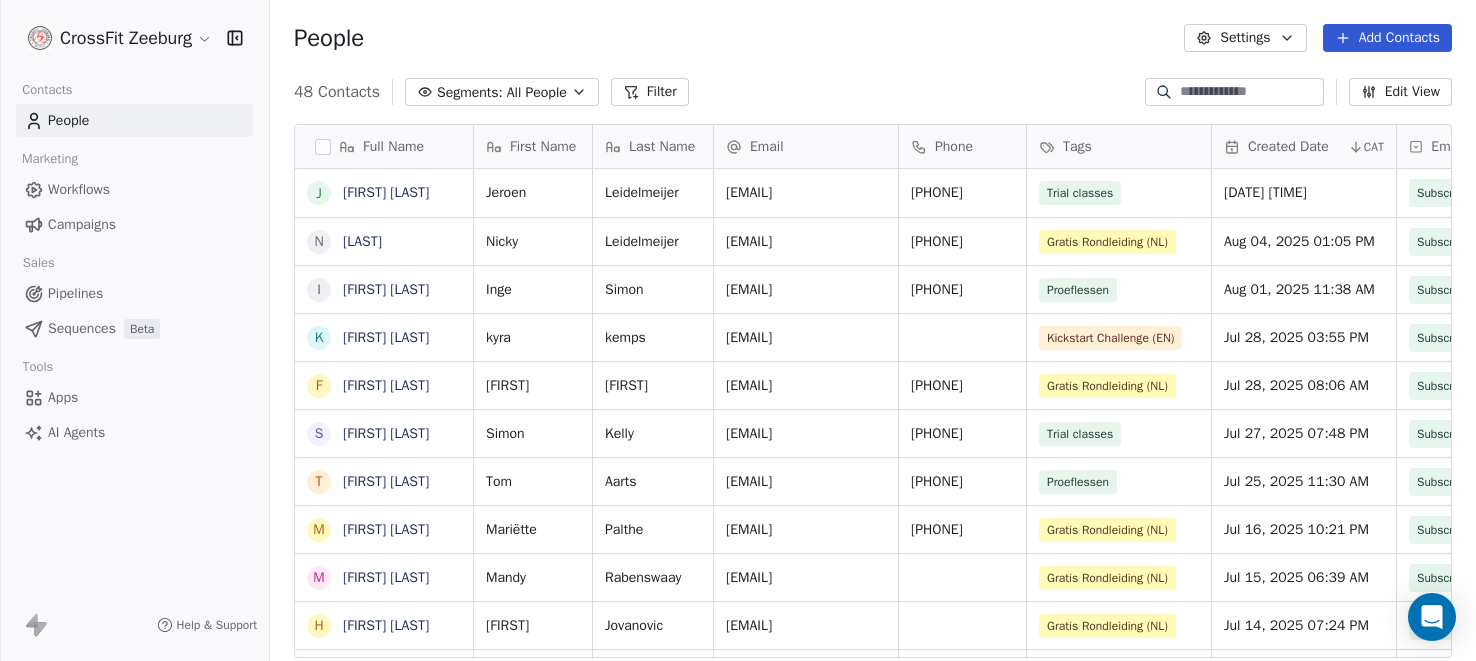 type 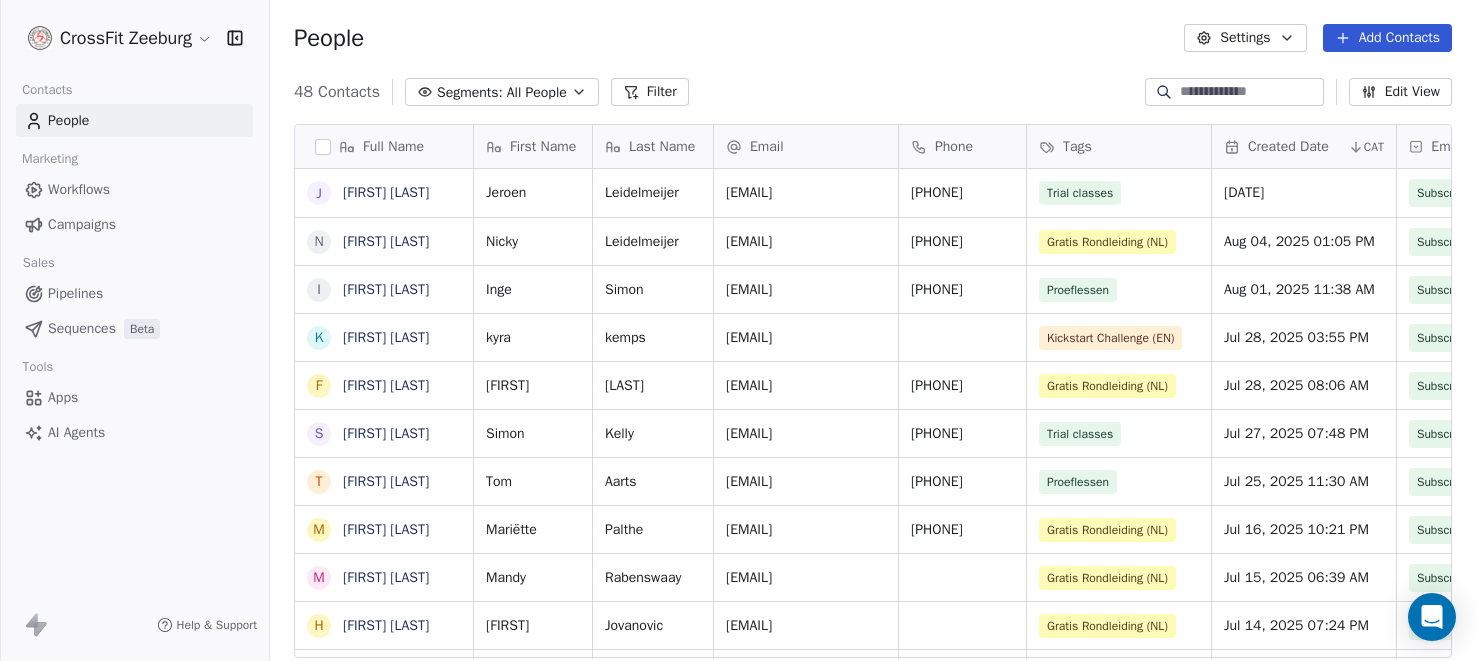 scroll, scrollTop: 0, scrollLeft: 0, axis: both 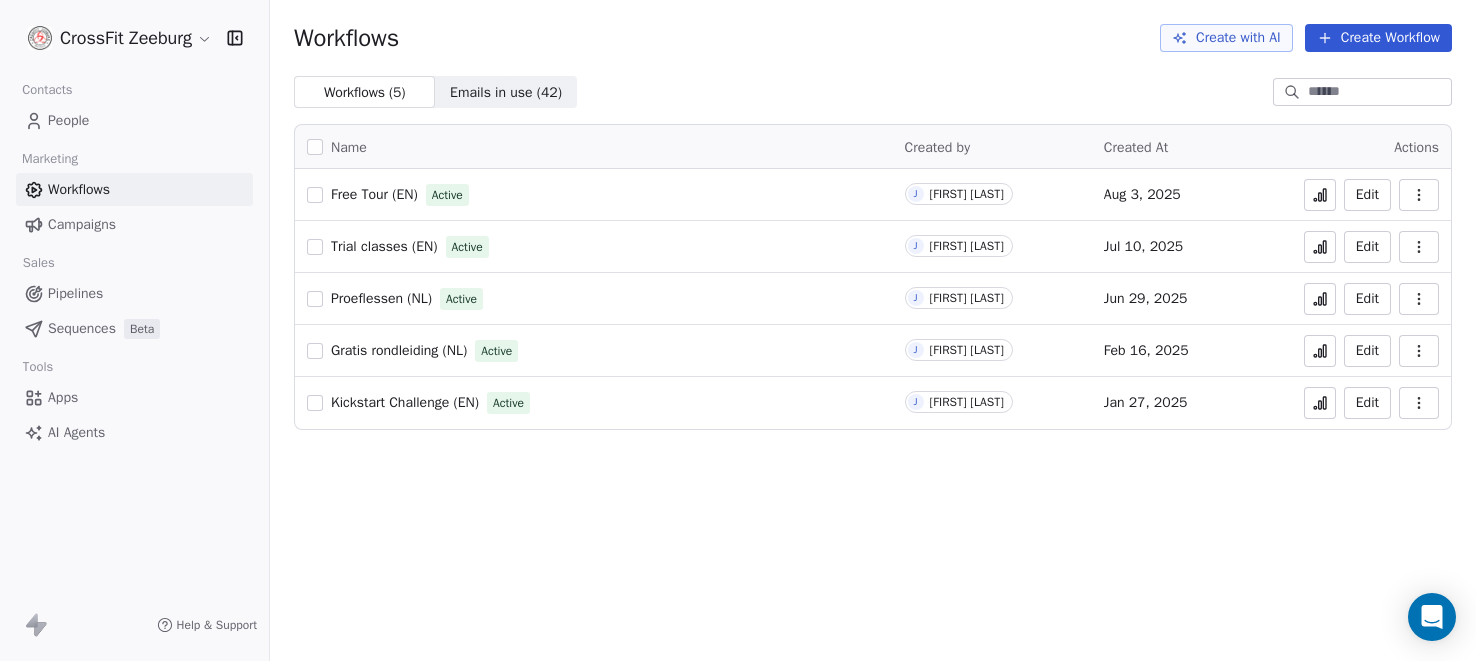 click on "People" at bounding box center (68, 120) 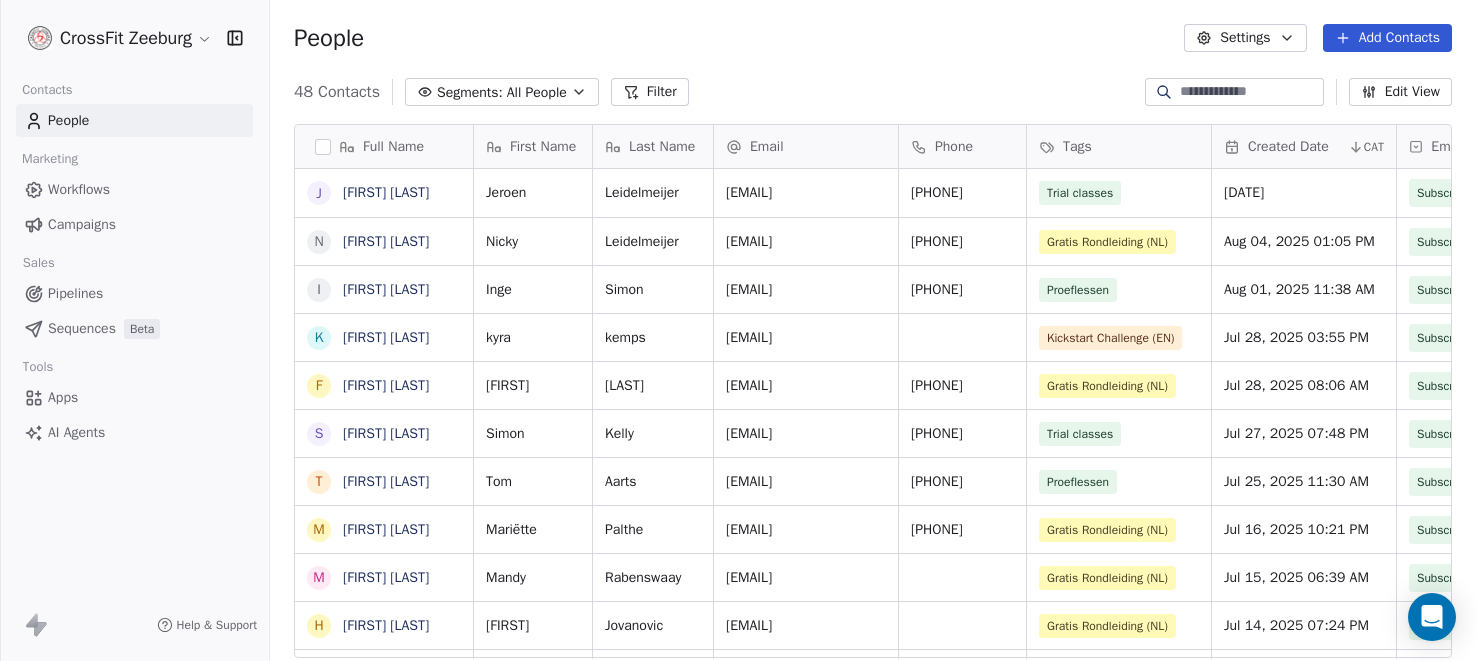 scroll, scrollTop: 0, scrollLeft: 0, axis: both 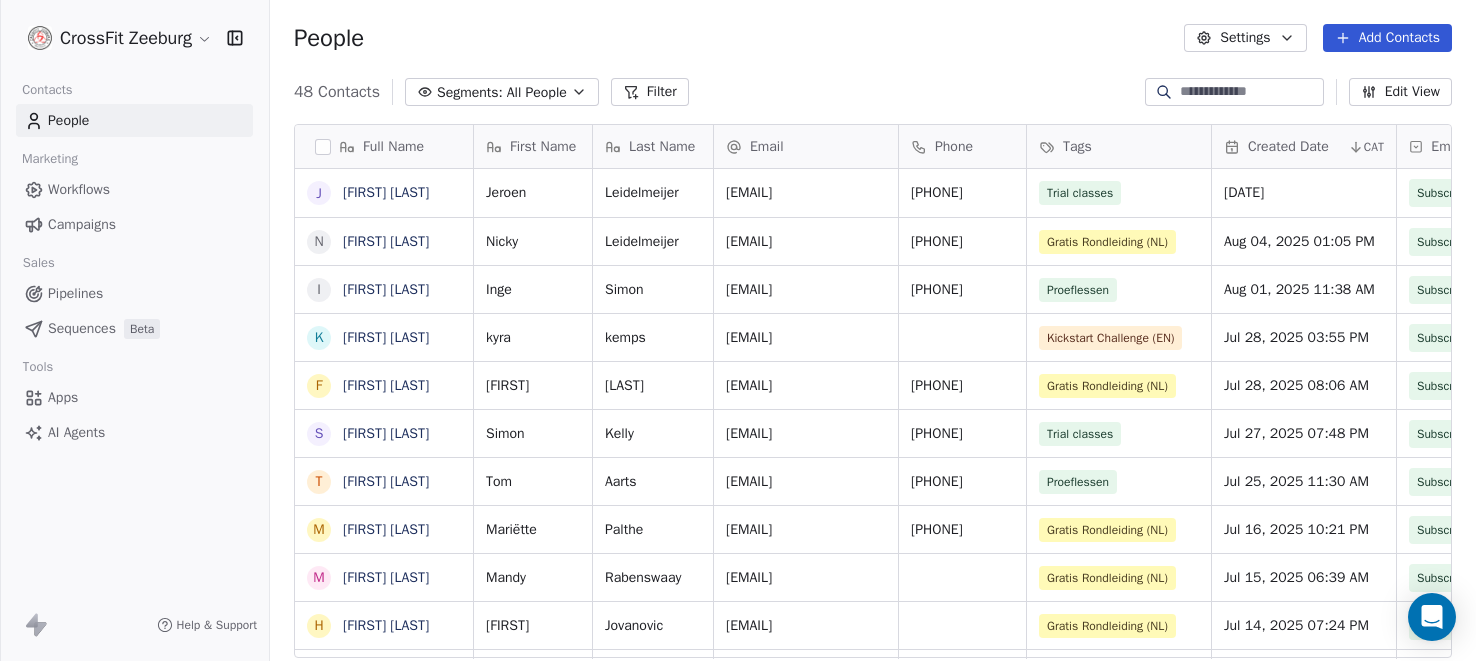 click on "Apps" at bounding box center (63, 397) 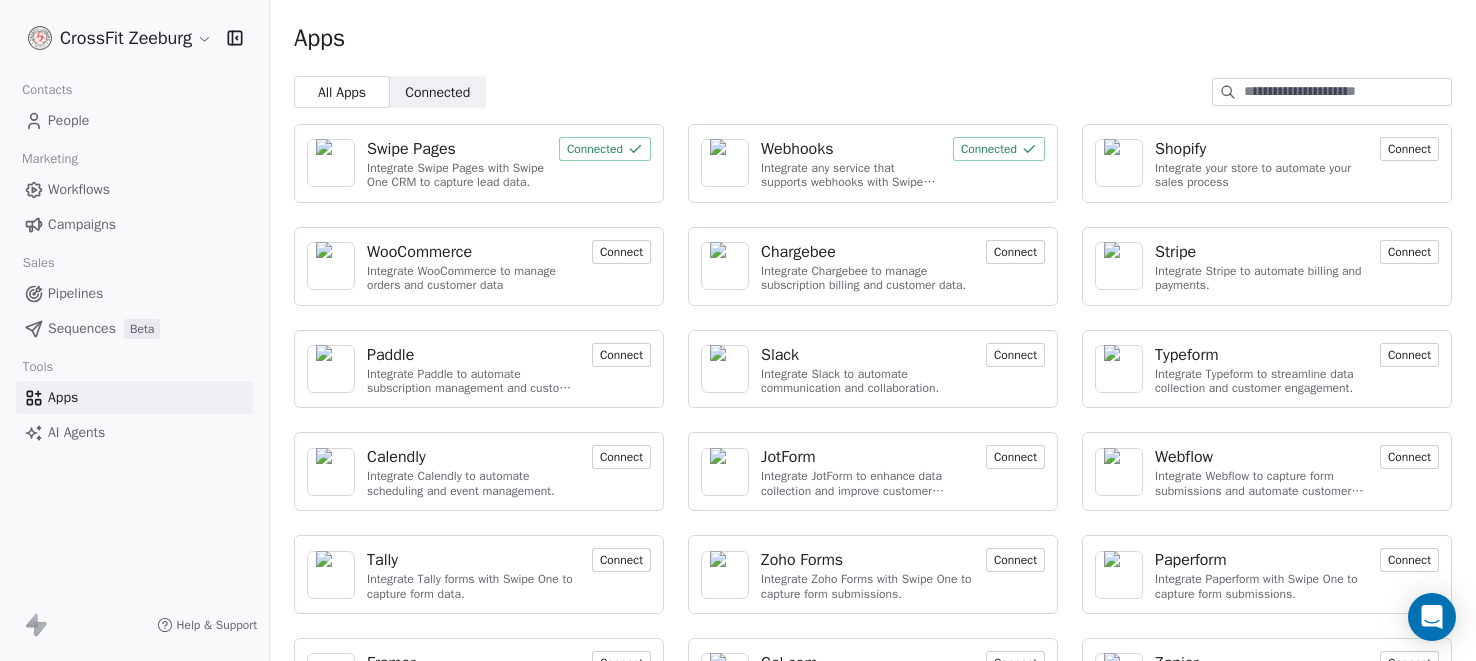 click on "Webhooks" at bounding box center [797, 149] 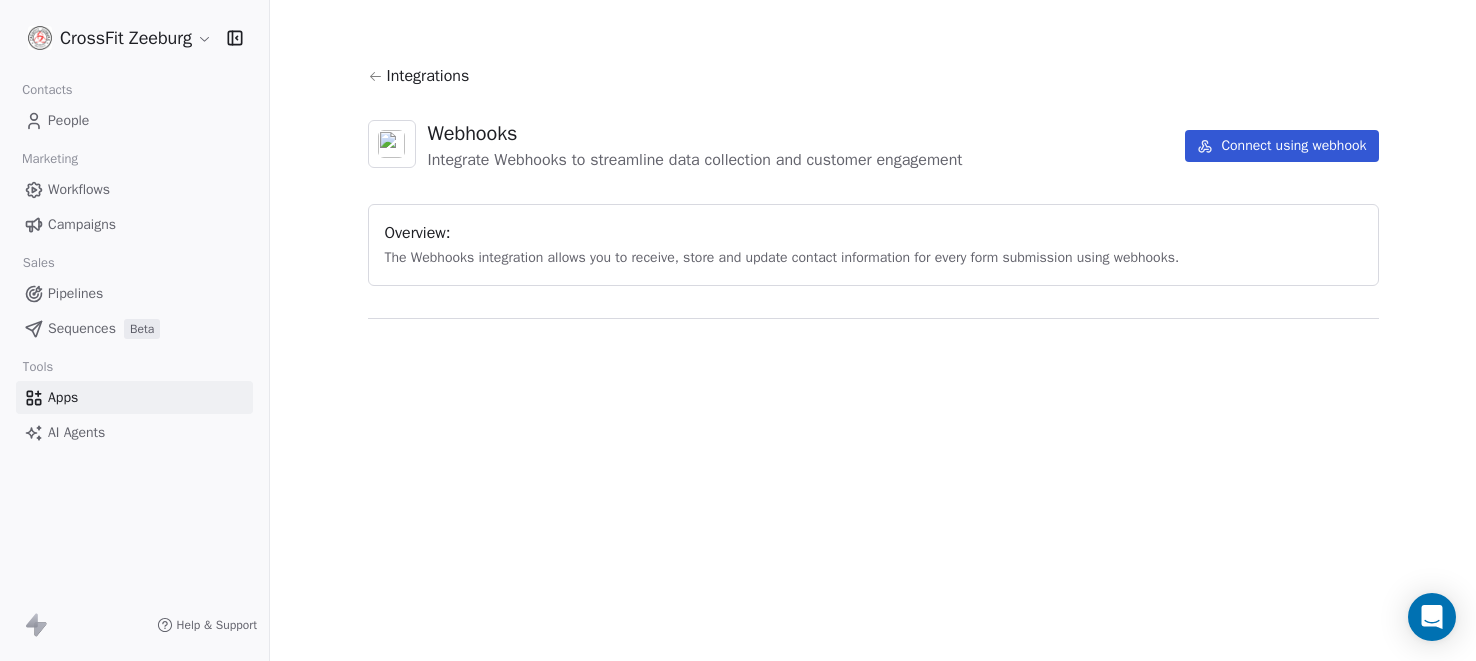 click on "Webhooks" at bounding box center [695, 134] 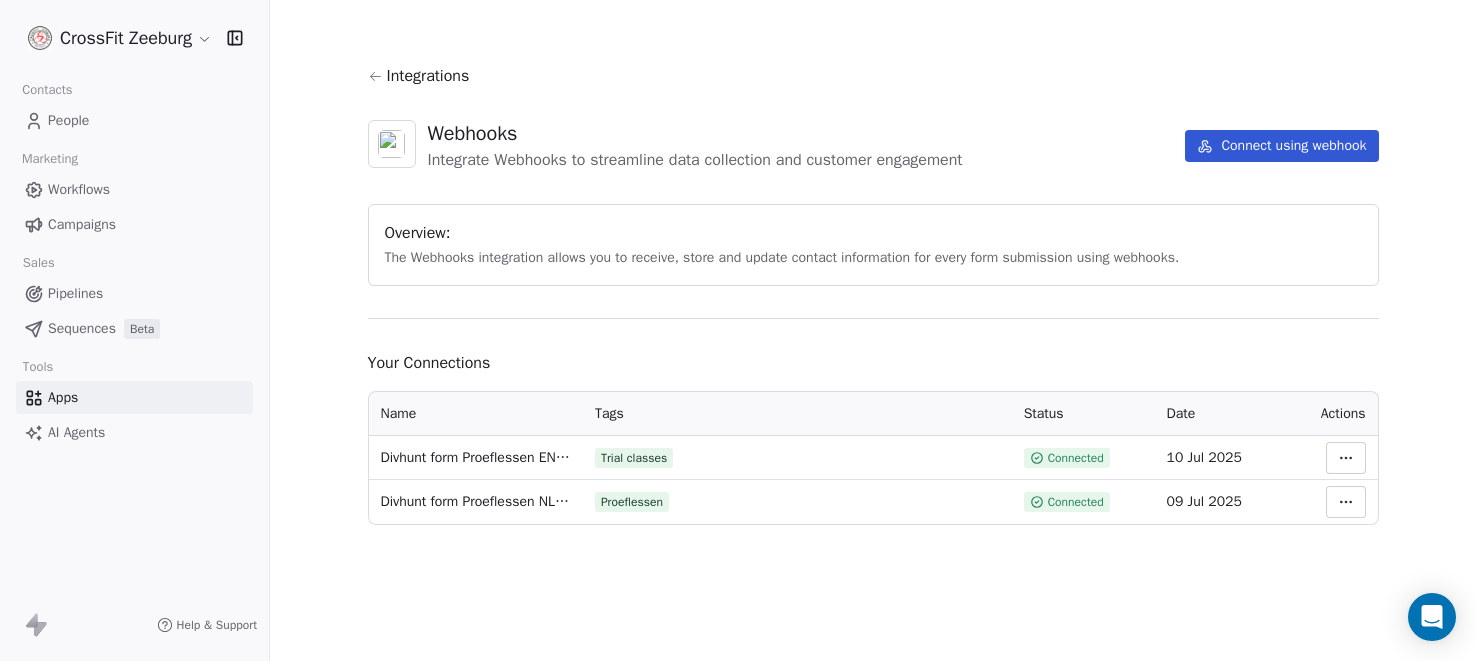 click on "CrossFit Zeeburg Contacts People Marketing Workflows Campaigns Sales Pipelines Sequences Beta Tools Apps AI Agents Help & Support Integrations Webhooks Integrate Webhooks to streamline data collection and customer engagement Connect using webhook Overview: The Webhooks integration allows you to receive, store and update contact information for every form submission using webhooks. Your Connections Name Tags Status Date Actions Divhunt form Proeflessen EN ontvangen Trial classes Connected 10 Jul 2025 Divhunt form Proeflessen NL ontvangen Proeflessen Connected 09 Jul 2025" at bounding box center [738, 330] 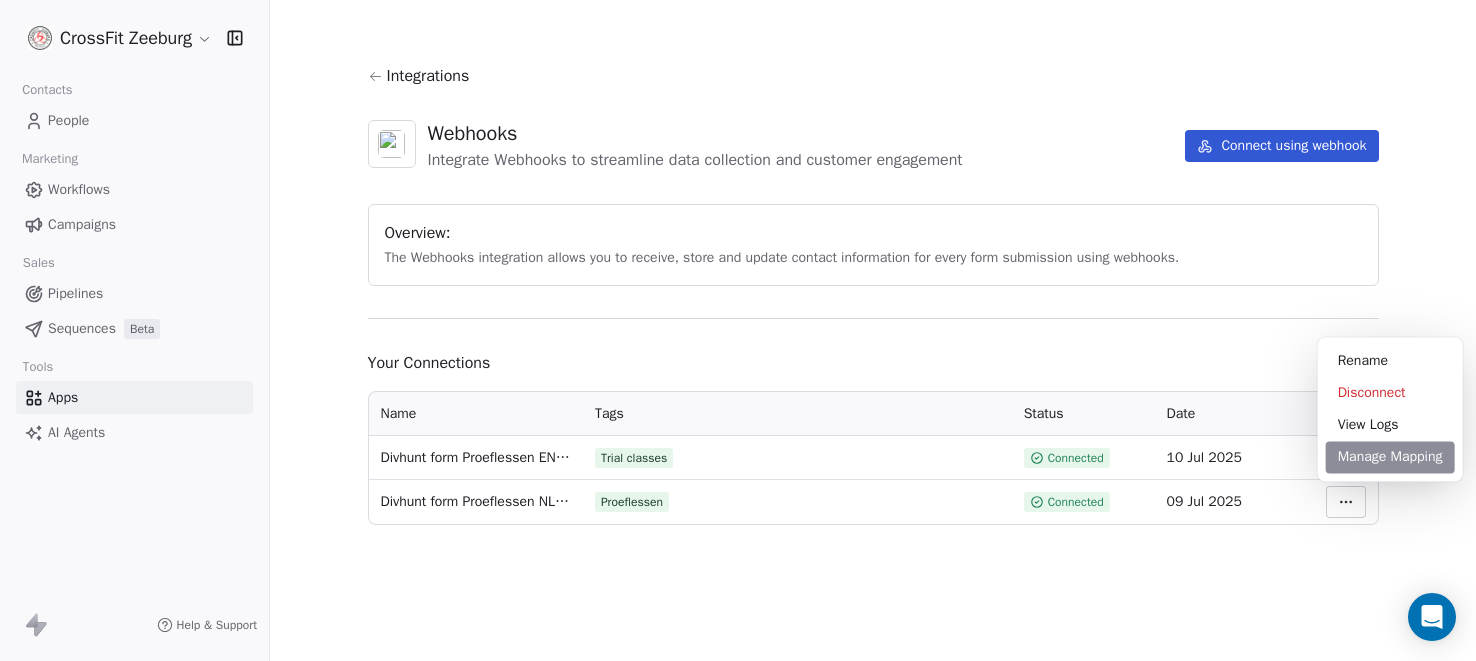 click on "Manage Mapping" at bounding box center (1390, 457) 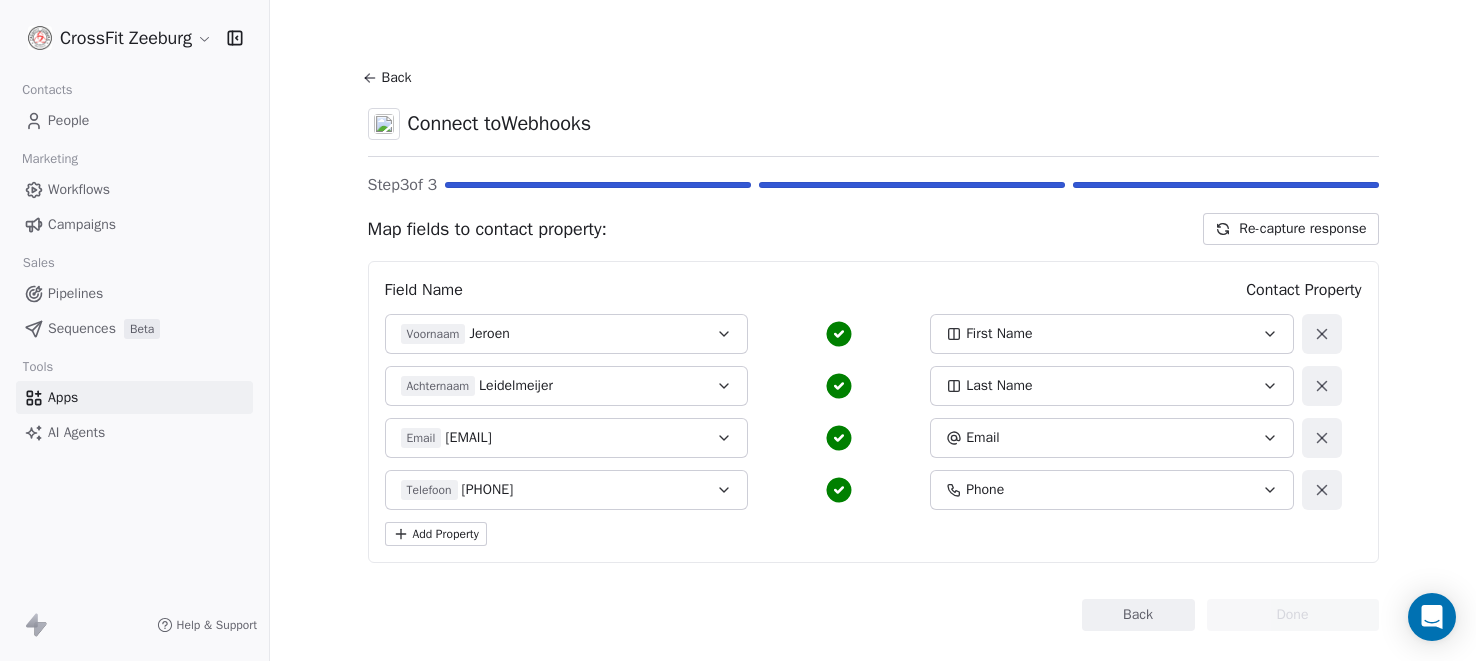 click on "Back" at bounding box center (1138, 615) 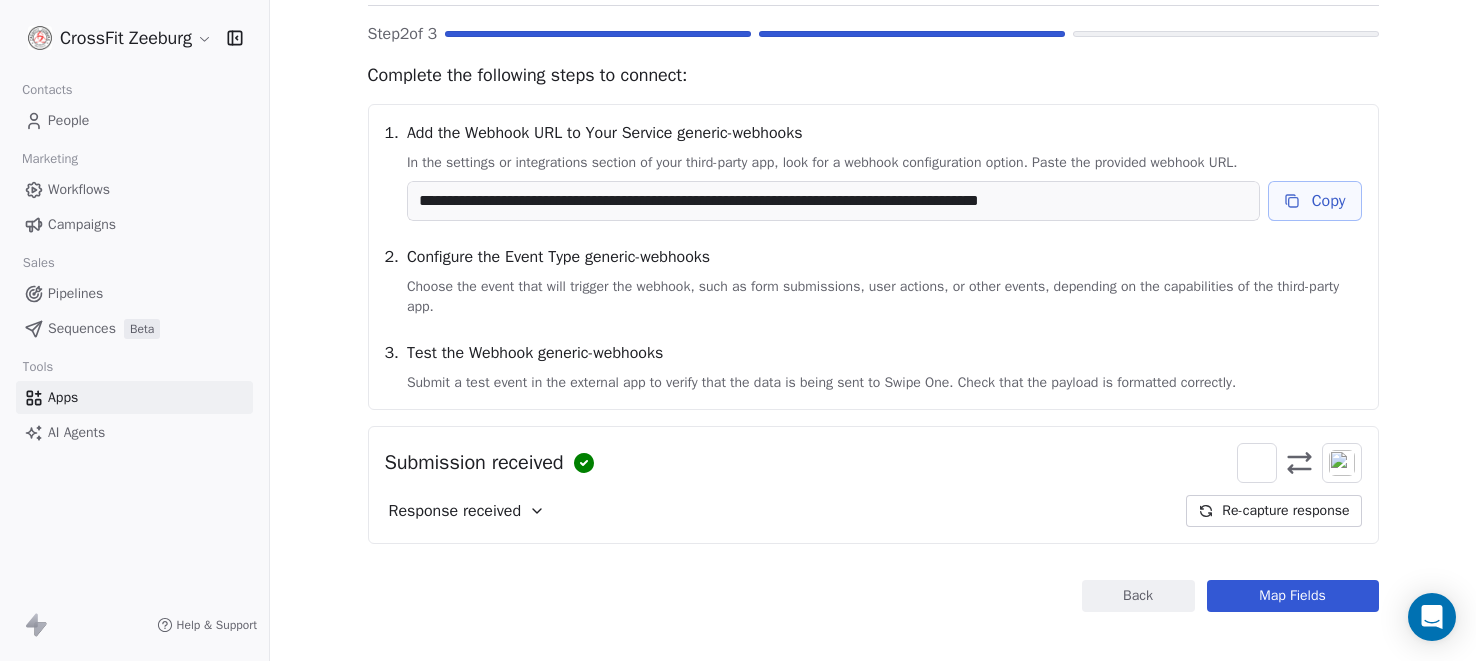scroll, scrollTop: 165, scrollLeft: 0, axis: vertical 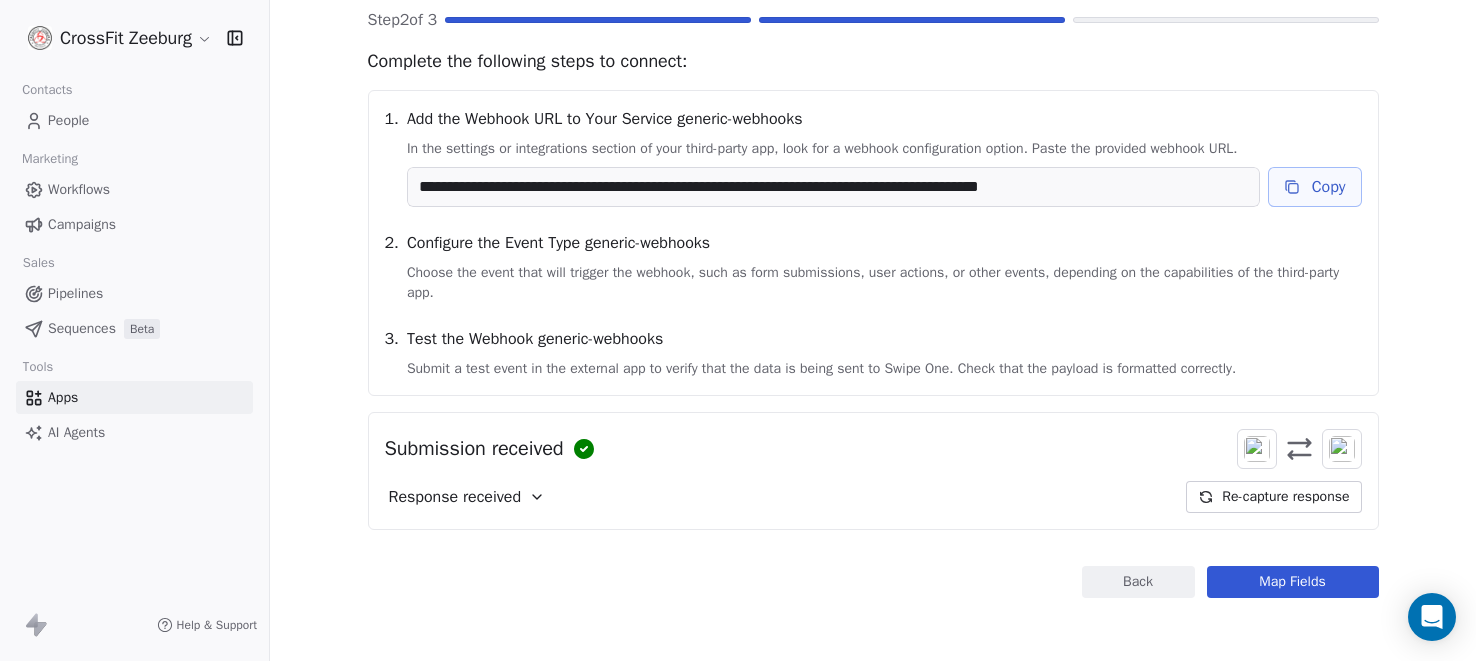 click on "Back" at bounding box center [1138, 582] 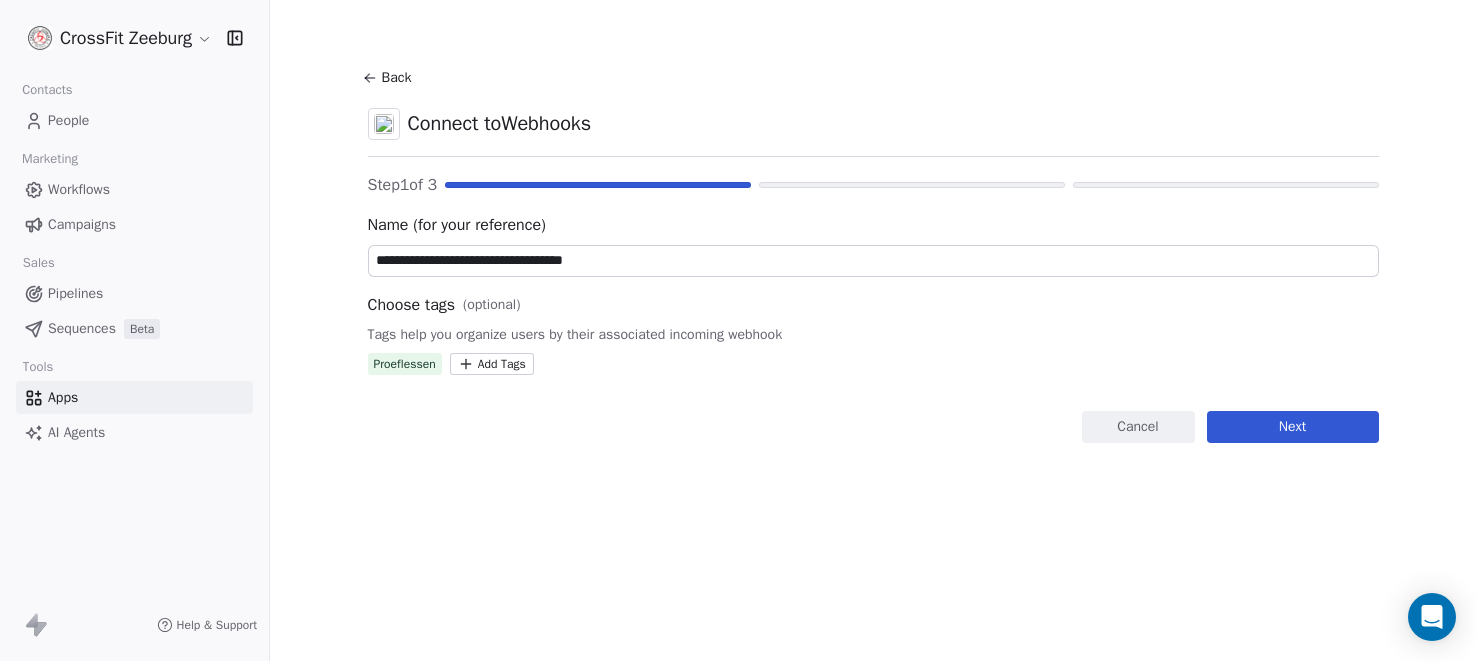 scroll, scrollTop: 0, scrollLeft: 0, axis: both 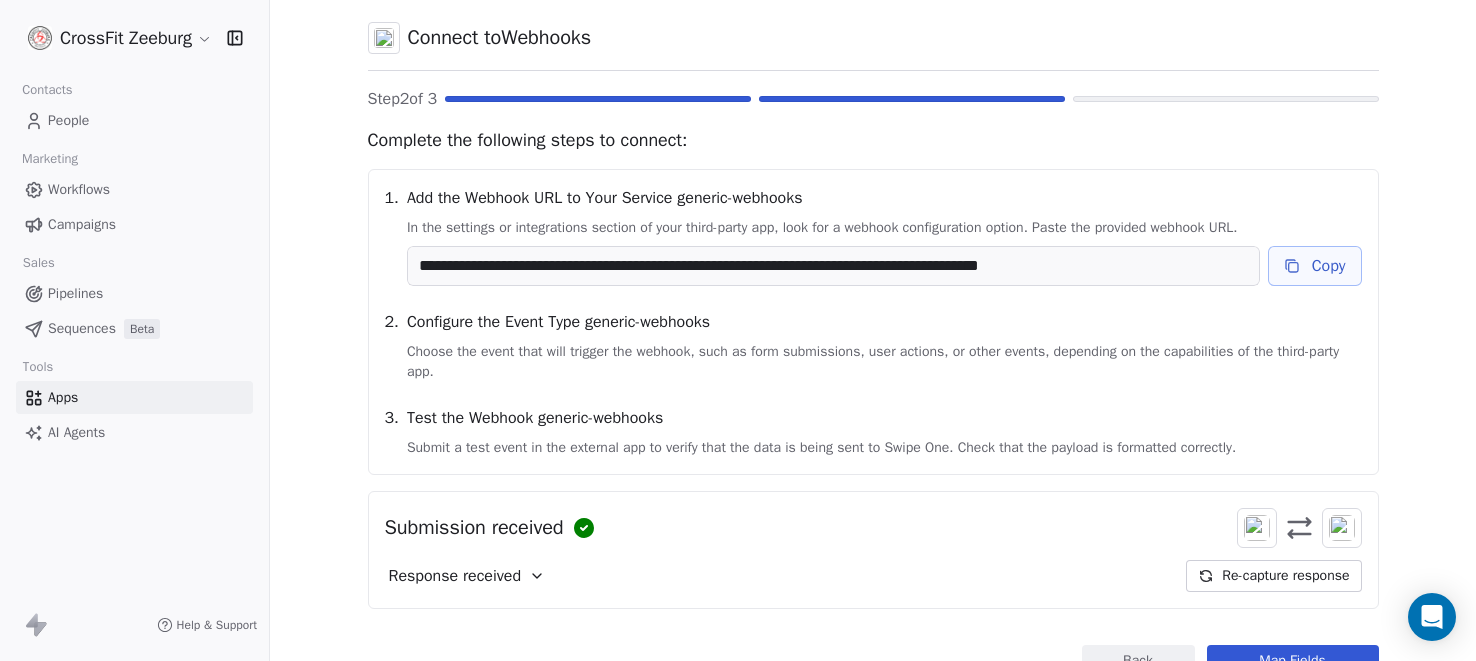 click on "Response received" at bounding box center (455, 576) 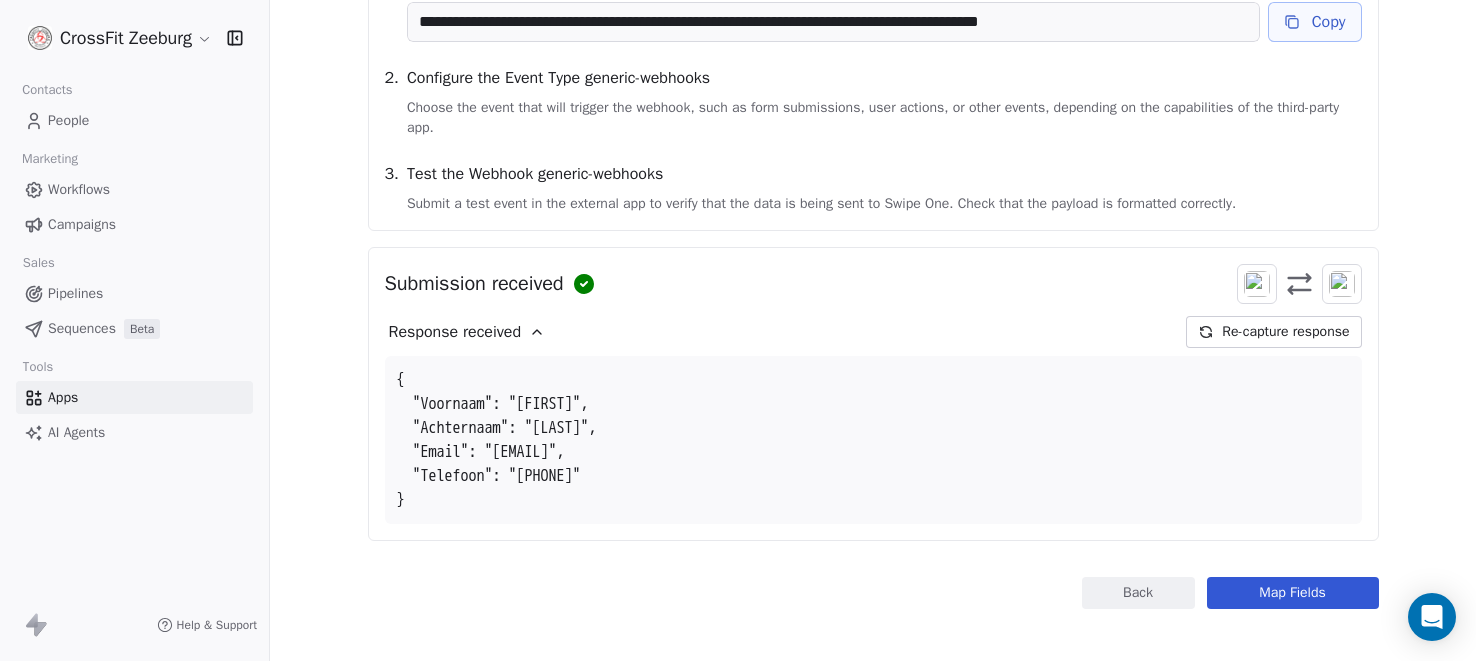 scroll, scrollTop: 340, scrollLeft: 0, axis: vertical 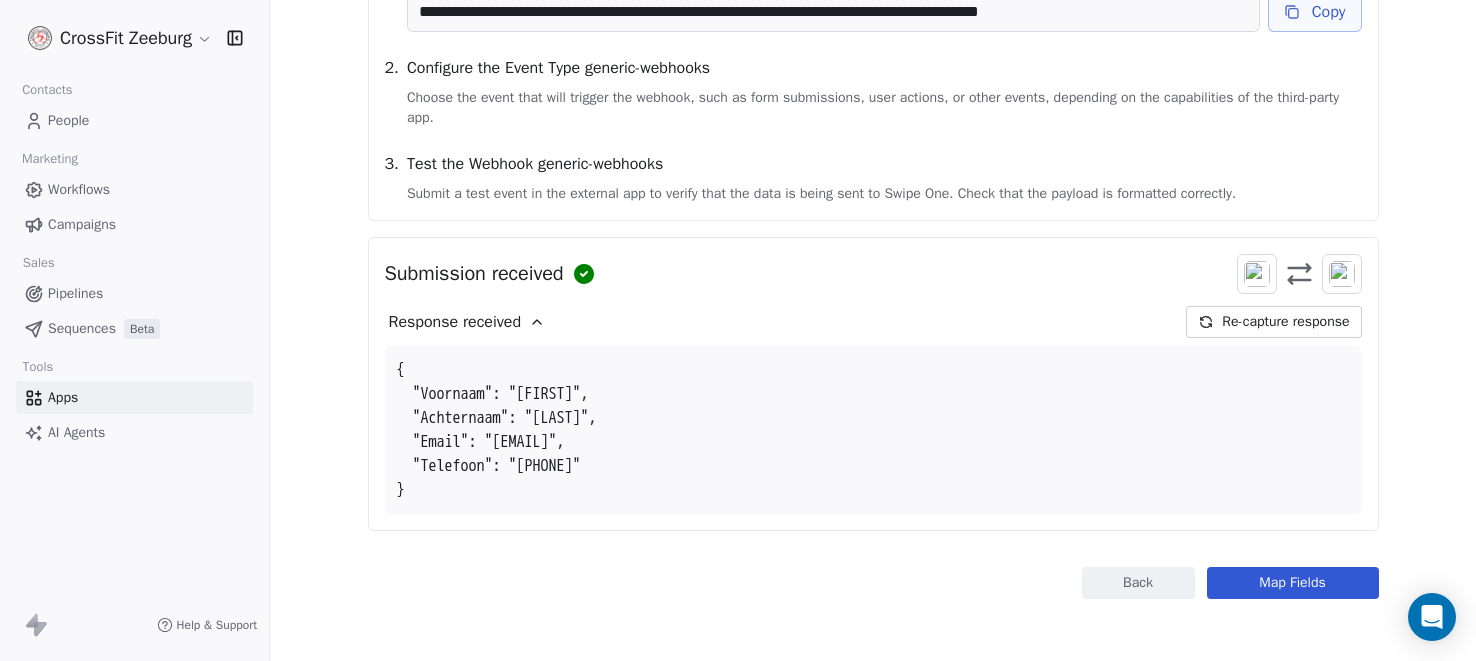 click on "Re-capture response" at bounding box center (1273, 322) 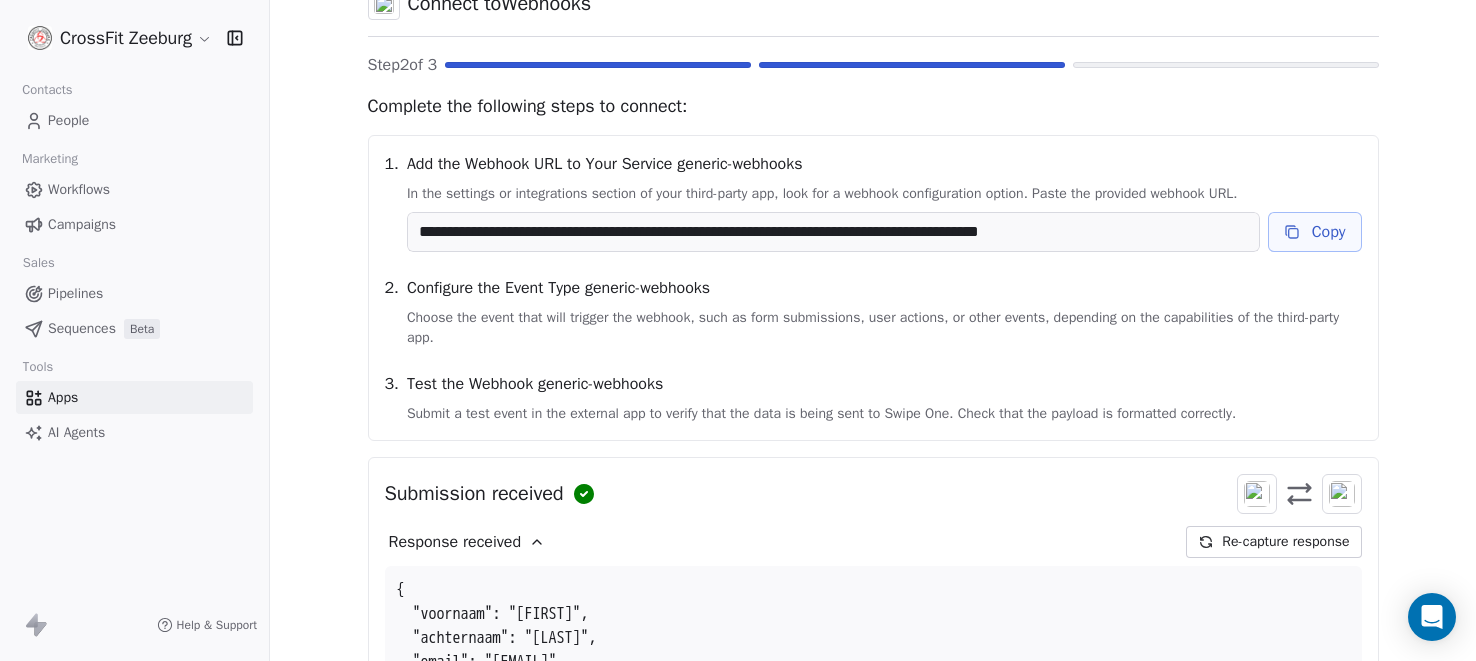 scroll, scrollTop: 340, scrollLeft: 0, axis: vertical 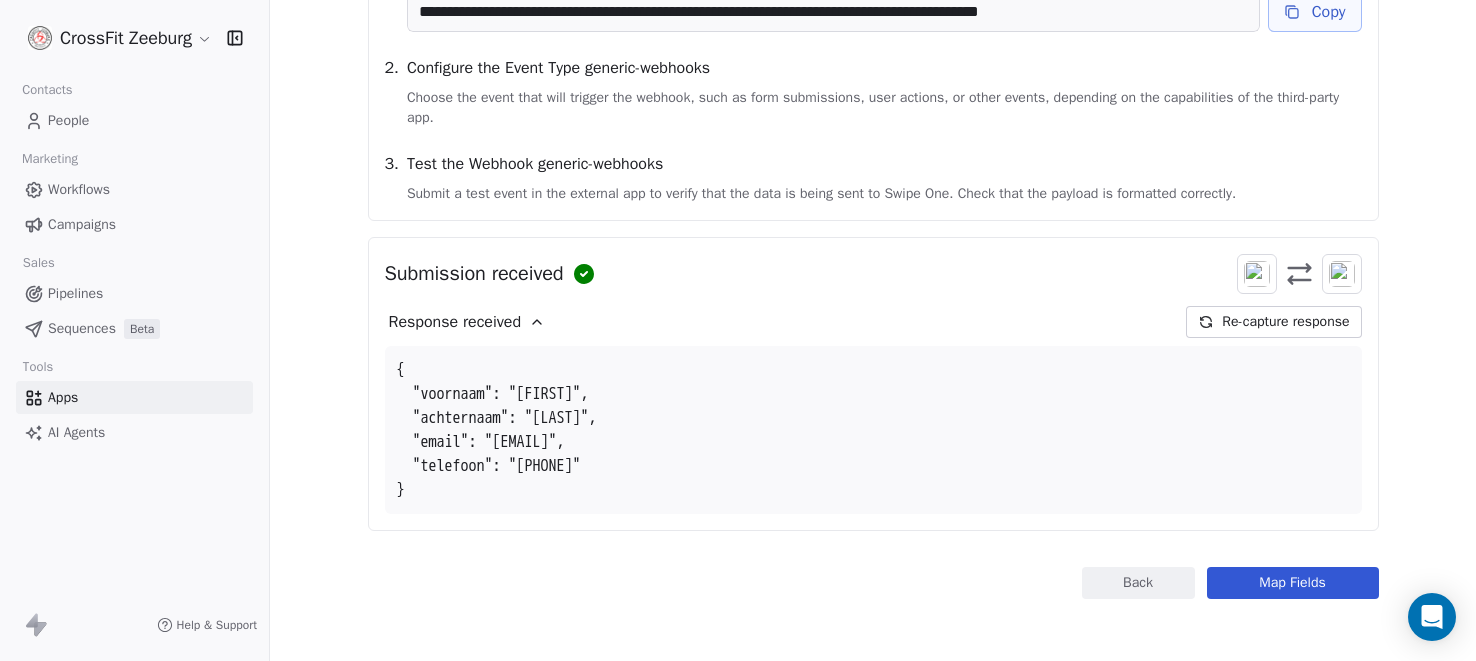click on "Map Fields" at bounding box center (1293, 583) 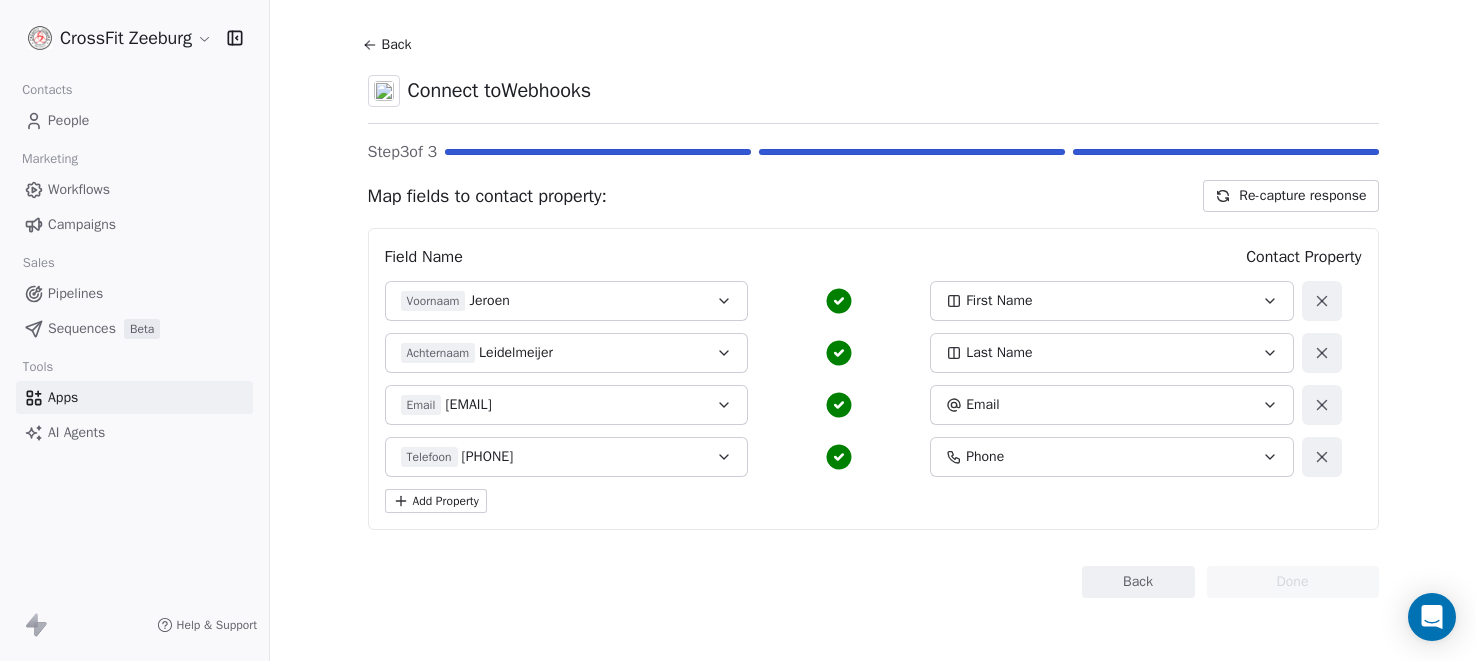 click on "Back" at bounding box center [1138, 582] 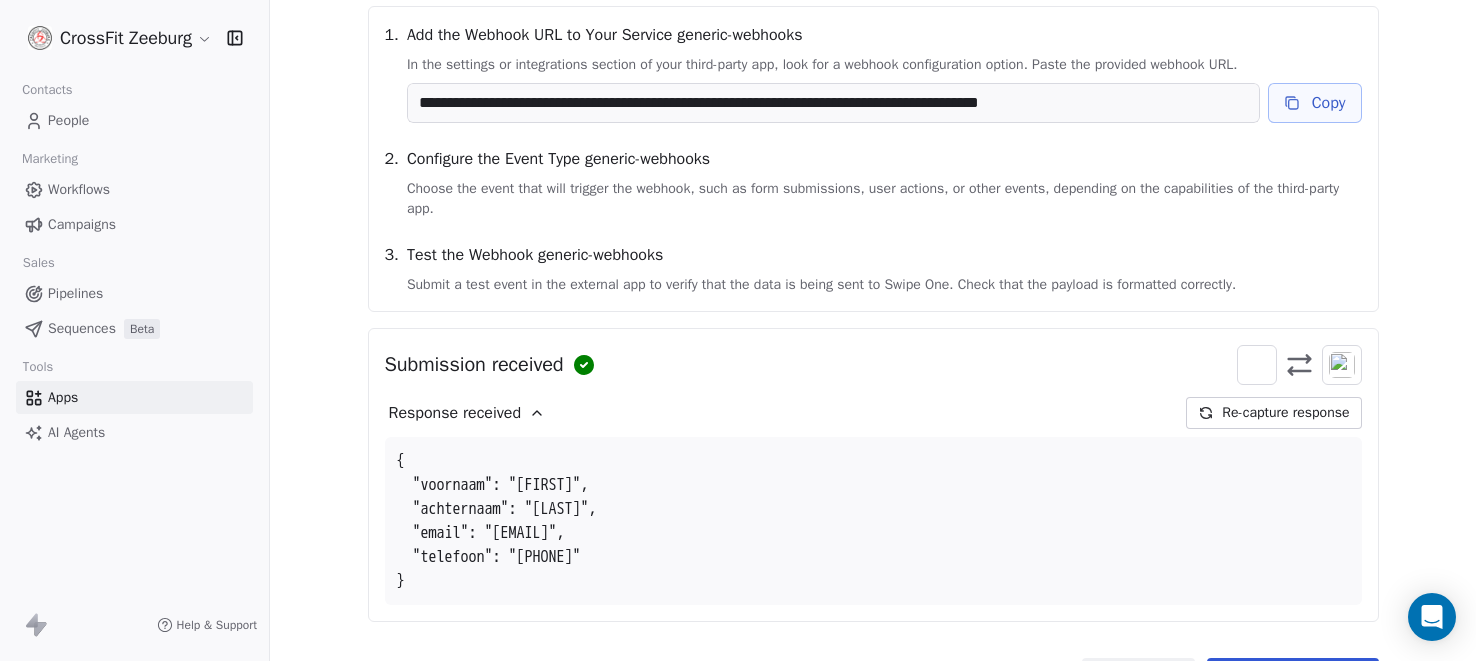 scroll, scrollTop: 301, scrollLeft: 0, axis: vertical 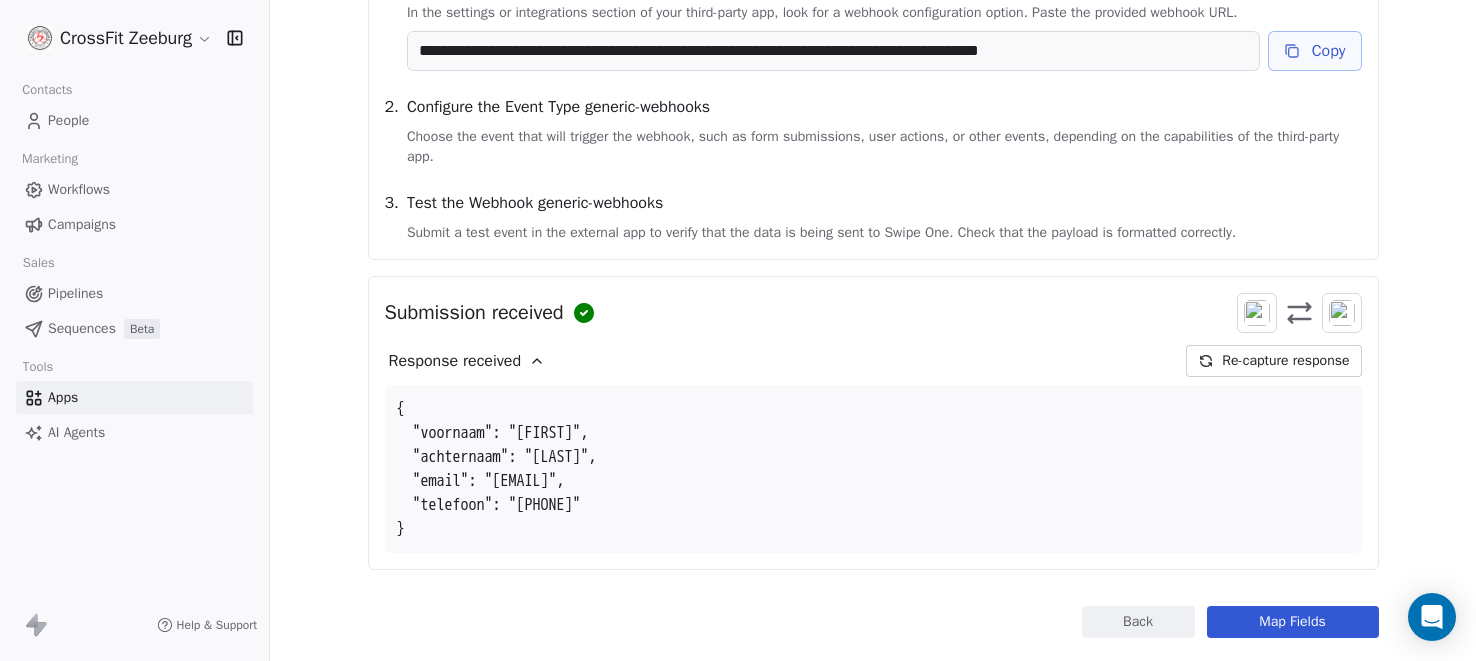 click on "Back" at bounding box center [1138, 622] 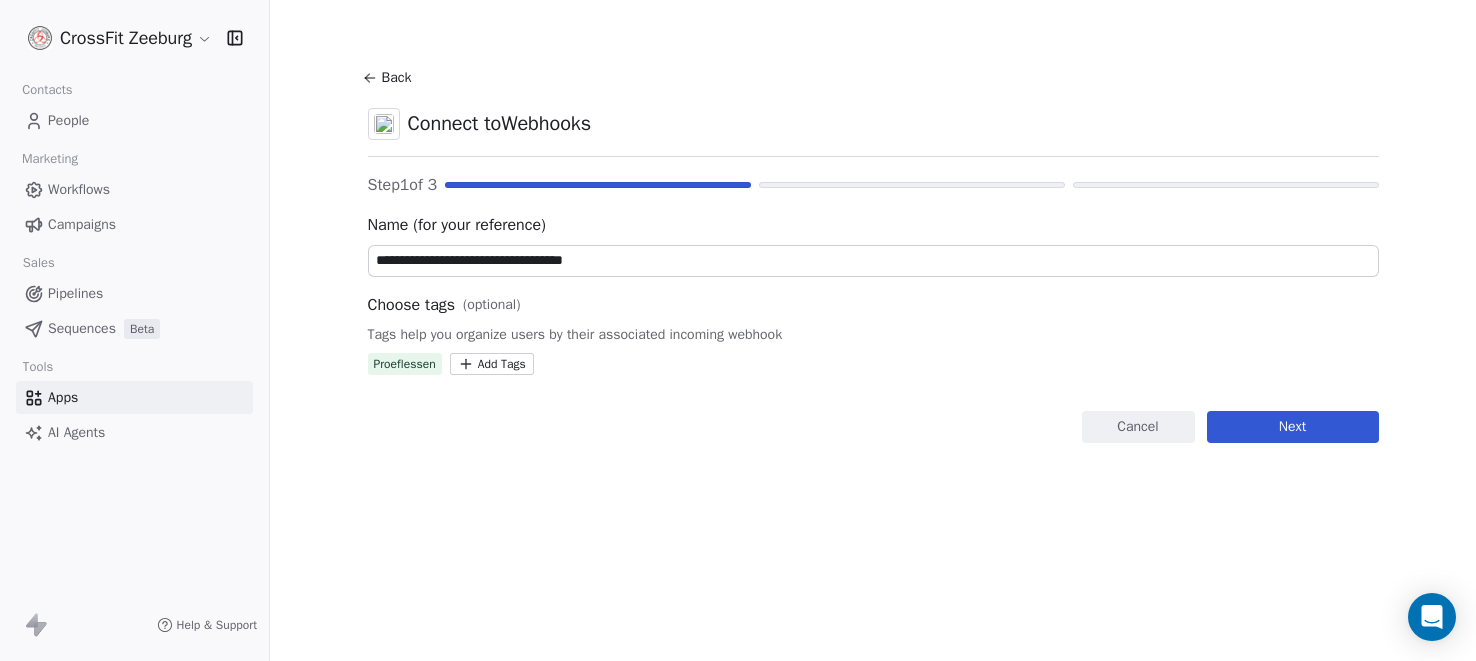 click on "Cancel" at bounding box center [1138, 427] 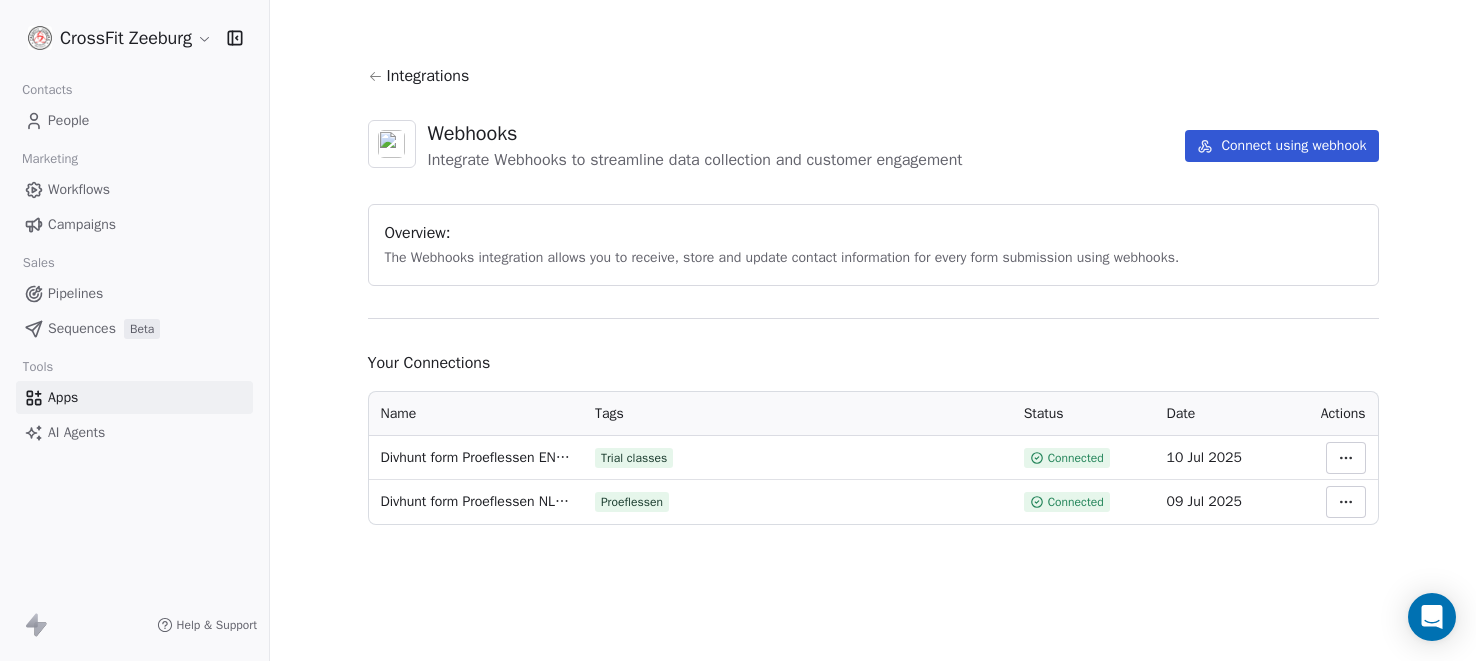 click on "People" at bounding box center (68, 120) 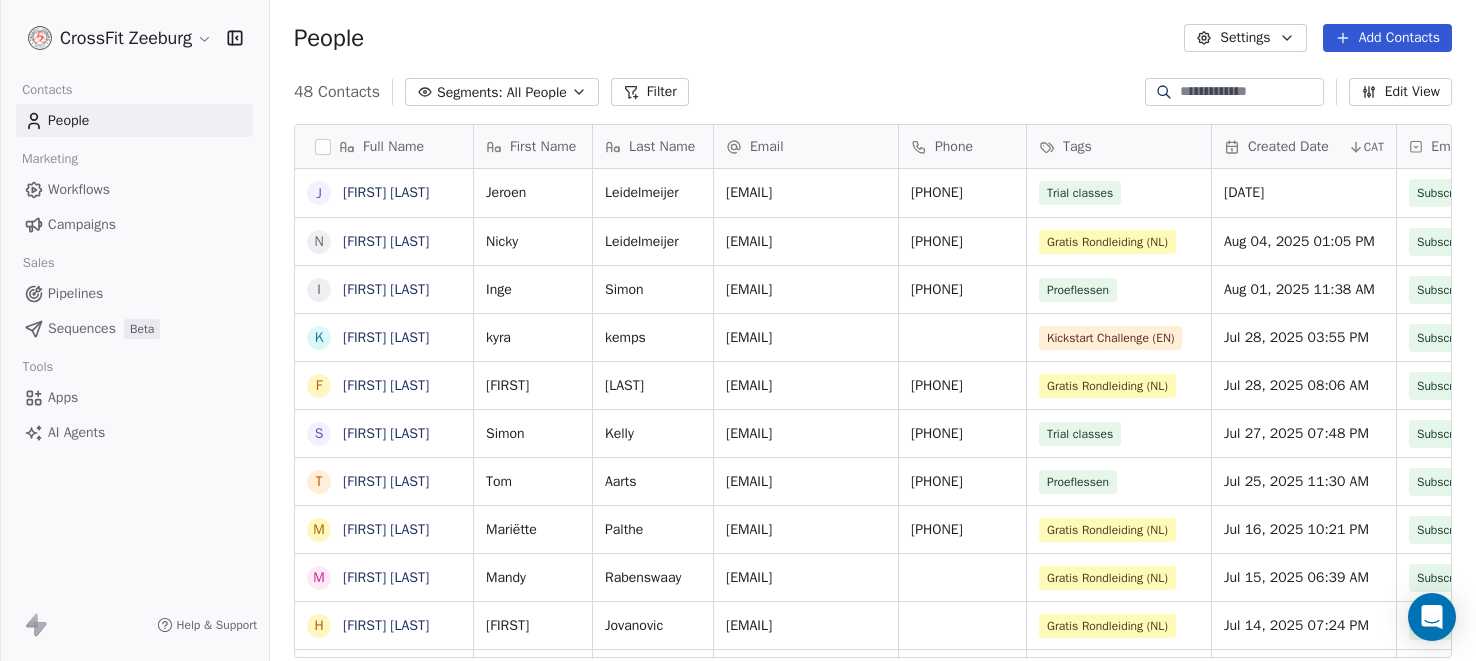 scroll, scrollTop: 0, scrollLeft: 0, axis: both 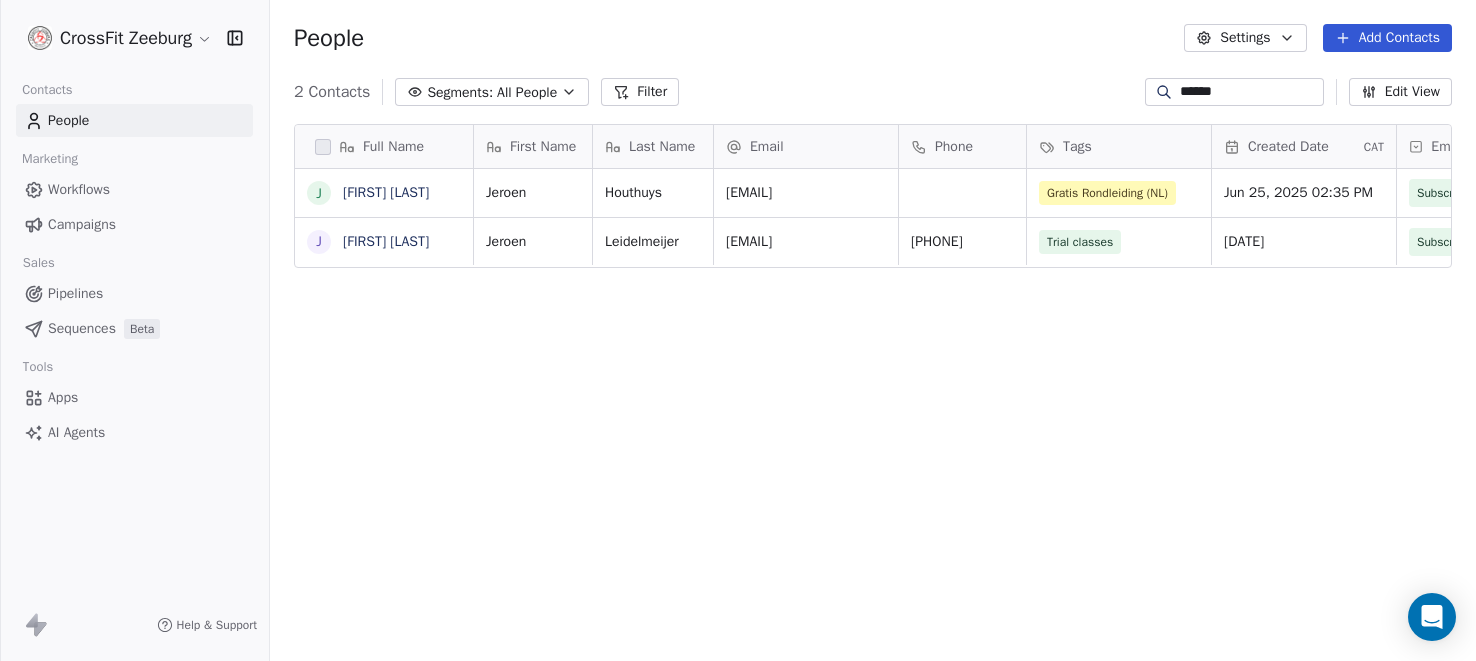 type on "******" 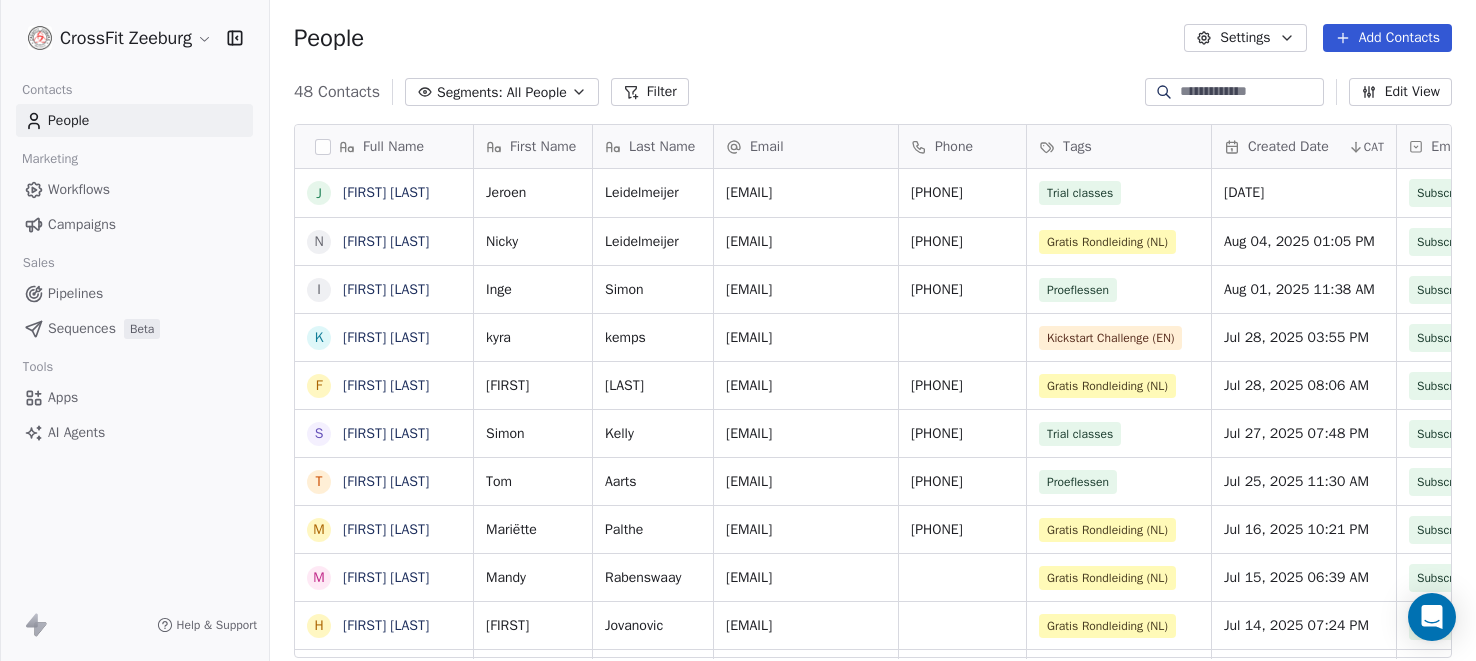 type 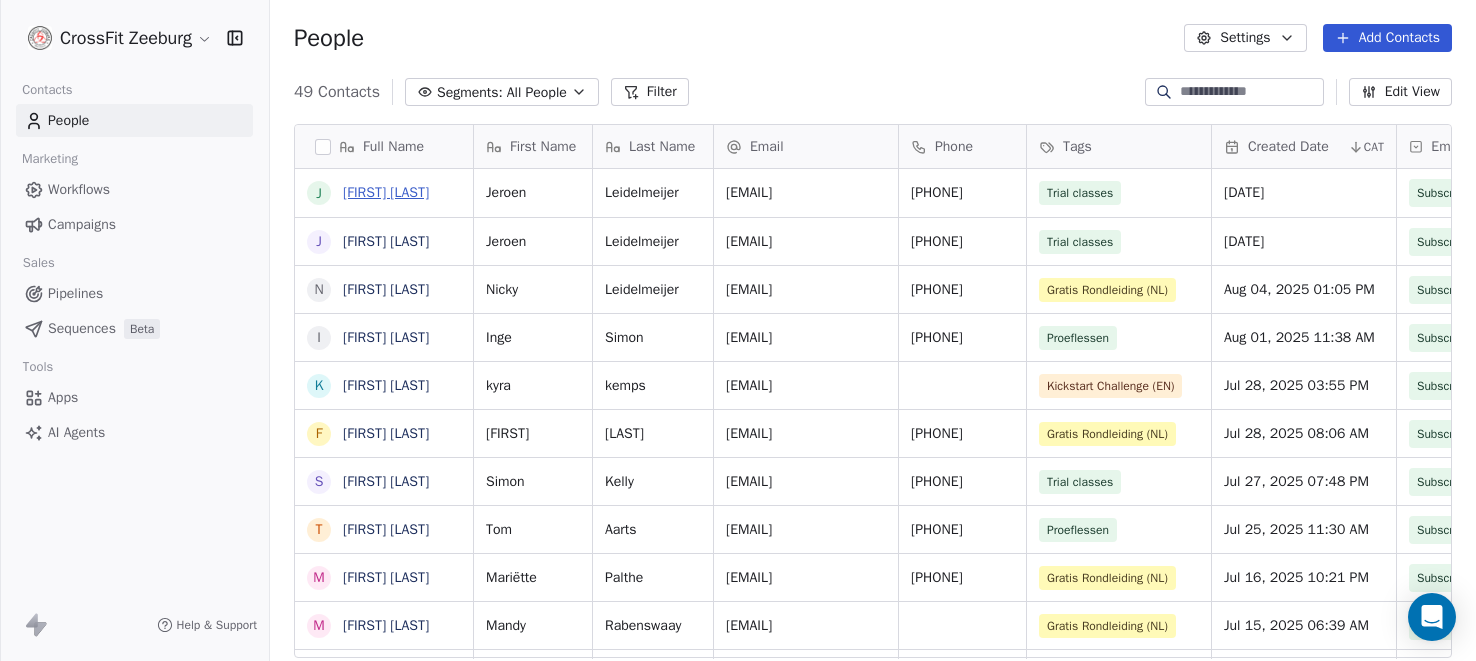 click on "Jeroen Leidelmeijer" at bounding box center (386, 192) 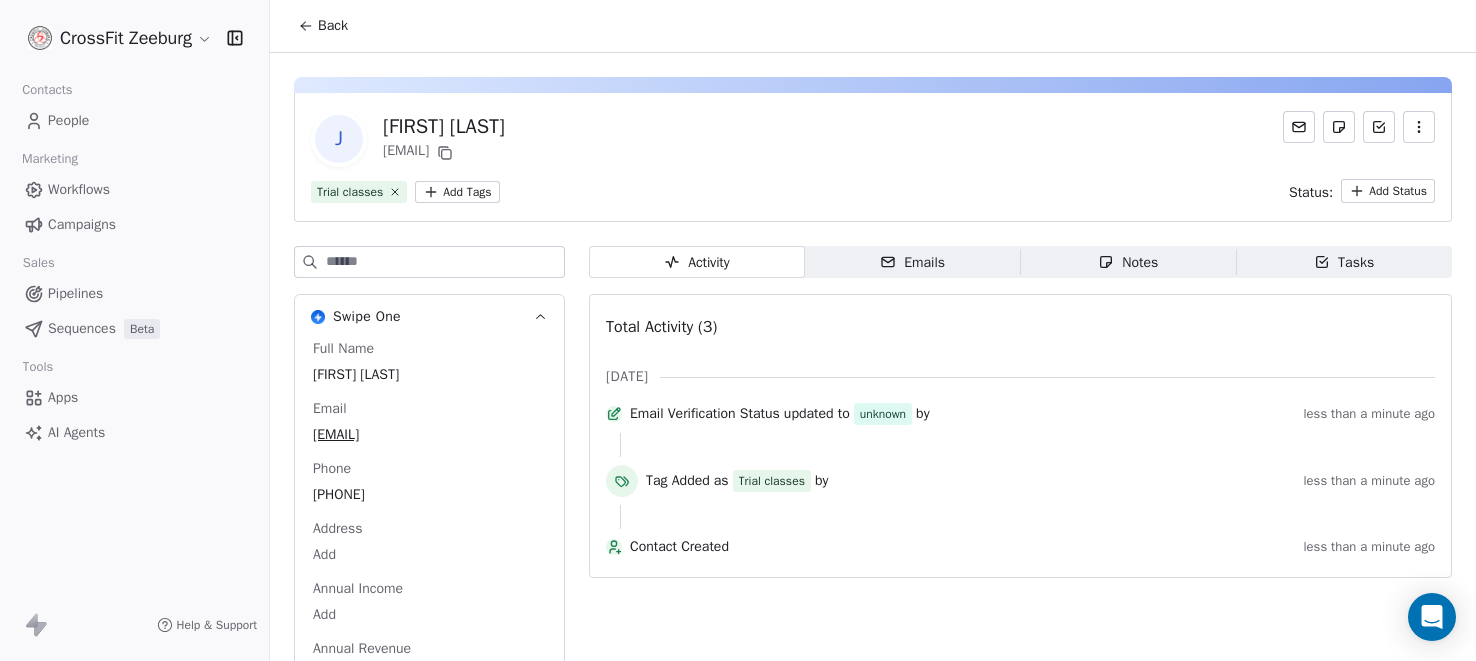 click at bounding box center (1359, 139) 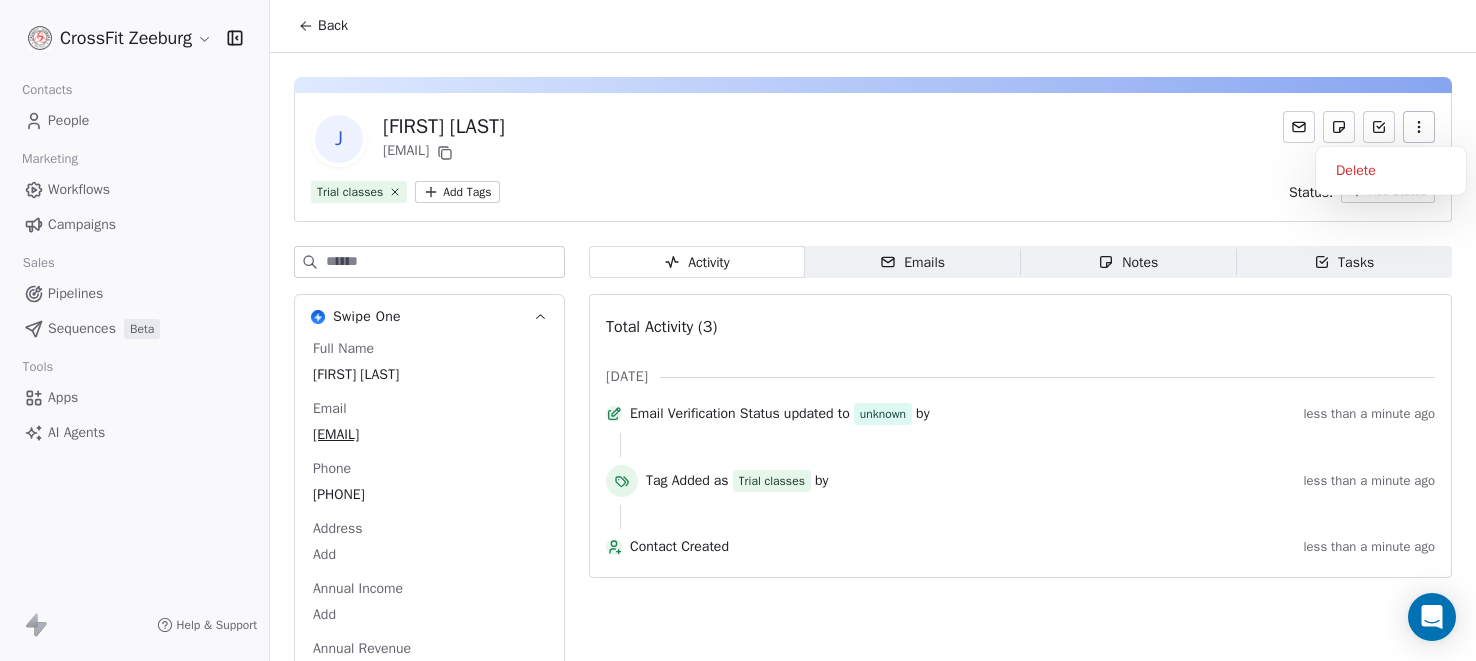 click at bounding box center (1419, 127) 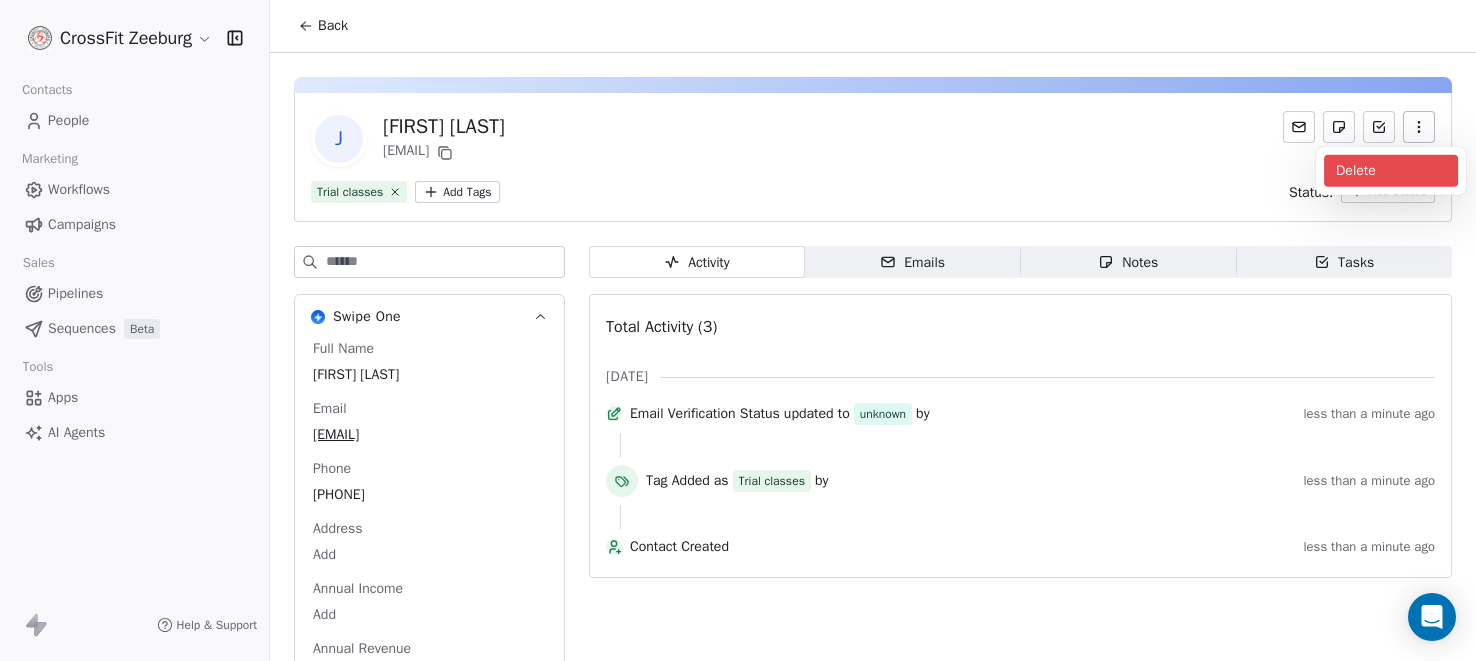 click on "Delete" at bounding box center (1391, 171) 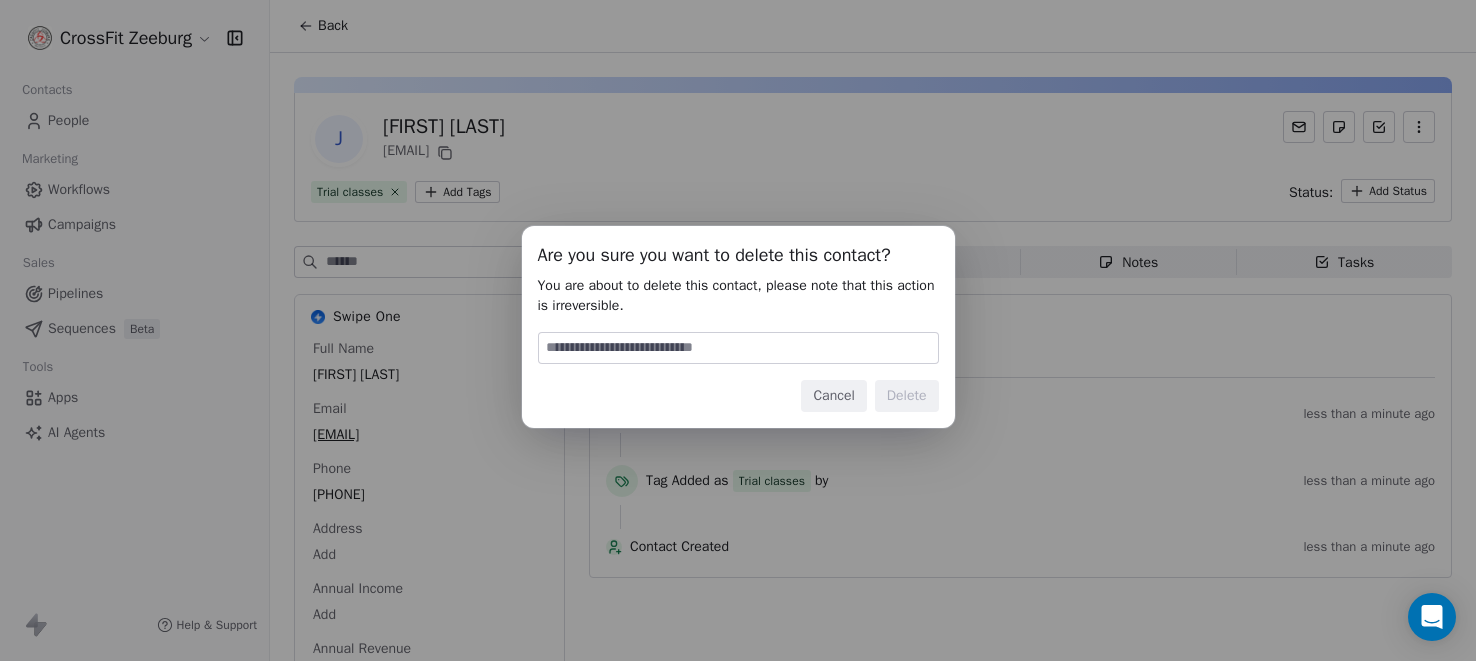 click at bounding box center [738, 348] 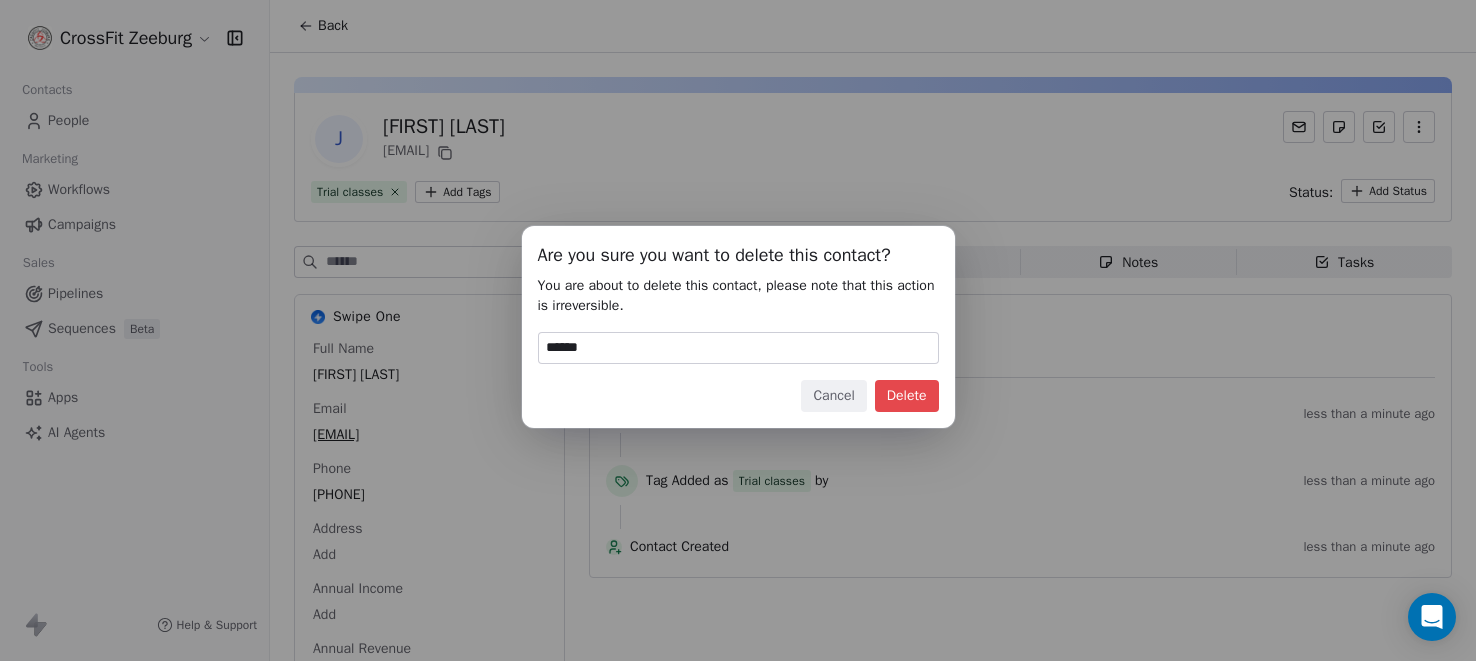 click on "Delete" at bounding box center (907, 396) 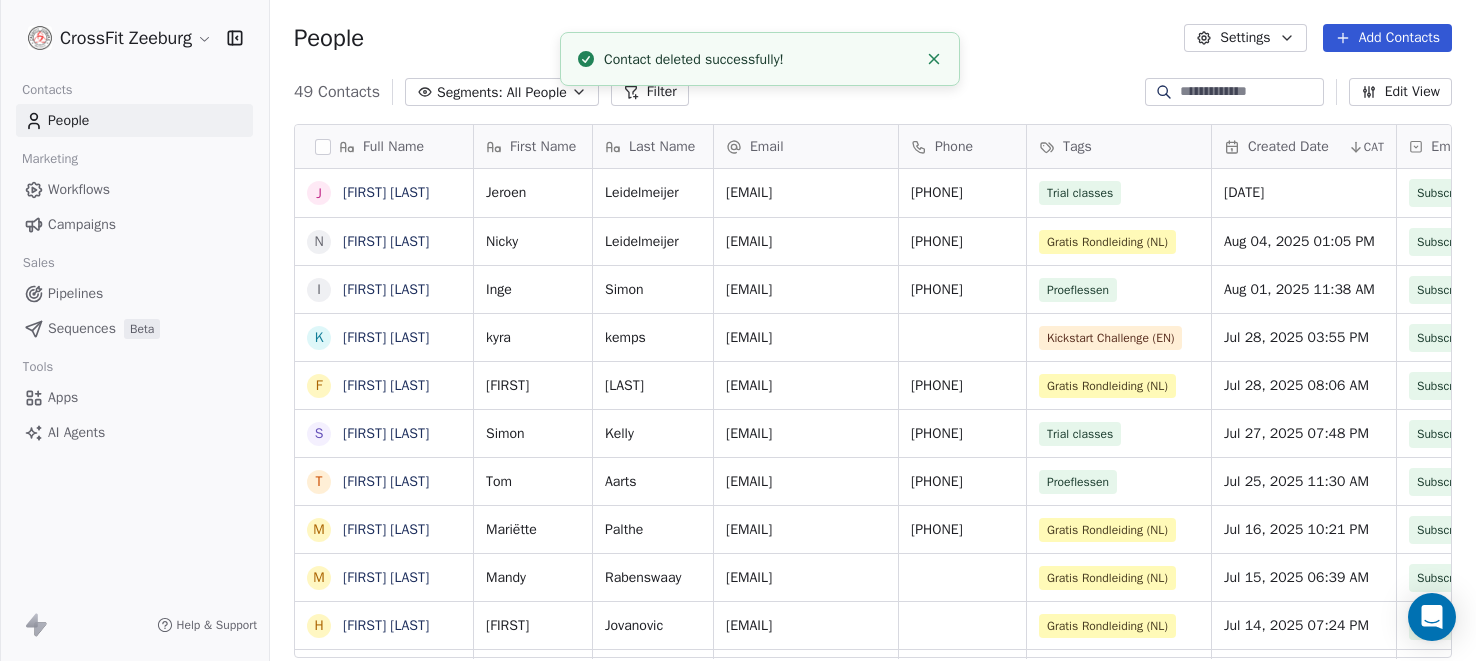 scroll, scrollTop: 0, scrollLeft: 0, axis: both 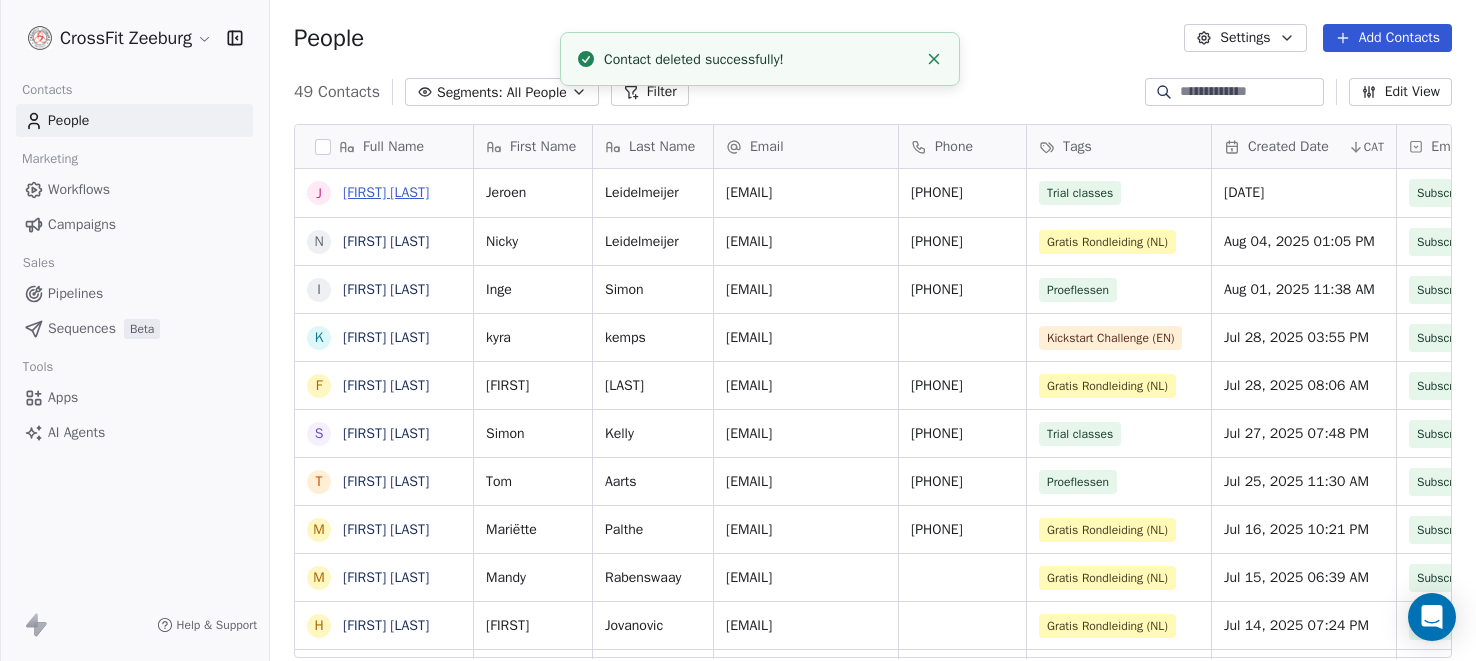 click on "Jeroen Leidelmeijer" at bounding box center [386, 192] 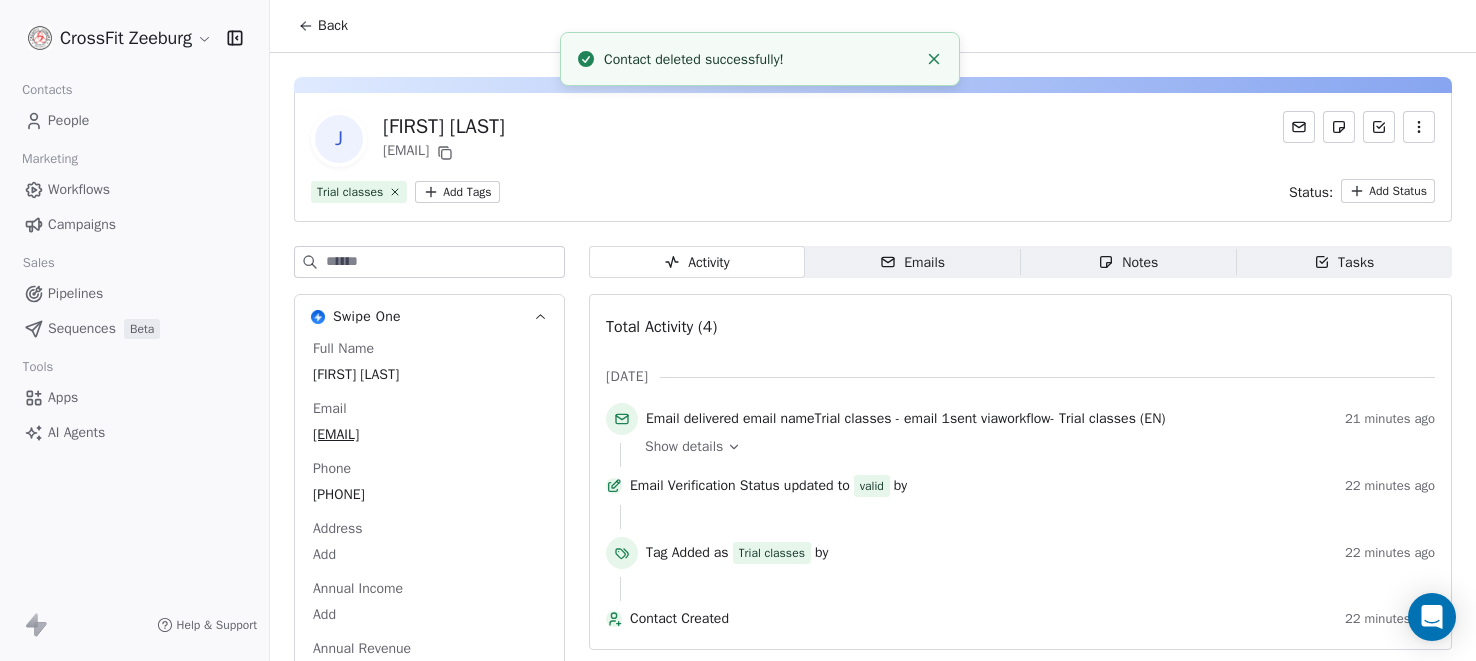 click 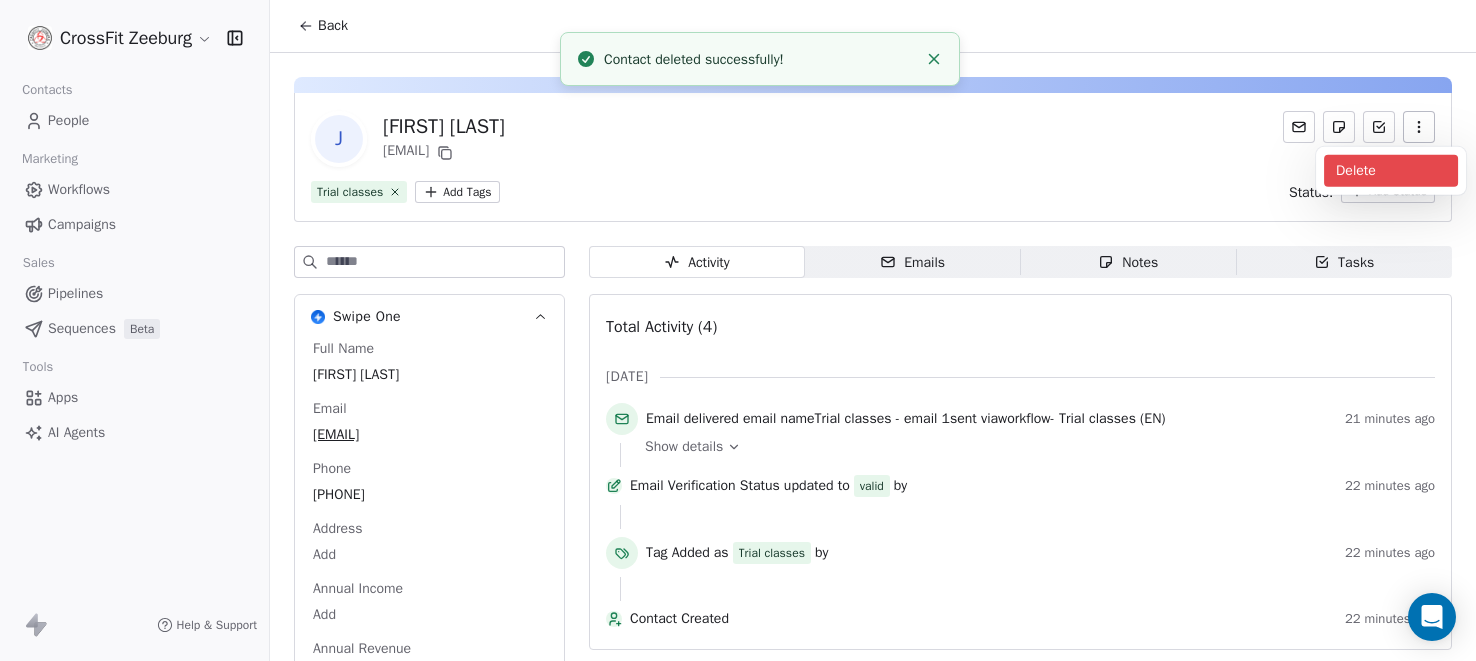 click on "Delete" at bounding box center [1391, 171] 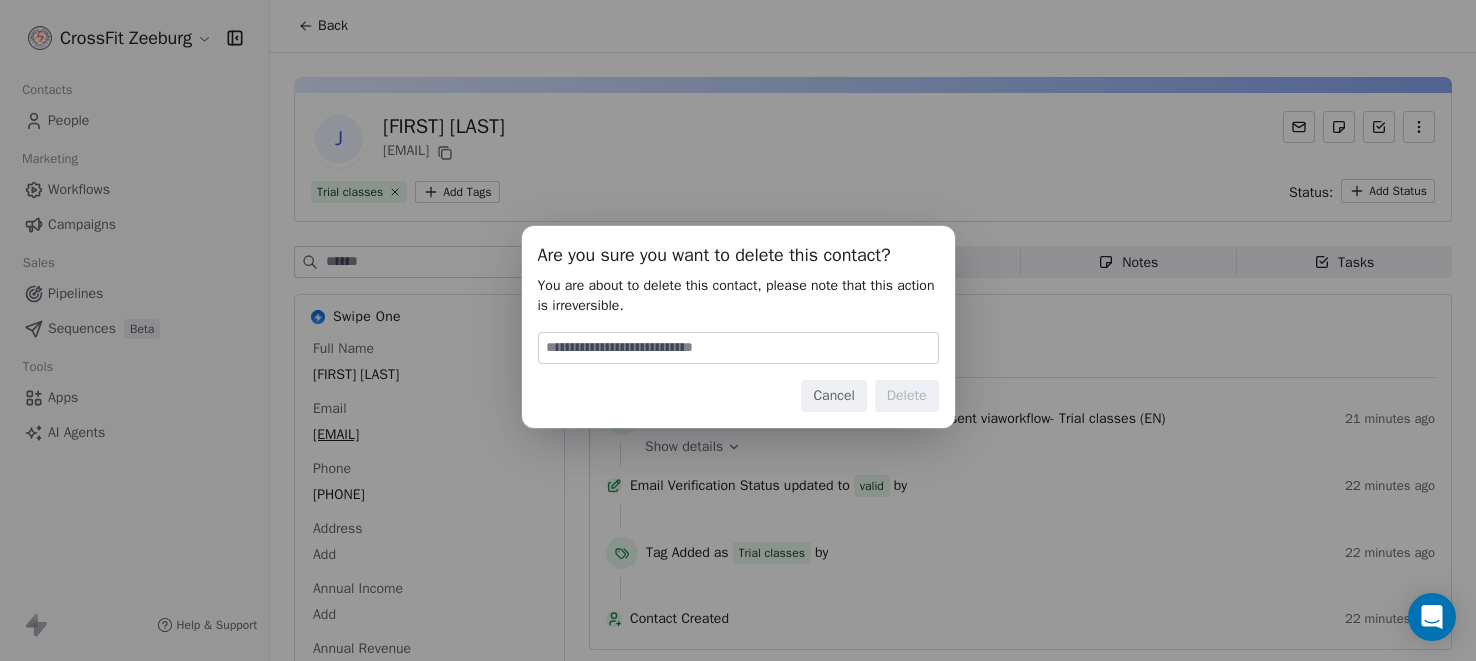 click at bounding box center [738, 348] 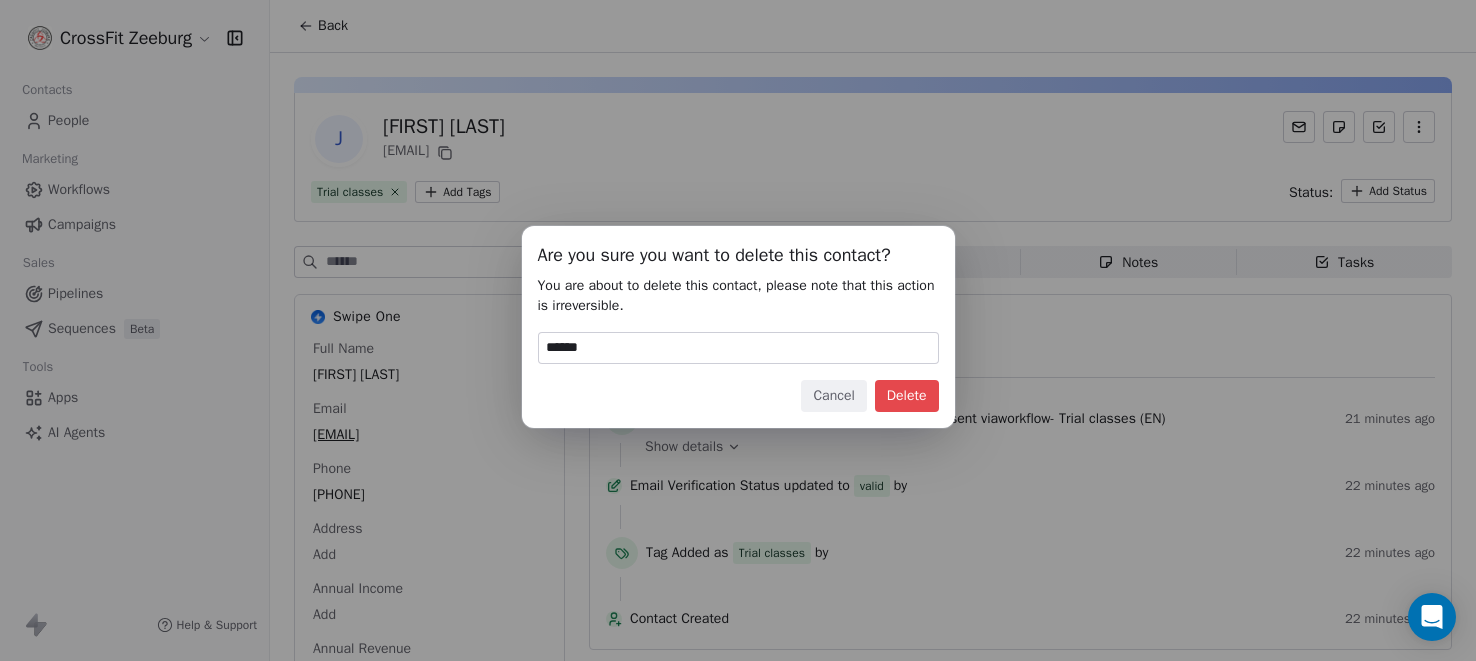 click on "Delete" at bounding box center (907, 396) 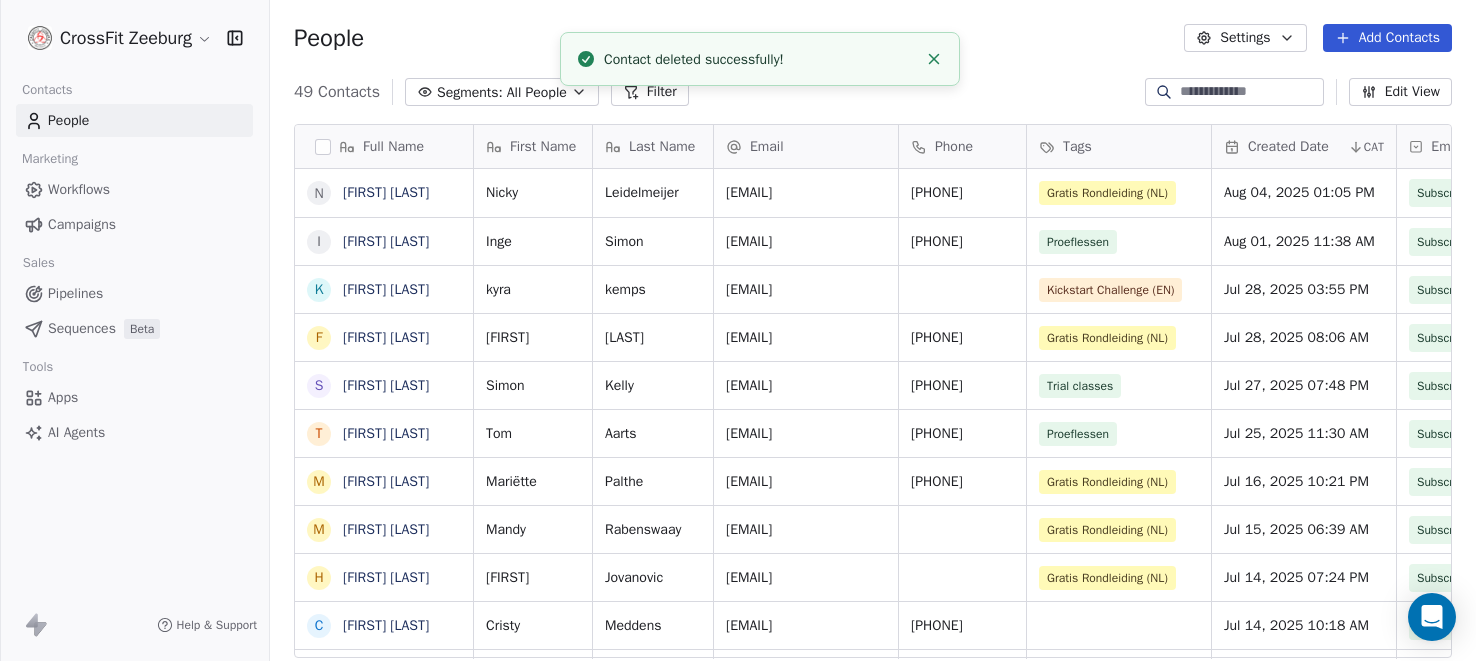 scroll, scrollTop: 0, scrollLeft: 0, axis: both 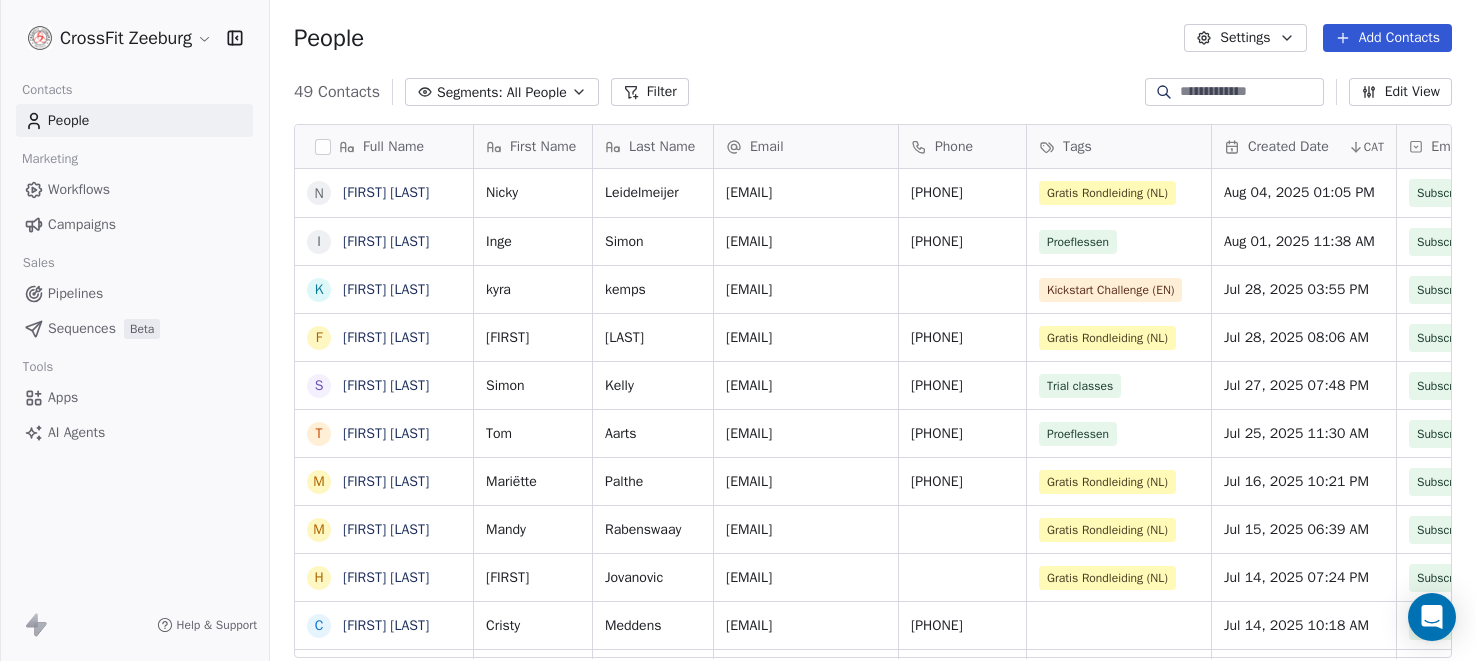 click on "Workflows" at bounding box center [79, 189] 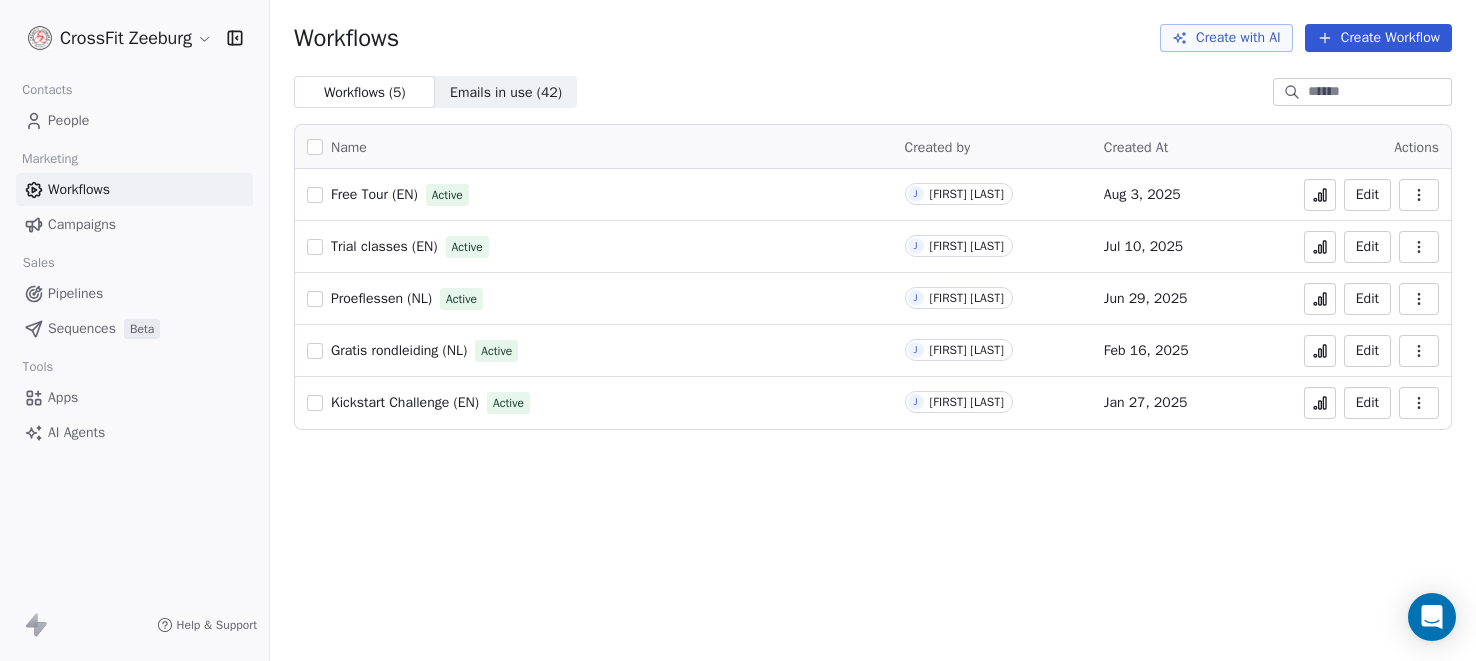 click on "People" at bounding box center (134, 120) 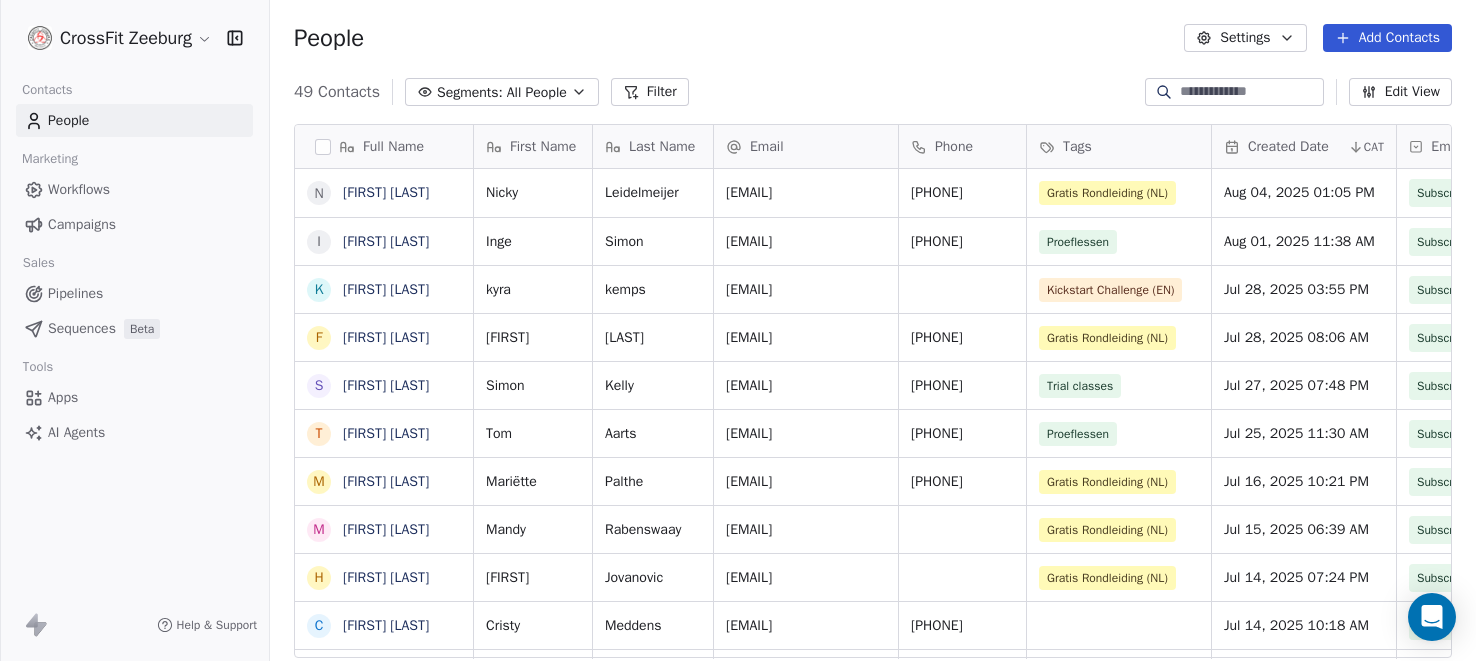 scroll, scrollTop: 0, scrollLeft: 0, axis: both 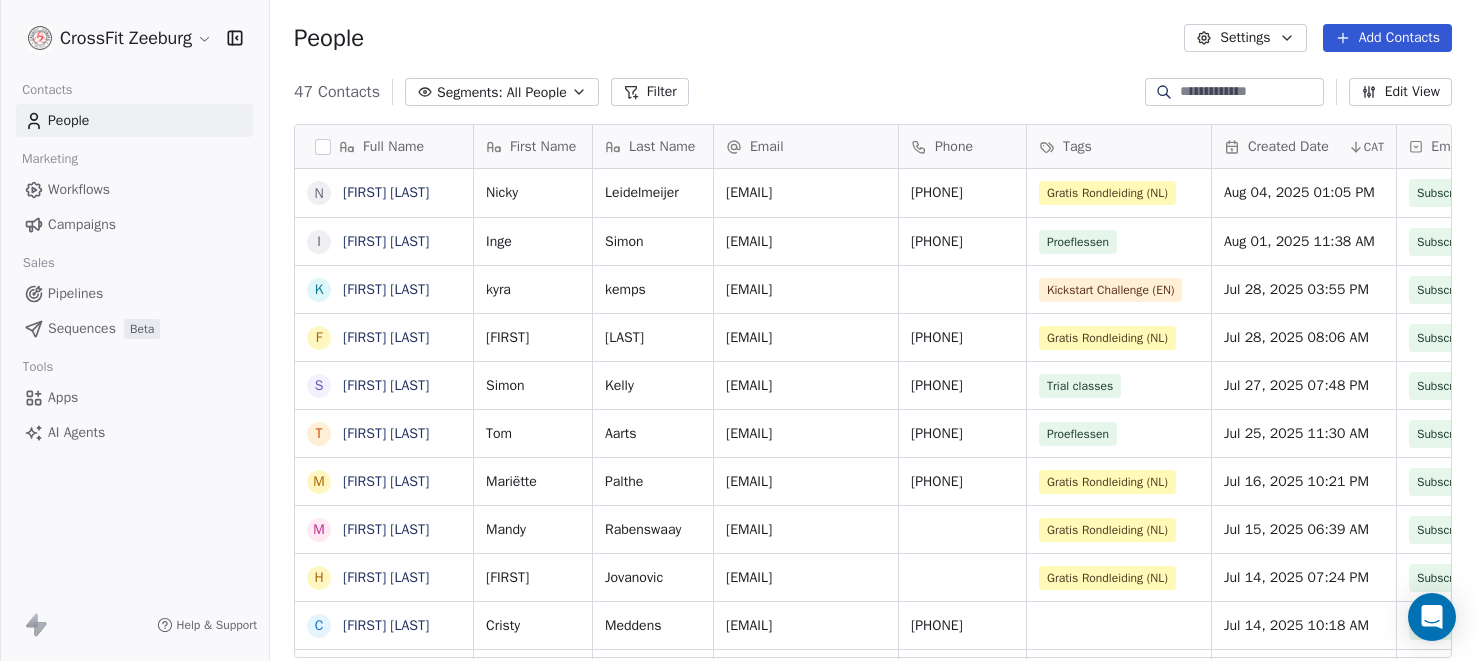 click on "Apps" at bounding box center (63, 397) 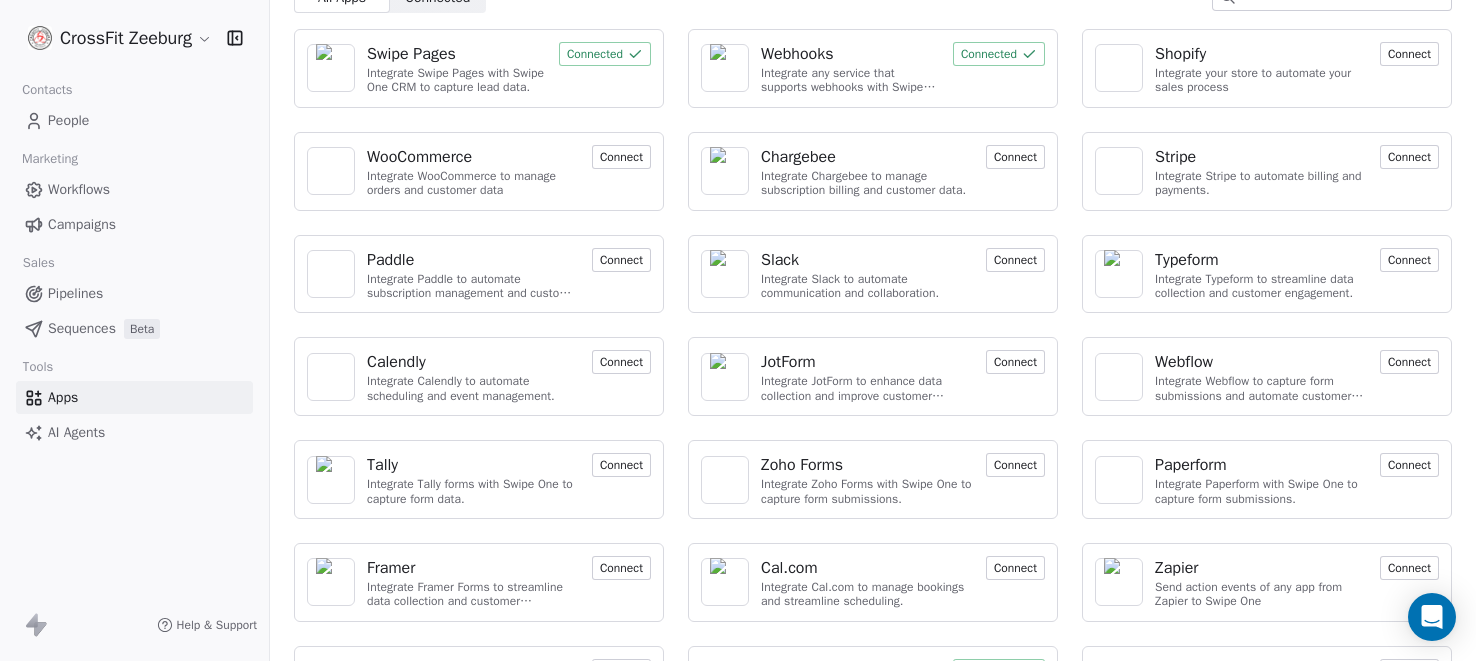 scroll, scrollTop: 0, scrollLeft: 0, axis: both 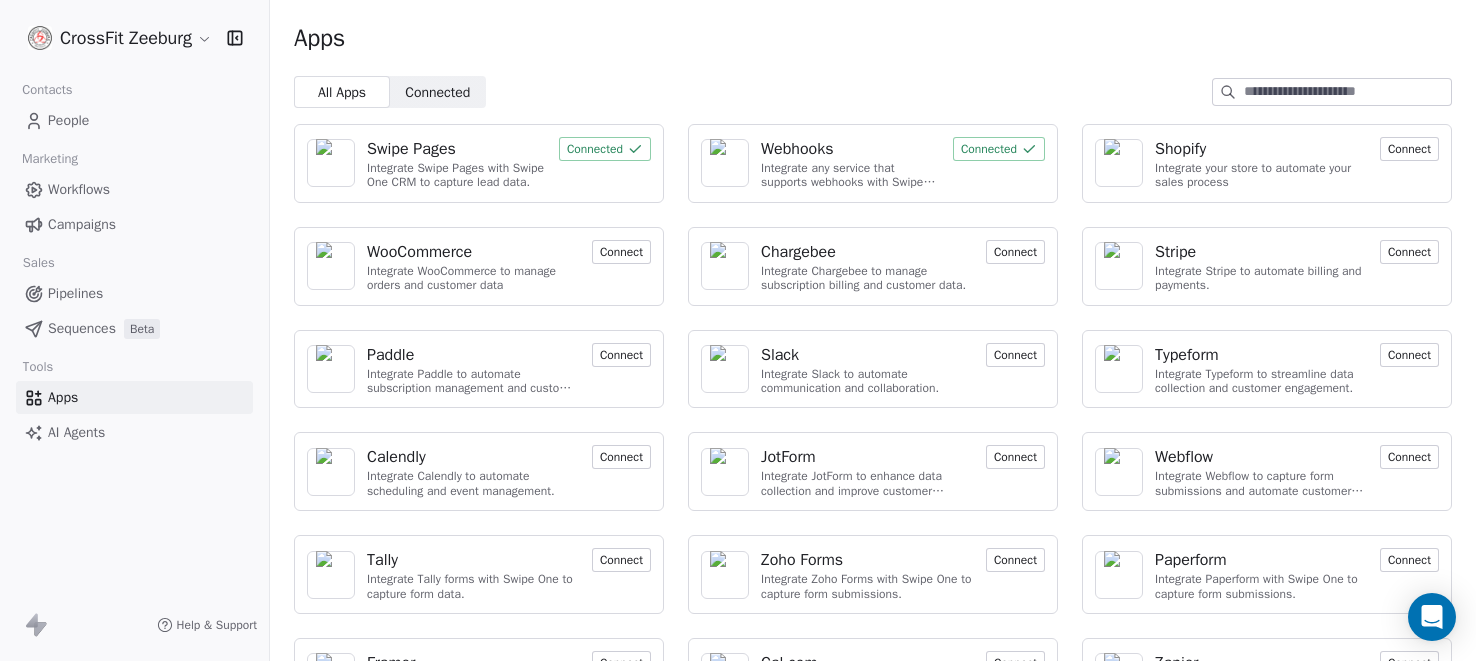 click on "Webhooks" at bounding box center [797, 149] 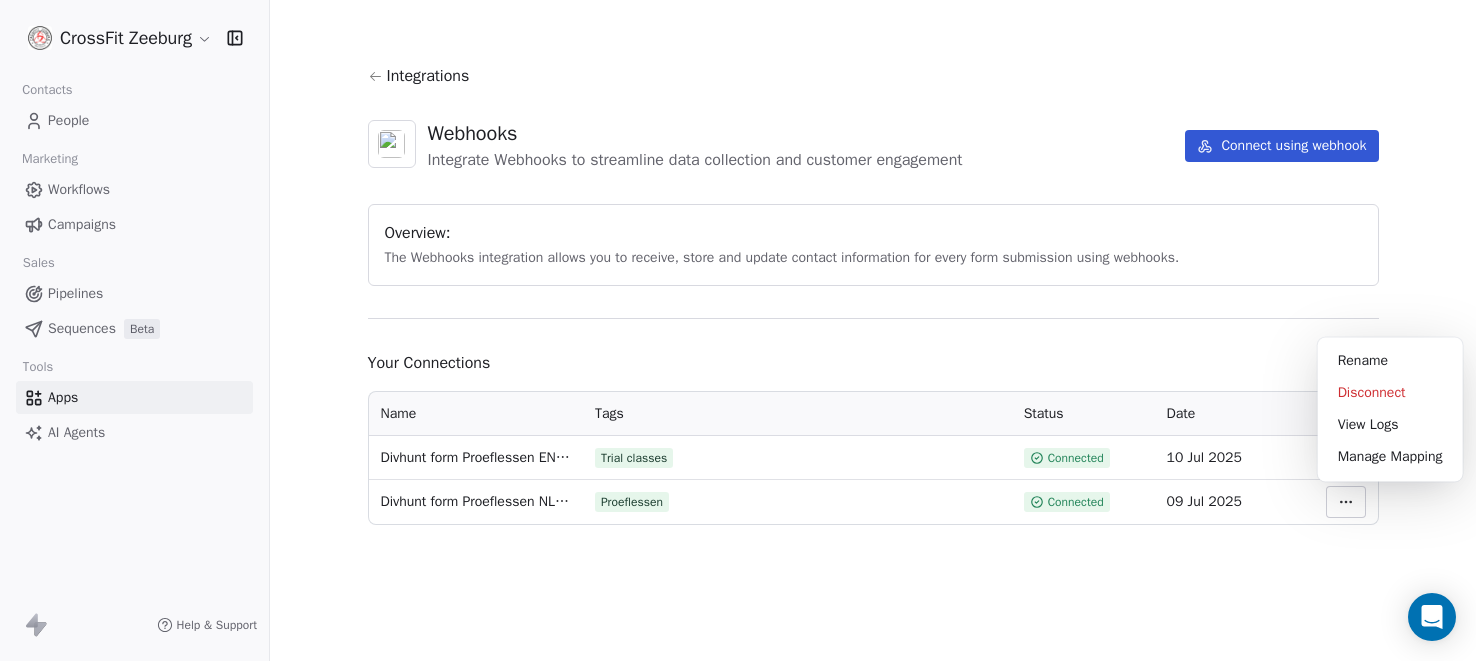 click on "CrossFit Zeeburg Contacts People Marketing Workflows Campaigns Sales Pipelines Sequences Beta Tools Apps AI Agents Help & Support Integrations Webhooks Integrate Webhooks to streamline data collection and customer engagement Connect using webhook Overview: The Webhooks integration allows you to receive, store and update contact information for every form submission using webhooks. Your Connections Name Tags Status Date Actions Divhunt form Proeflessen EN ontvangen Trial classes Connected 10 Jul 2025 Divhunt form Proeflessen NL ontvangen Proeflessen Connected 09 Jul 2025
Rename Disconnect View Logs Manage Mapping" at bounding box center (738, 330) 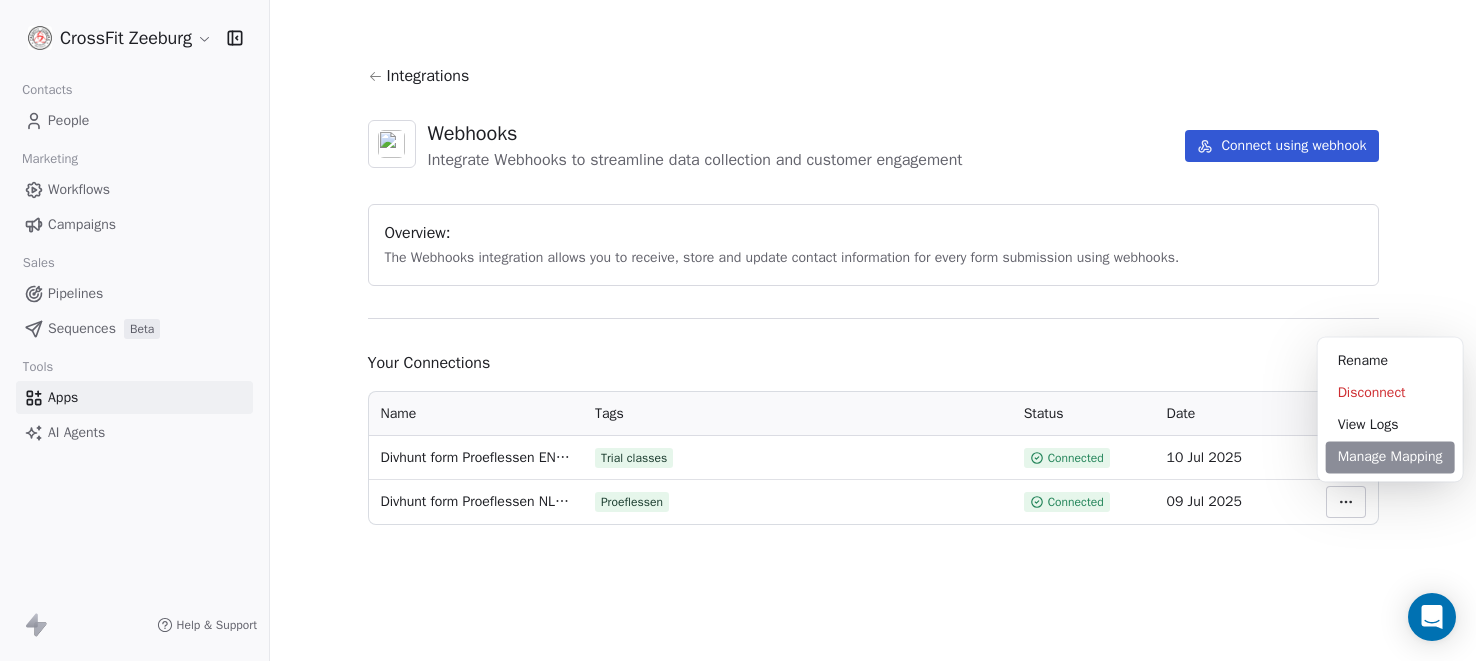 click on "Manage Mapping" at bounding box center (1390, 457) 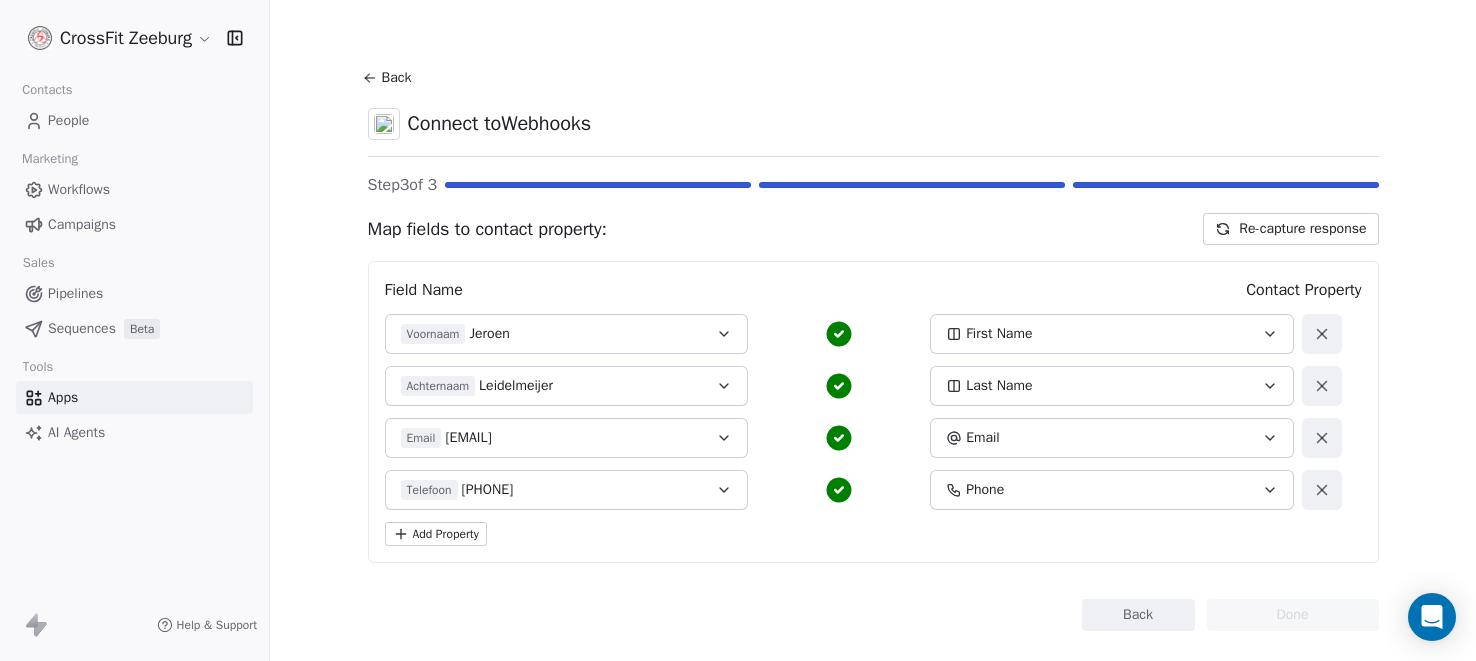 click on "Back" at bounding box center (1138, 615) 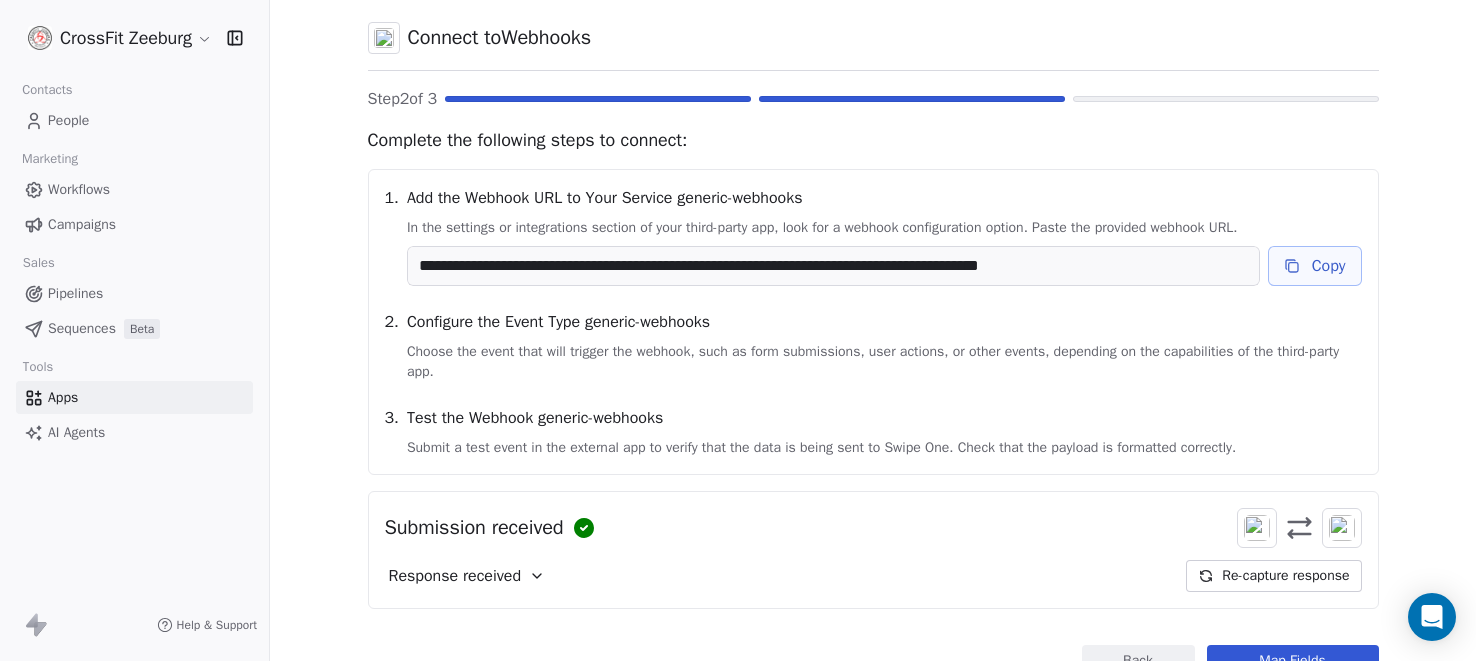 scroll, scrollTop: 133, scrollLeft: 0, axis: vertical 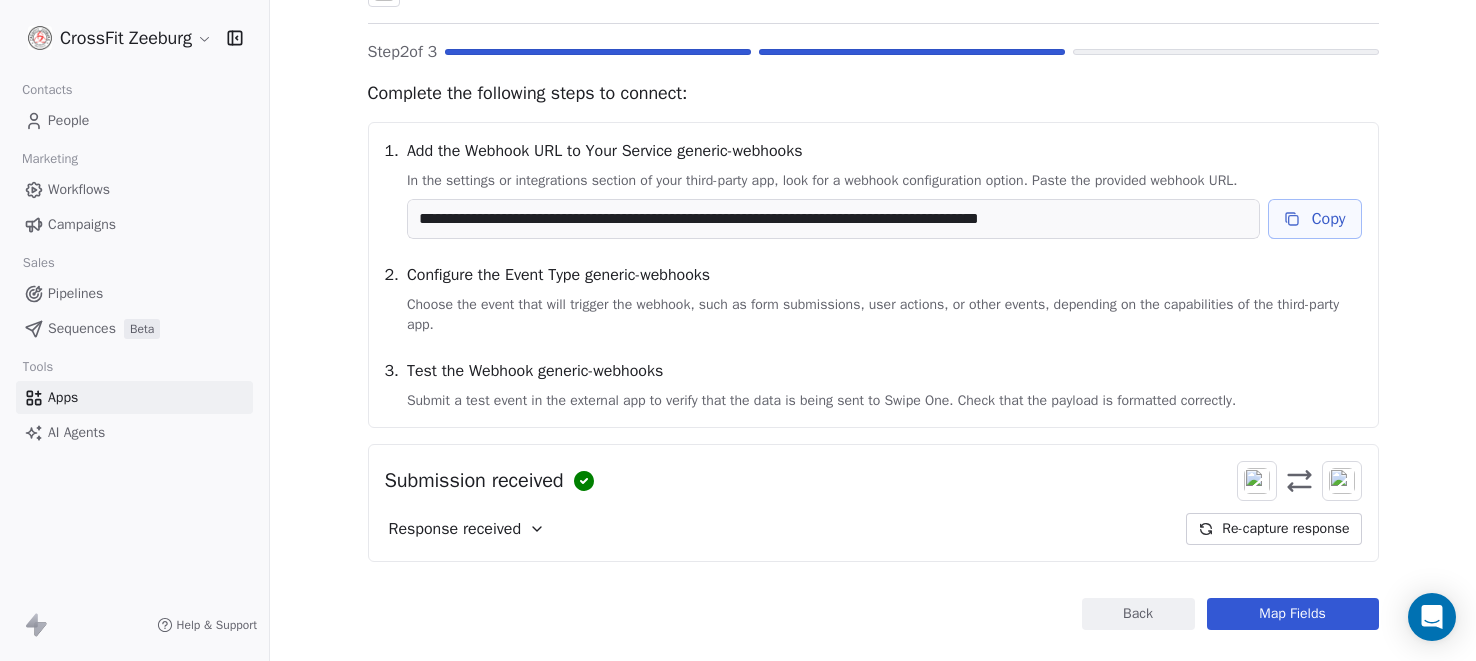 click on "Back" at bounding box center [1138, 614] 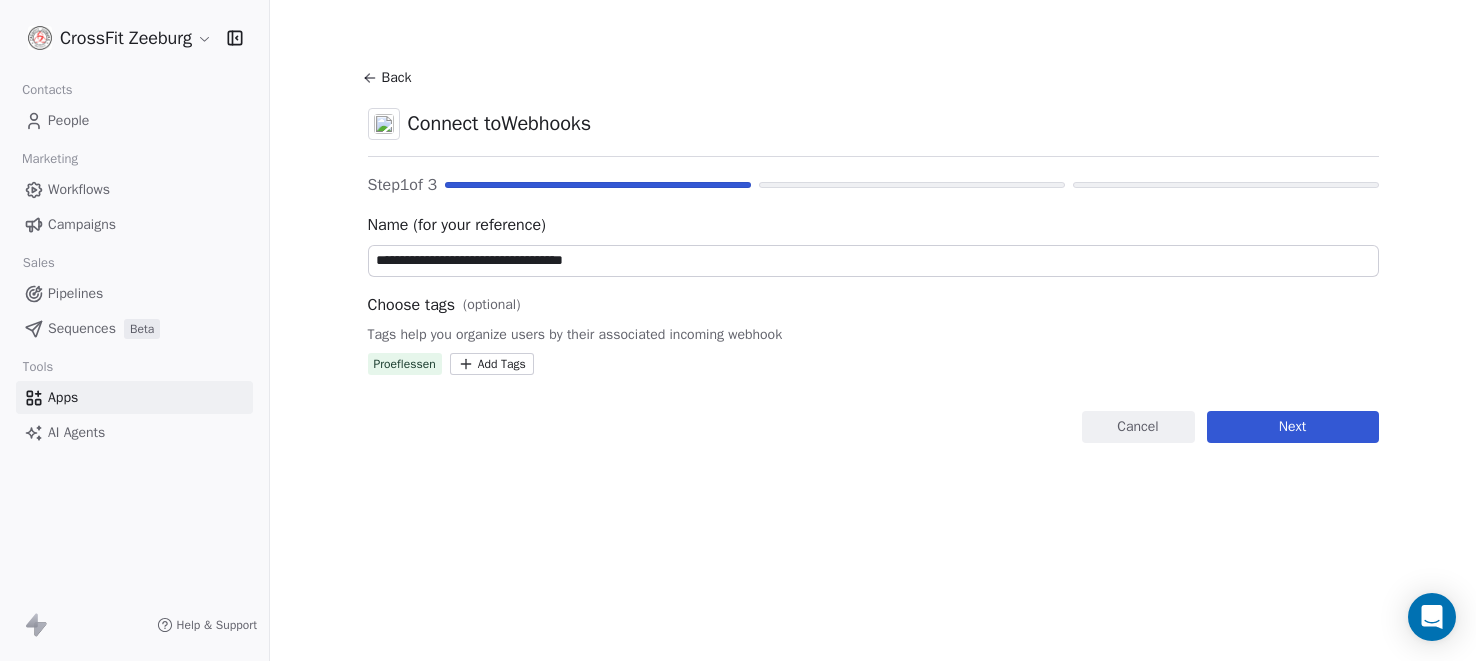 click on "Next" at bounding box center (1293, 427) 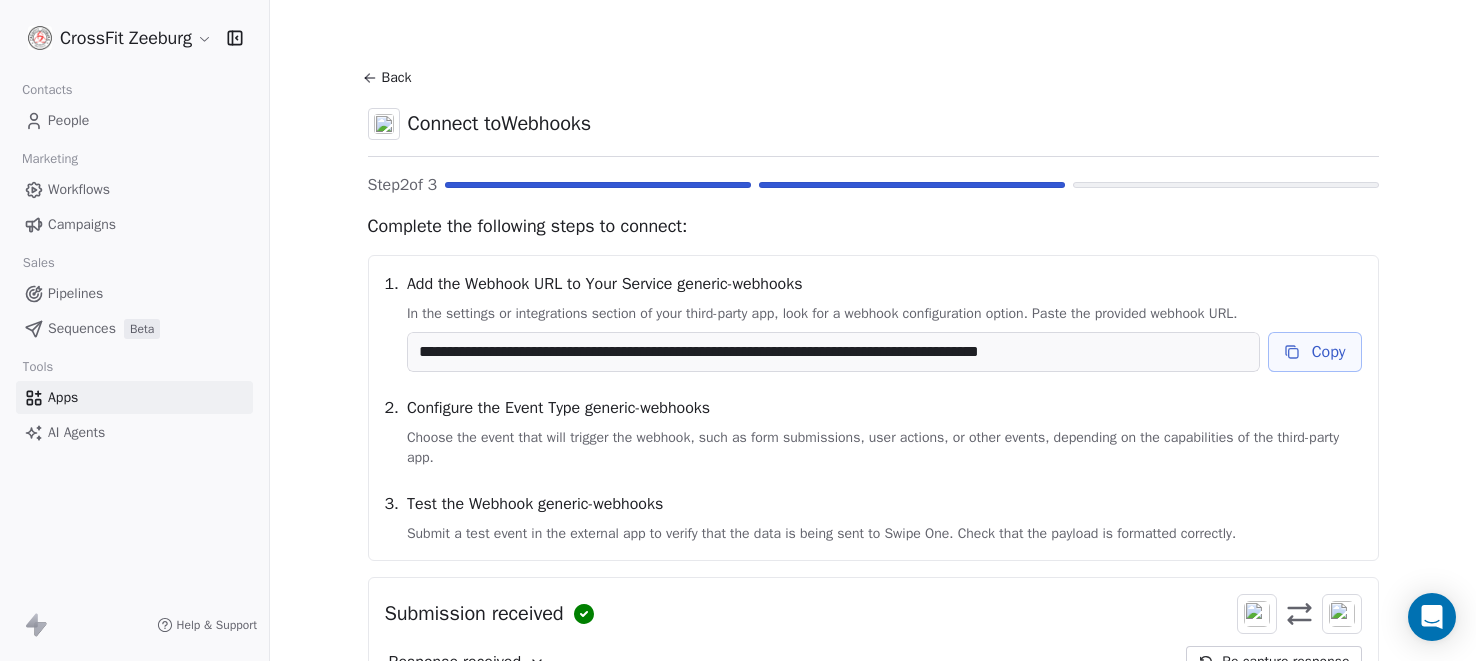 click on "Copy" at bounding box center (1315, 352) 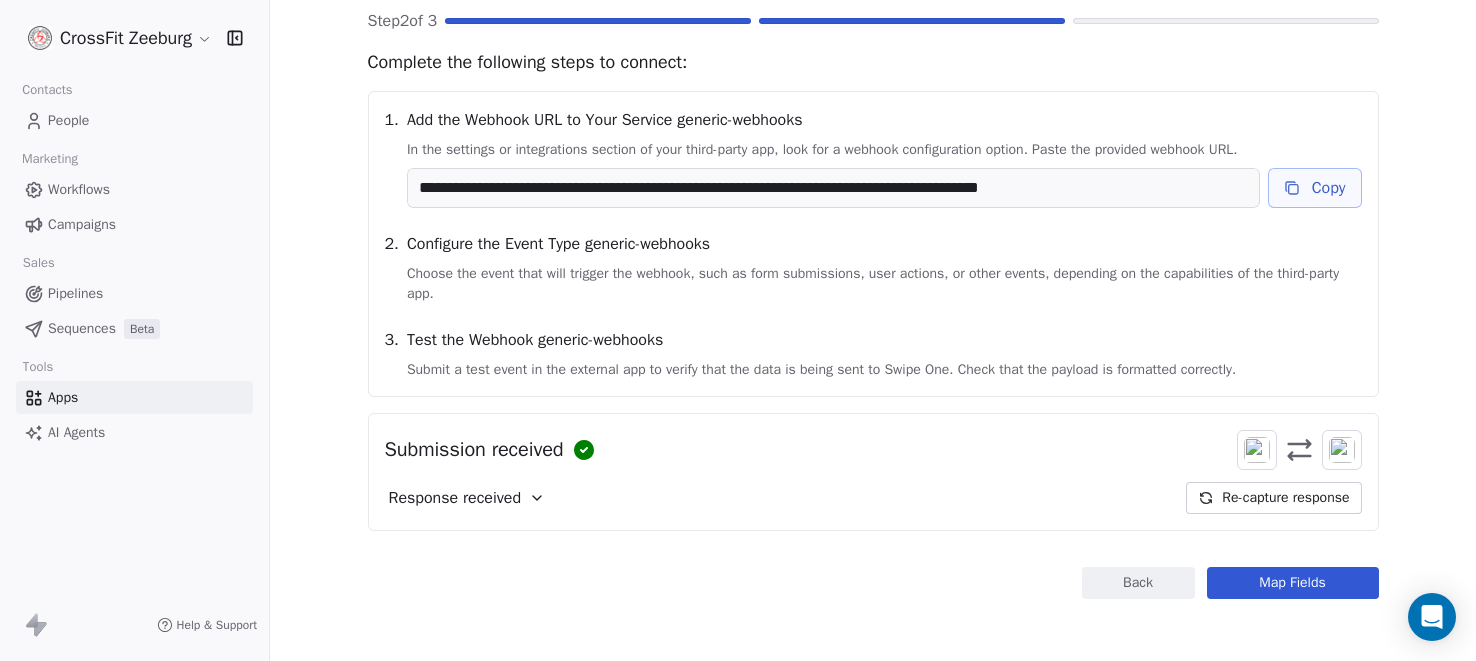 scroll, scrollTop: 165, scrollLeft: 0, axis: vertical 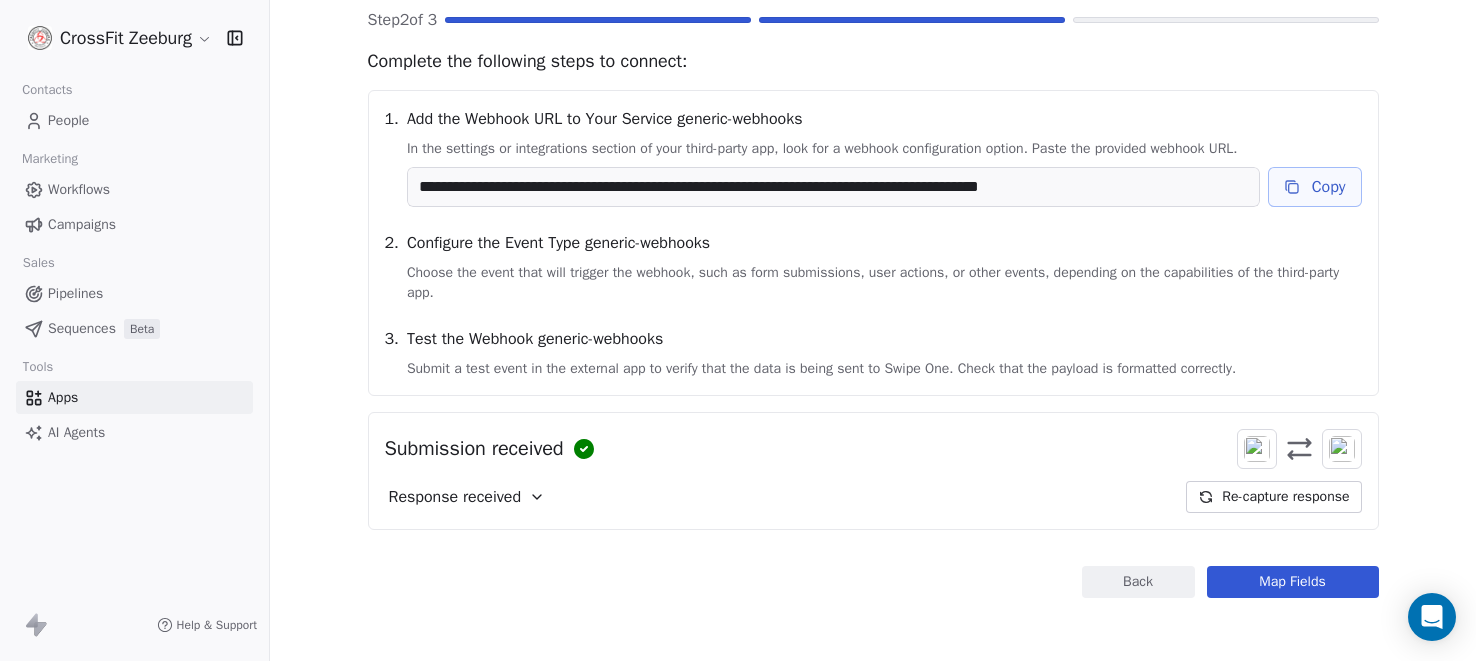 click on "Map Fields" at bounding box center (1293, 582) 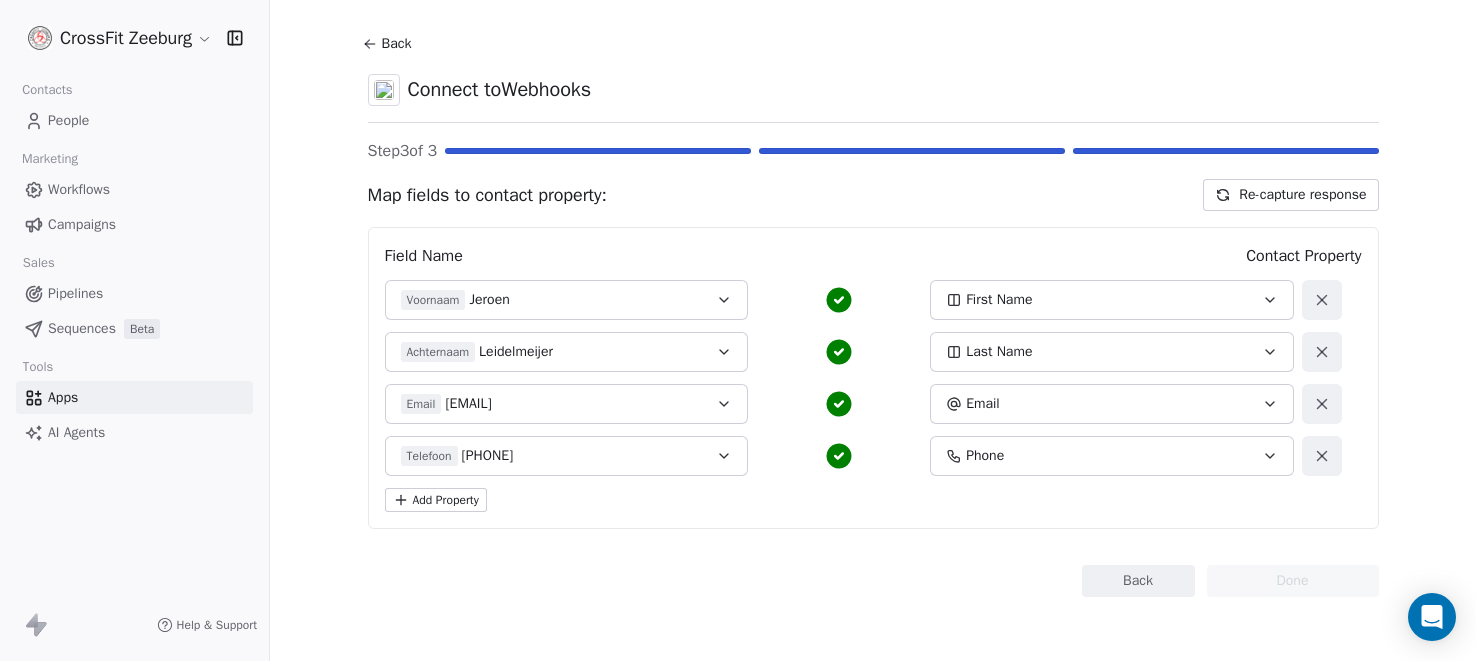 scroll, scrollTop: 33, scrollLeft: 0, axis: vertical 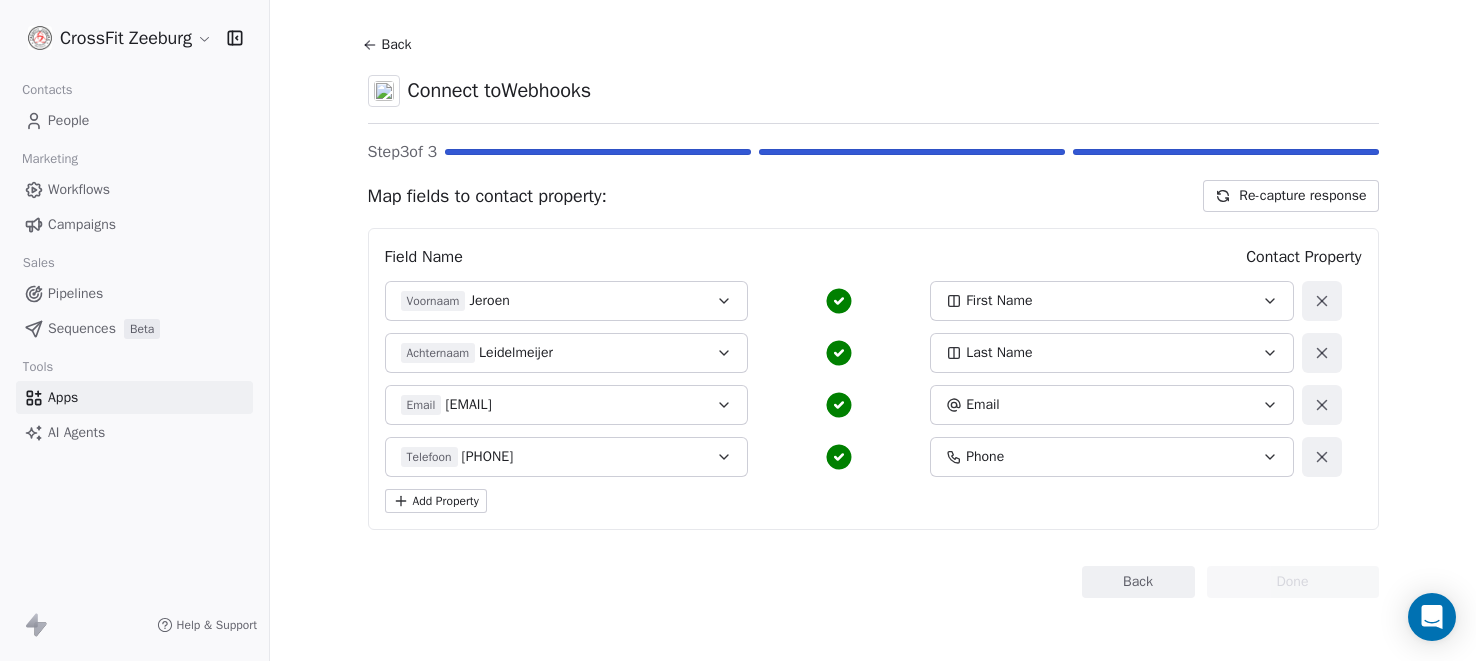 click on "People" at bounding box center (68, 120) 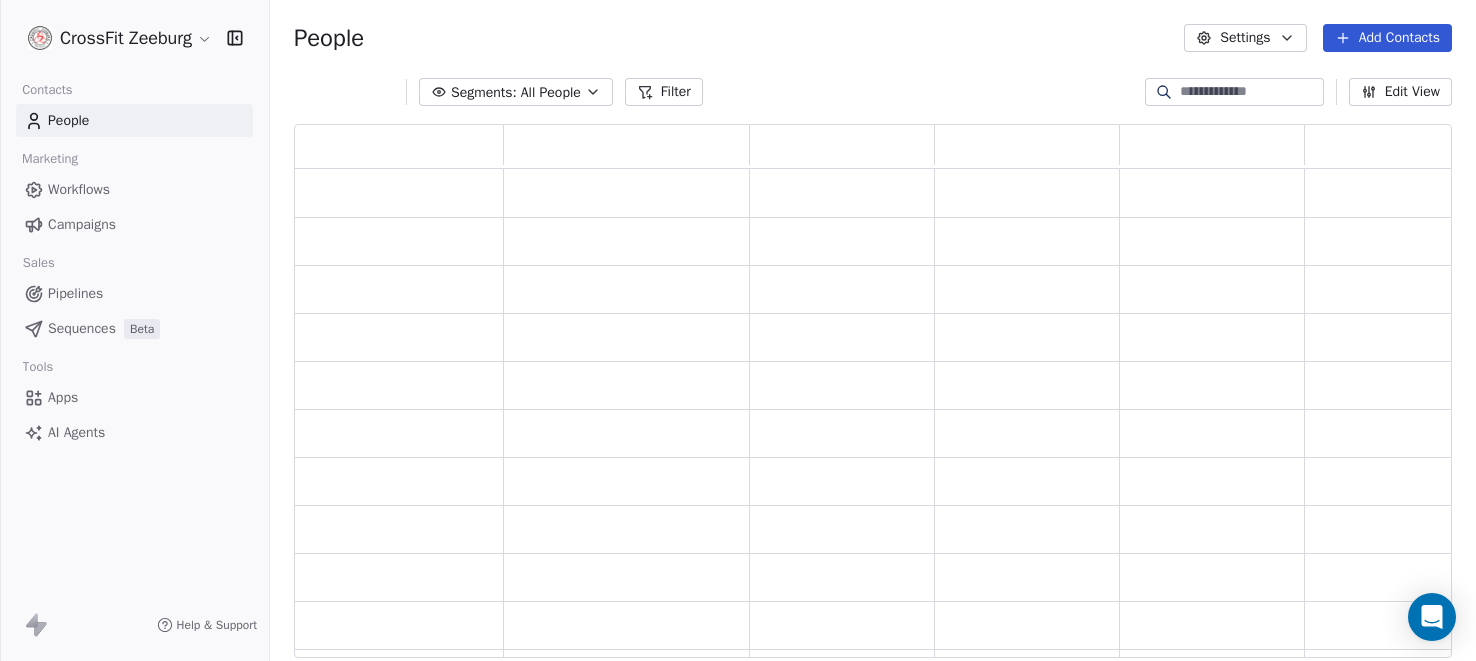 scroll, scrollTop: 1, scrollLeft: 1, axis: both 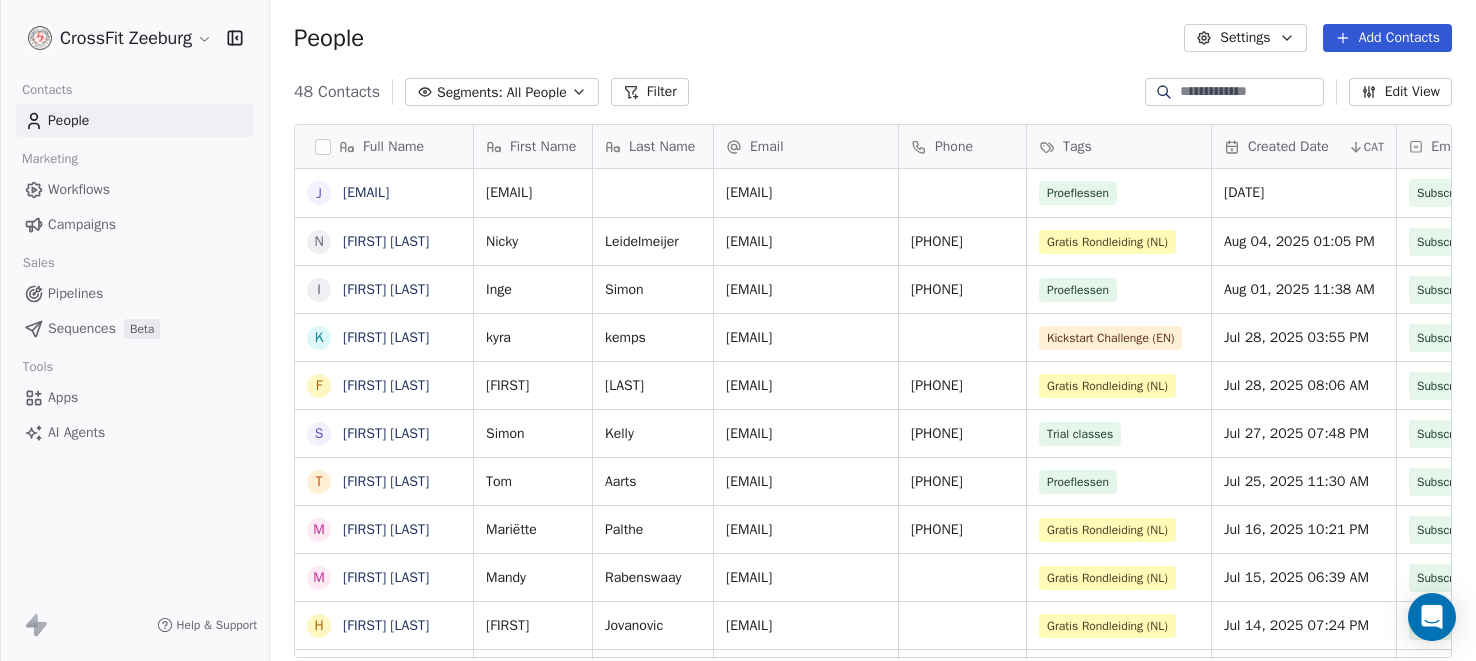 click on "First Name" at bounding box center [543, 147] 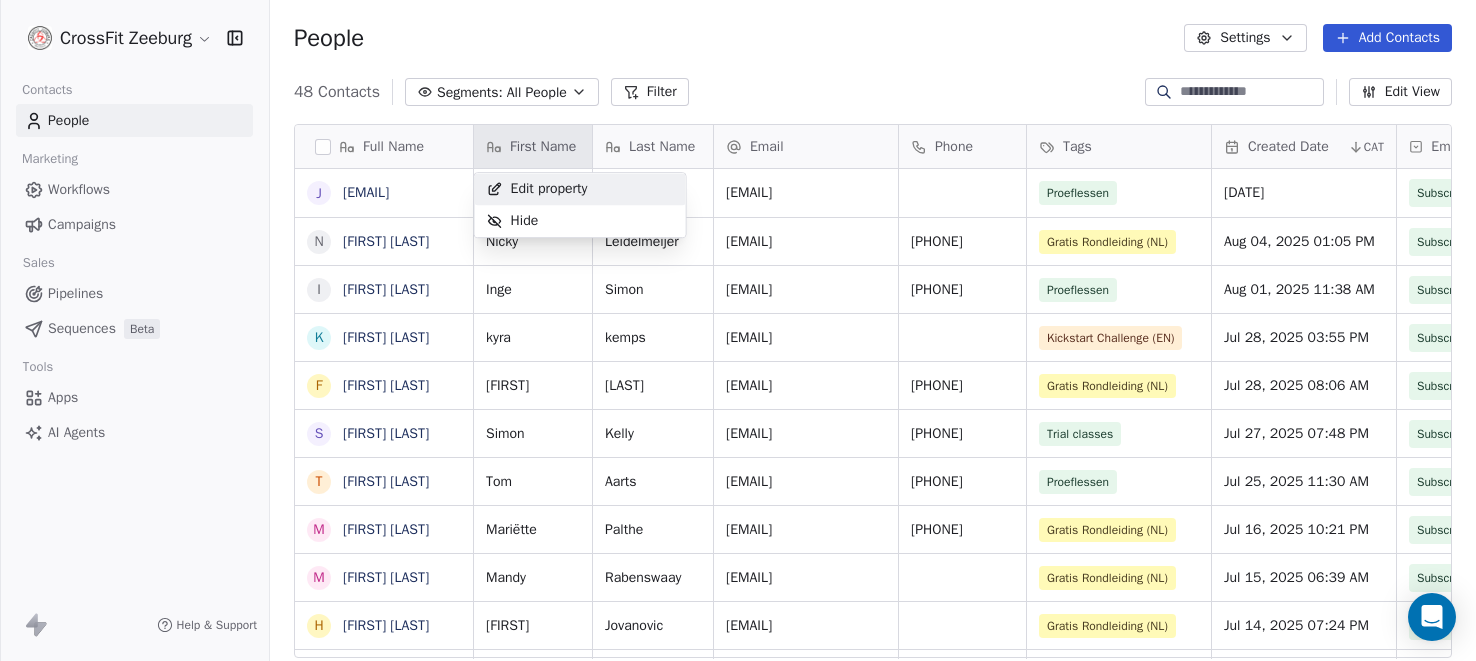 click on "Edit property" at bounding box center (549, 189) 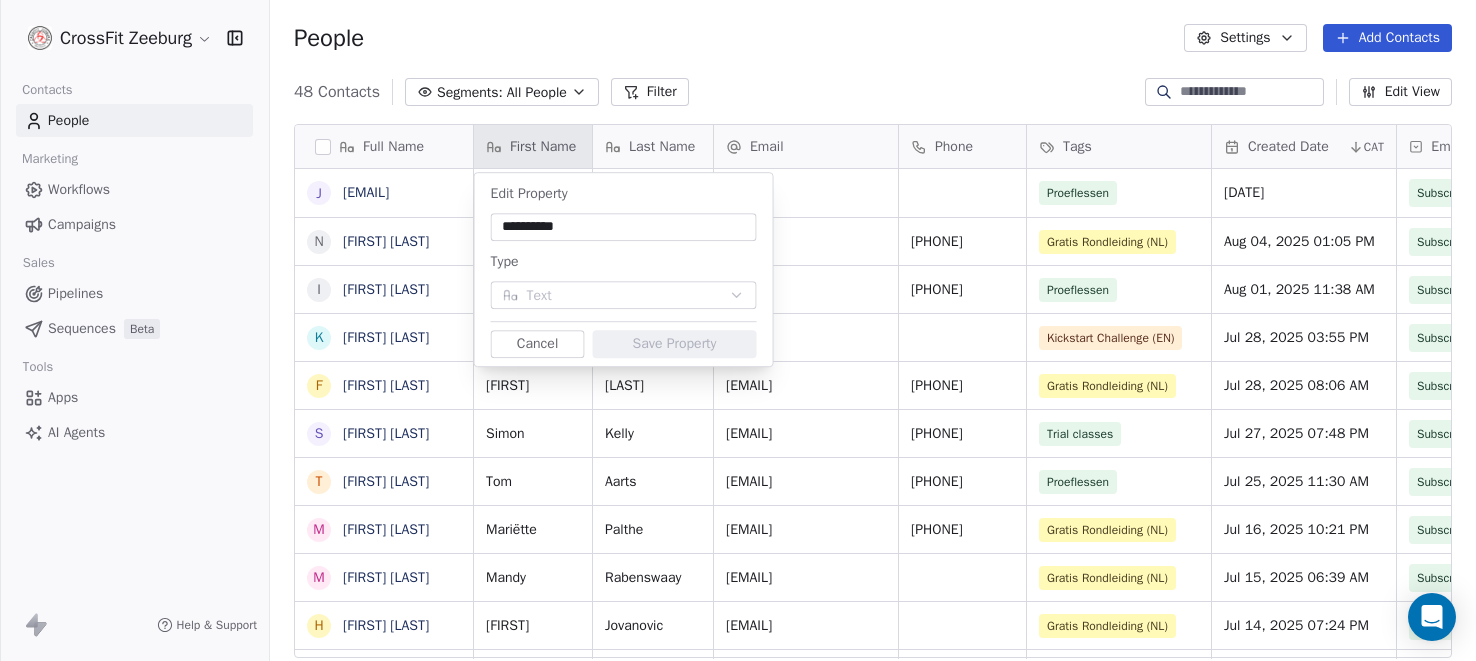 click on "CrossFit Zeeburg Contacts People Marketing Workflows Campaigns Sales Pipelines Sequences Beta Tools Apps AI Agents Help & Support People Settings  Add Contacts 48 Contacts Segments: All People Filter  Edit View Tag Add to Sequence Export Full Name j jeroenleidelmeijer@gmail.com N Nicky Leidelmeijer I Inge Simon k kyra kemps F Franco Cicilia S Simon Kelly T Tom Aarts M Mariëtte Palthe M Mandy Rabenswaay H Heleen Jovanovic C Cristy Meddens N Norine Mana C Charles Rossy S Sven van Ewijk A Anita Franklin J Jeroen Houthuys J Joke Rauch J Jan van Tiel R Ruud B Burak Isik A Anneloes Heynneman F Fraz Rasool A Astrid Verveer M Monique Benneker S Simona Lettieri D Danijela Grubisic A Amalia Petsiou A Annette hoppener R Rachid J Jan L Lisette Arends First Name Last Name Email Phone Tags Created Date CAT Email Marketing Consent Last Activity Date CAT NPS Score jeroenleidelmeijer@gmail.com jeroenleidelmeijer@gmail.com Proeflessen Aug 06, 2025 08:28 PM Subscribed Nicky Leidelmeijer nicky_leidelmeijer@outlook.com Inge" at bounding box center [738, 330] 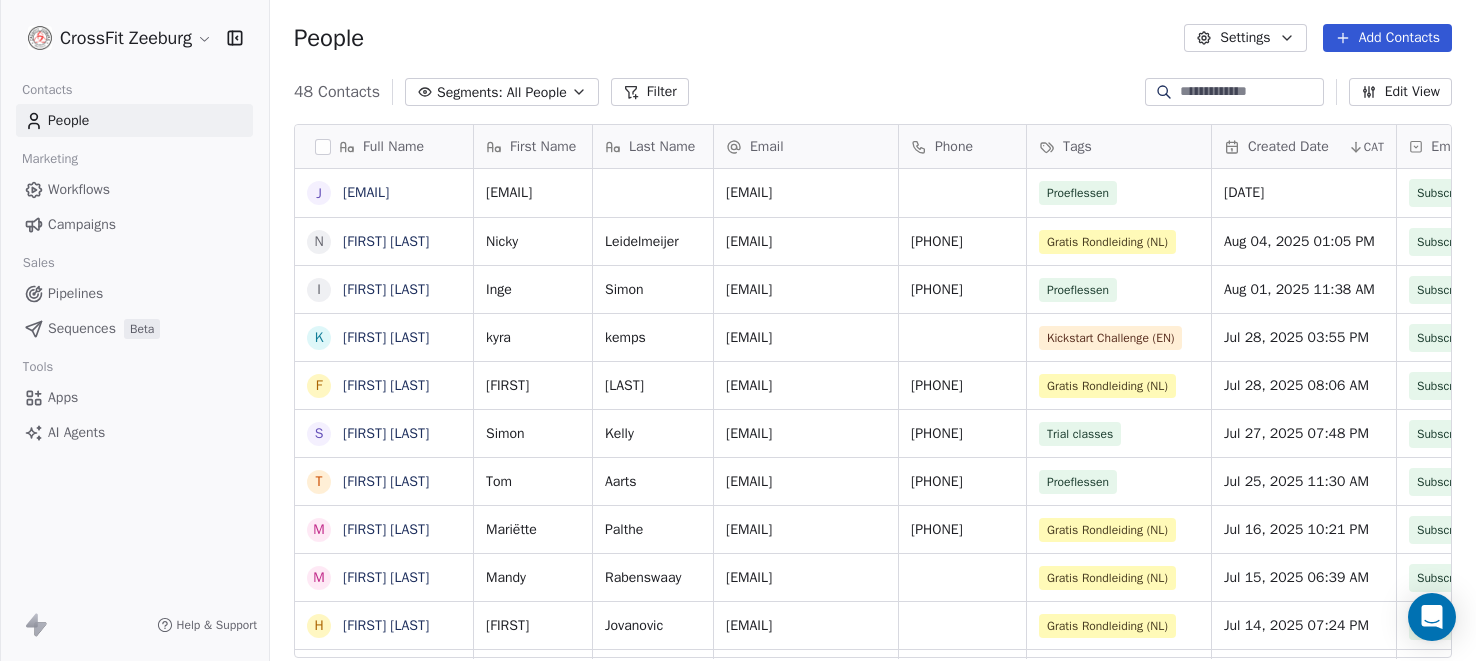 click on "Phone" at bounding box center [962, 146] 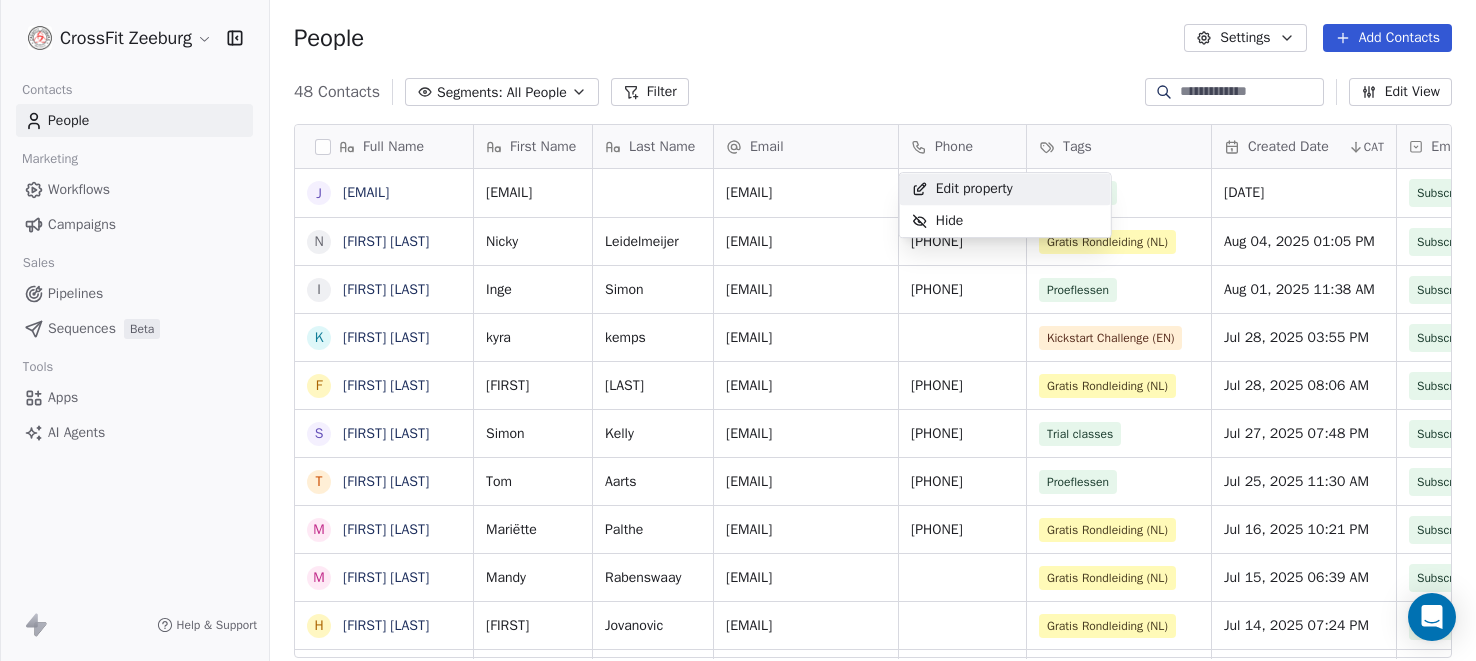 click on "CrossFit Zeeburg Contacts People Marketing Workflows Campaigns Sales Pipelines Sequences Beta Tools Apps AI Agents Help & Support People Settings  Add Contacts 48 Contacts Segments: All People Filter  Edit View Tag Add to Sequence Export Full Name j jeroenleidelmeijer@gmail.com N Nicky Leidelmeijer I Inge Simon k kyra kemps F Franco Cicilia S Simon Kelly T Tom Aarts M Mariëtte Palthe M Mandy Rabenswaay H Heleen Jovanovic C Cristy Meddens N Norine Mana C Charles Rossy S Sven van Ewijk A Anita Franklin J Jeroen Houthuys J Joke Rauch J Jan van Tiel R Ruud B Burak Isik A Anneloes Heynneman F Fraz Rasool A Astrid Verveer M Monique Benneker S Simona Lettieri D Danijela Grubisic A Amalia Petsiou A Annette hoppener R Rachid J Jan L Lisette Arends First Name Last Name Email Phone Tags Created Date CAT Email Marketing Consent Last Activity Date CAT NPS Score jeroenleidelmeijer@gmail.com jeroenleidelmeijer@gmail.com Proeflessen Aug 06, 2025 08:28 PM Subscribed Nicky Leidelmeijer nicky_leidelmeijer@outlook.com Inge" at bounding box center (738, 330) 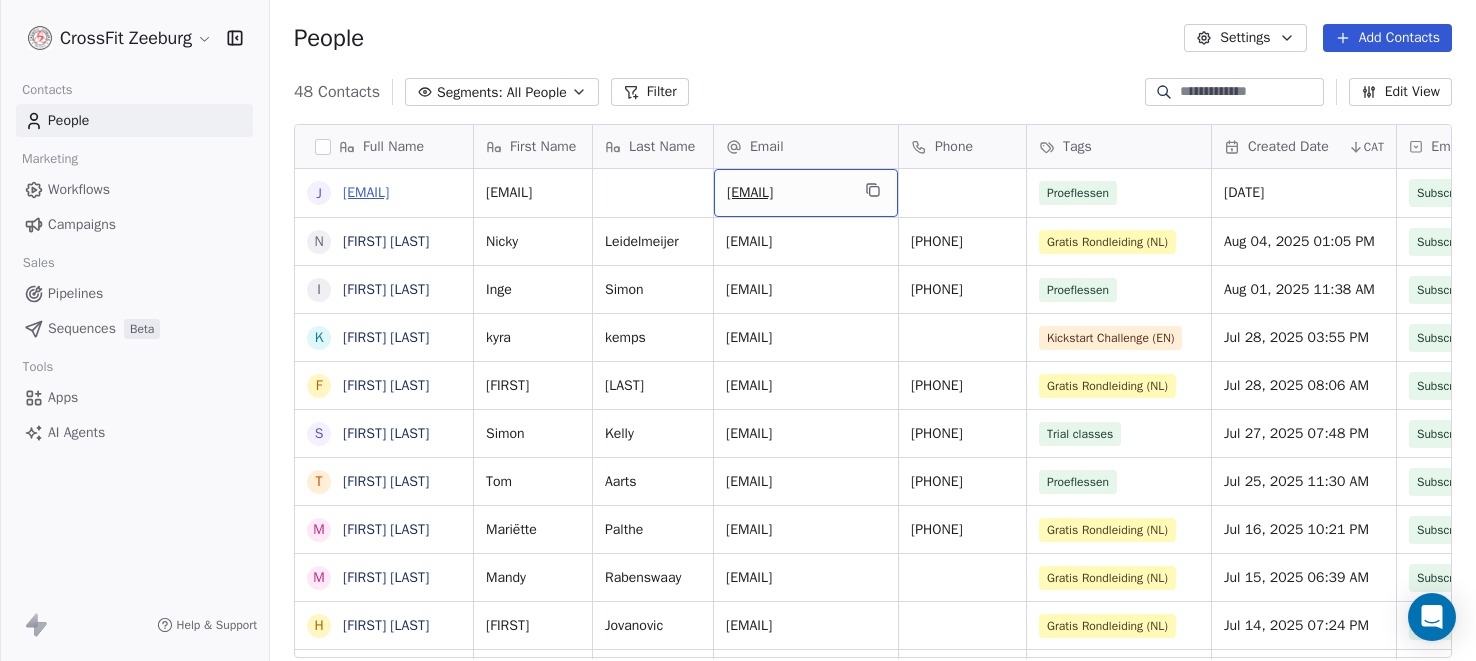 click on "jeroenleidelmeijer@gmail.com" at bounding box center [366, 192] 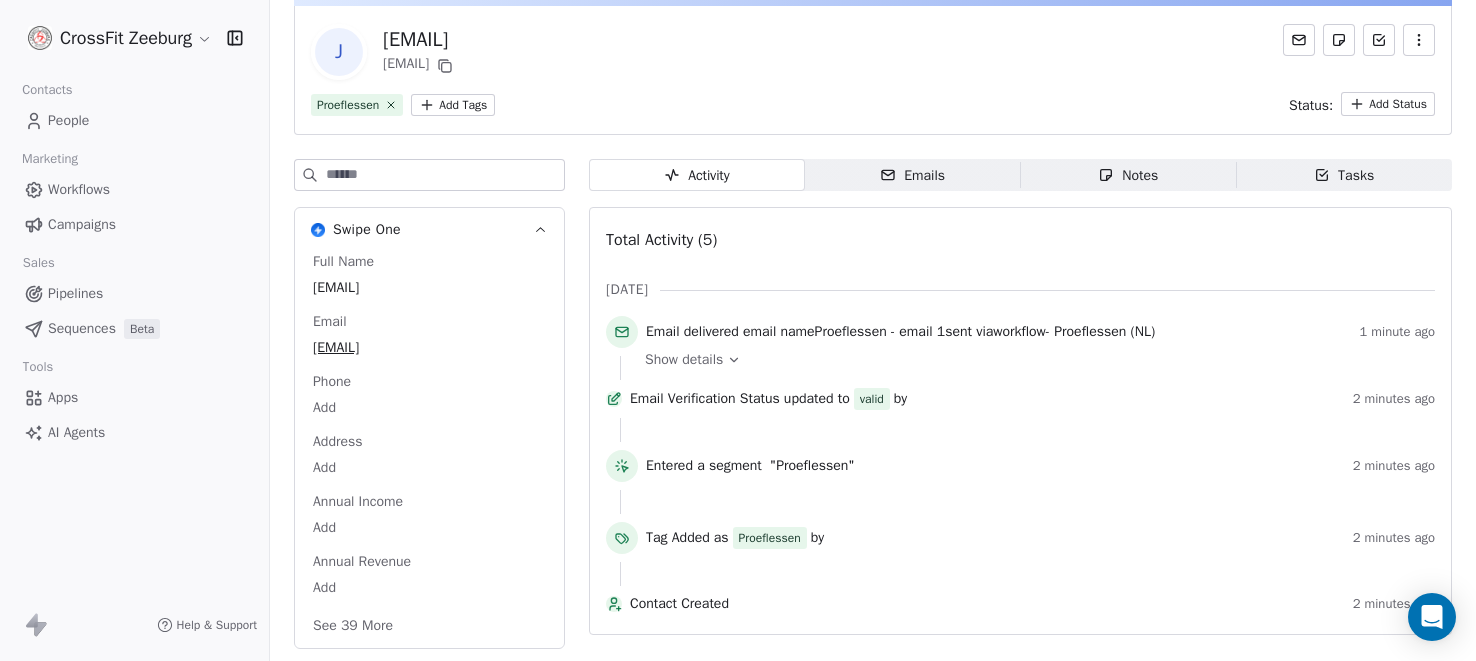 scroll, scrollTop: 93, scrollLeft: 0, axis: vertical 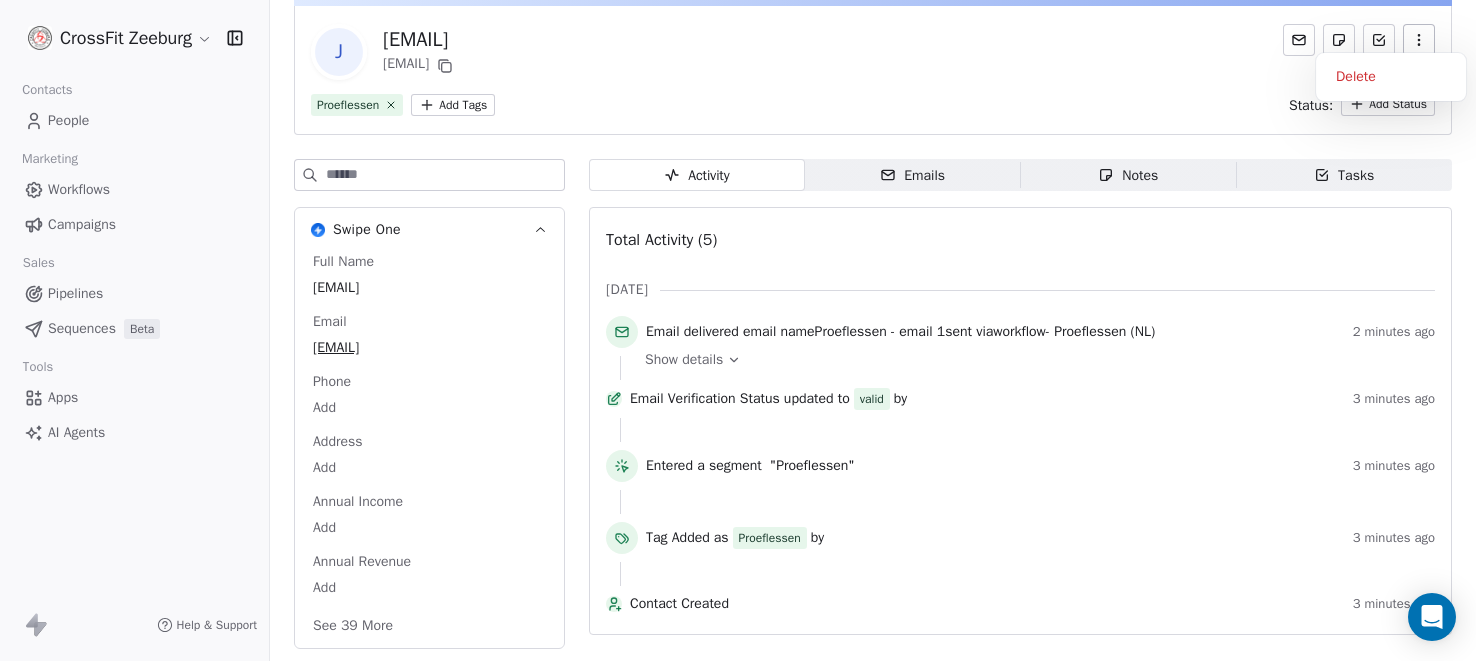 click at bounding box center (1419, 40) 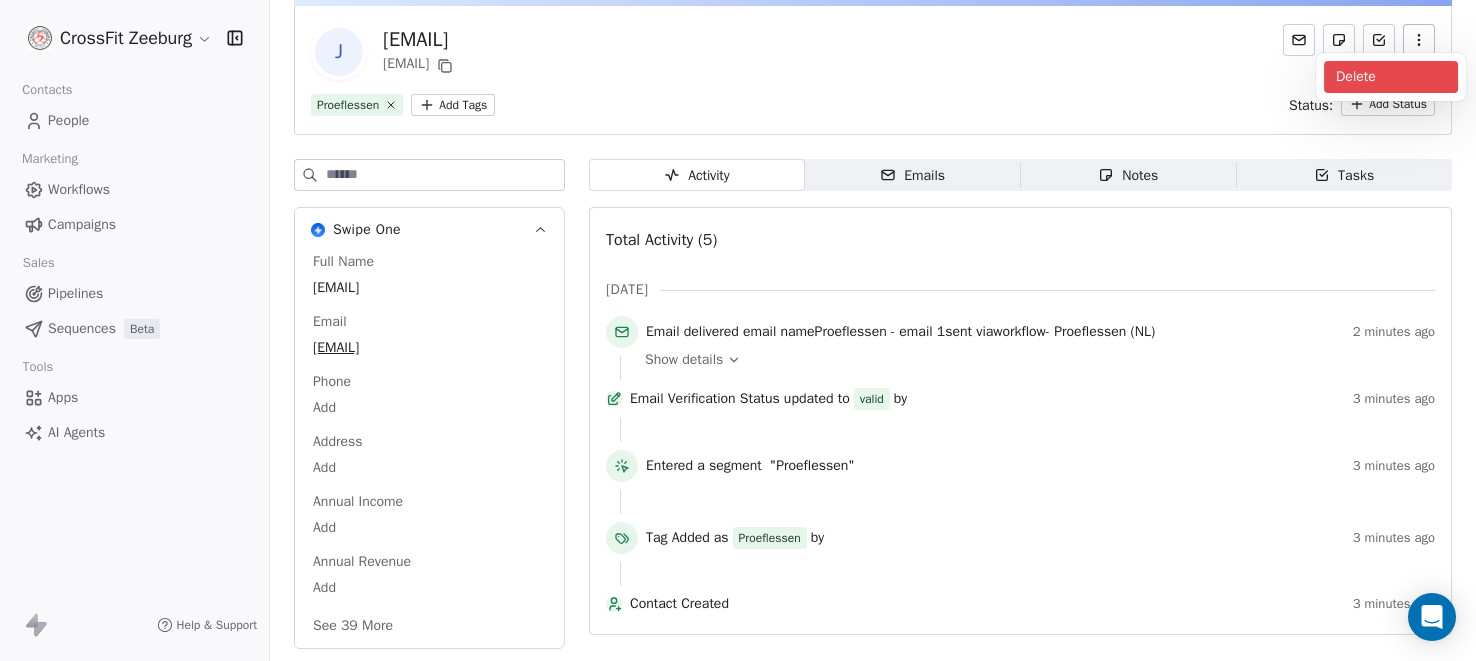 click on "Delete" at bounding box center [1391, 77] 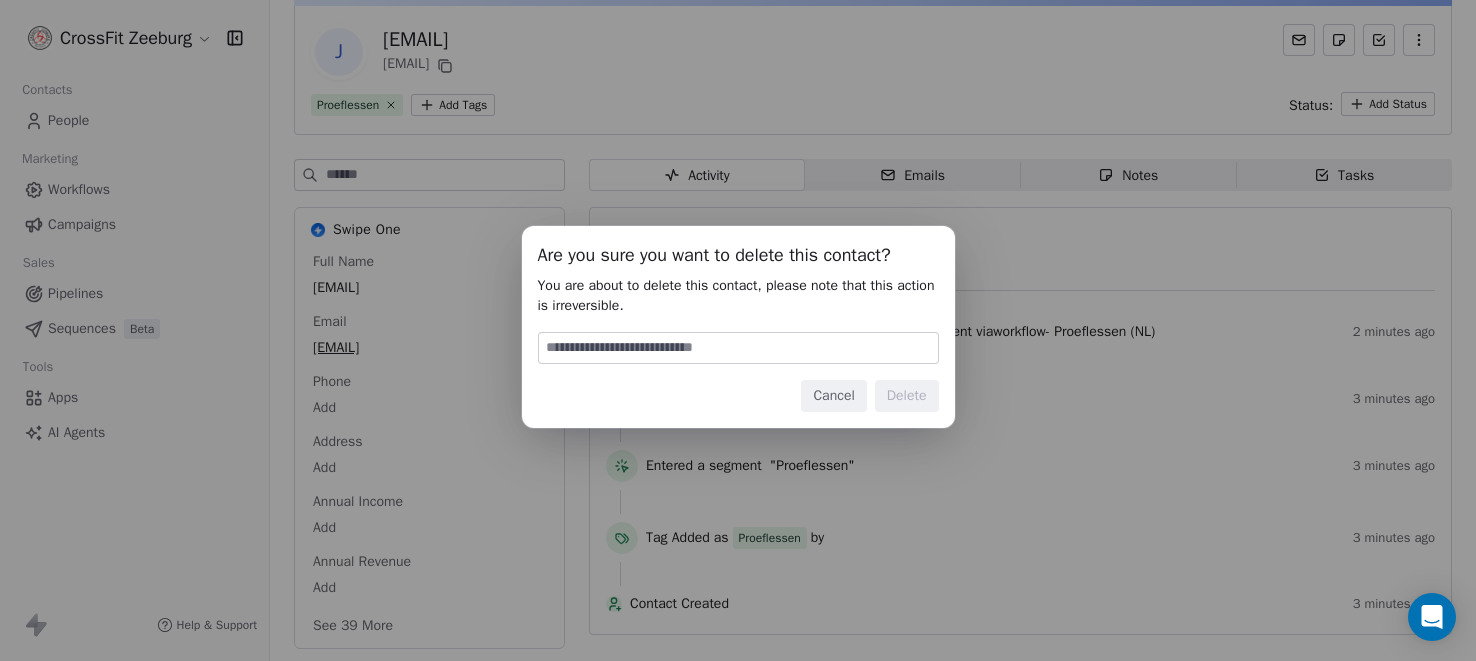 click at bounding box center (738, 348) 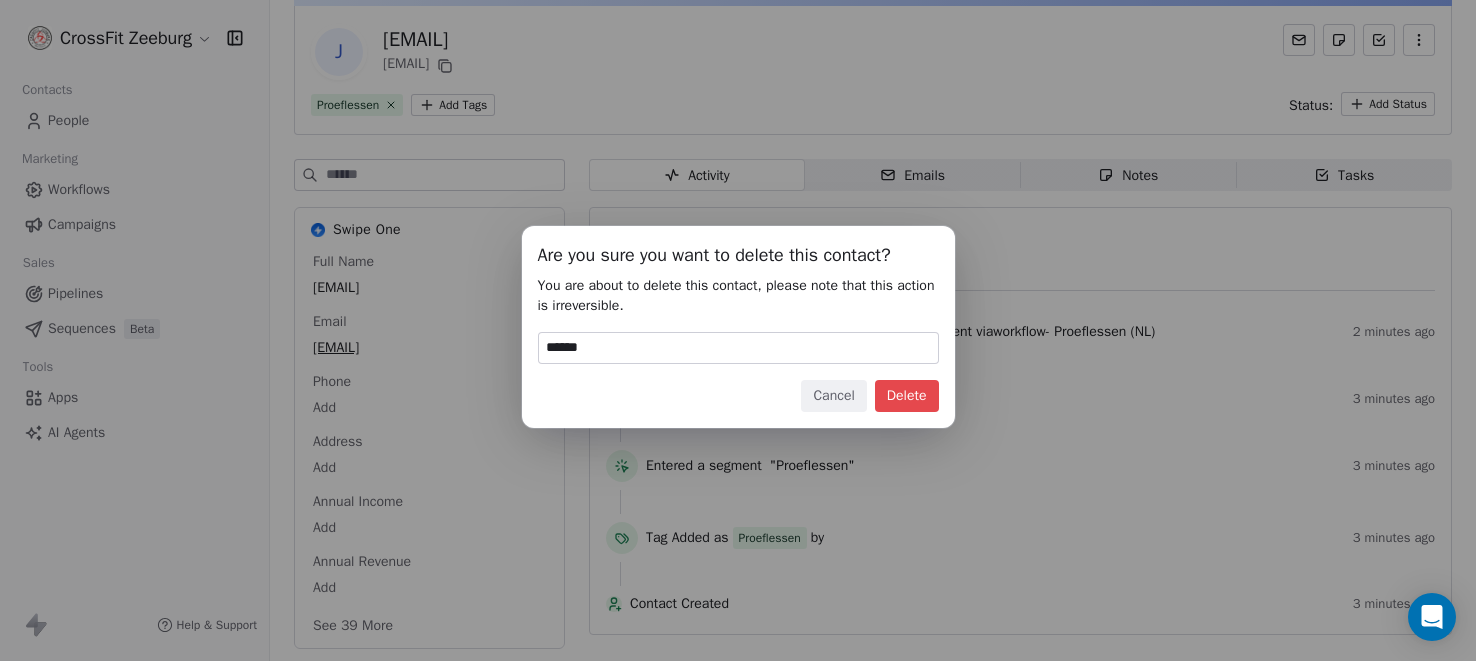 click on "Delete" at bounding box center [907, 396] 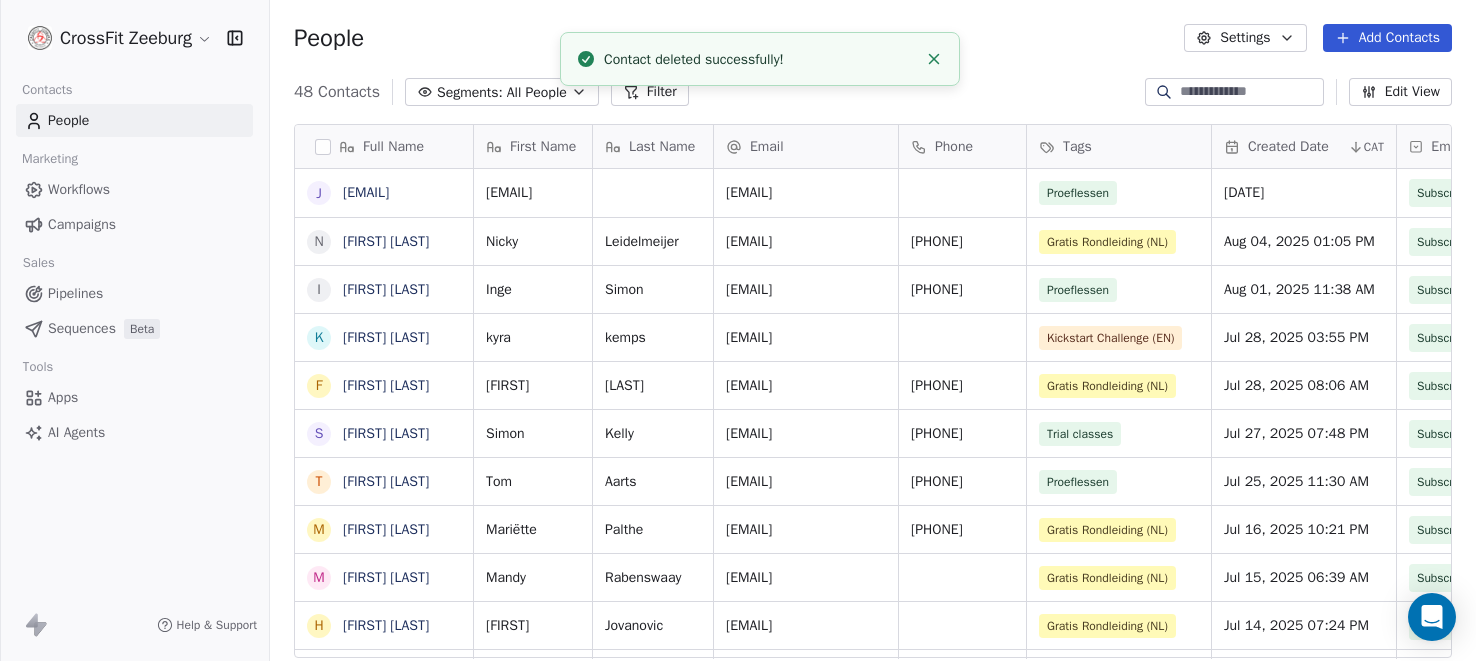 scroll, scrollTop: 0, scrollLeft: 0, axis: both 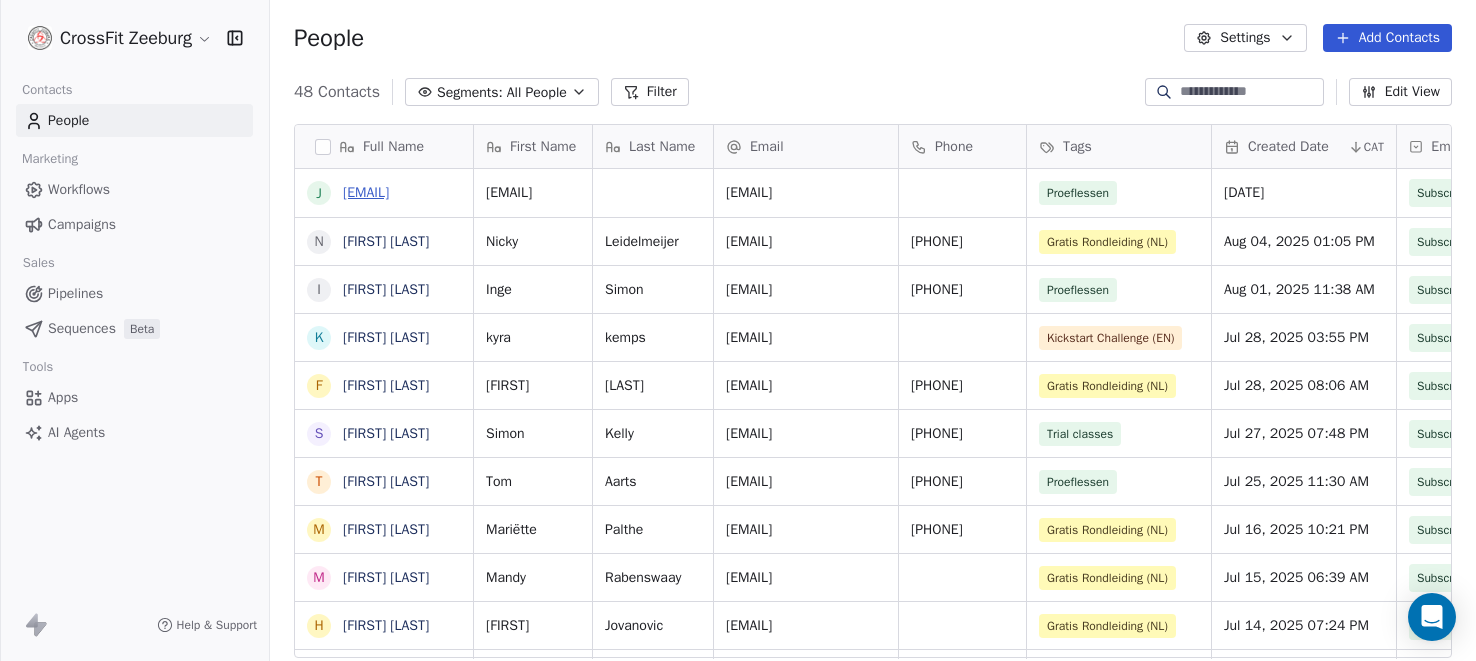 click on "jeroenleidelmeijer@gmail.com" at bounding box center [366, 192] 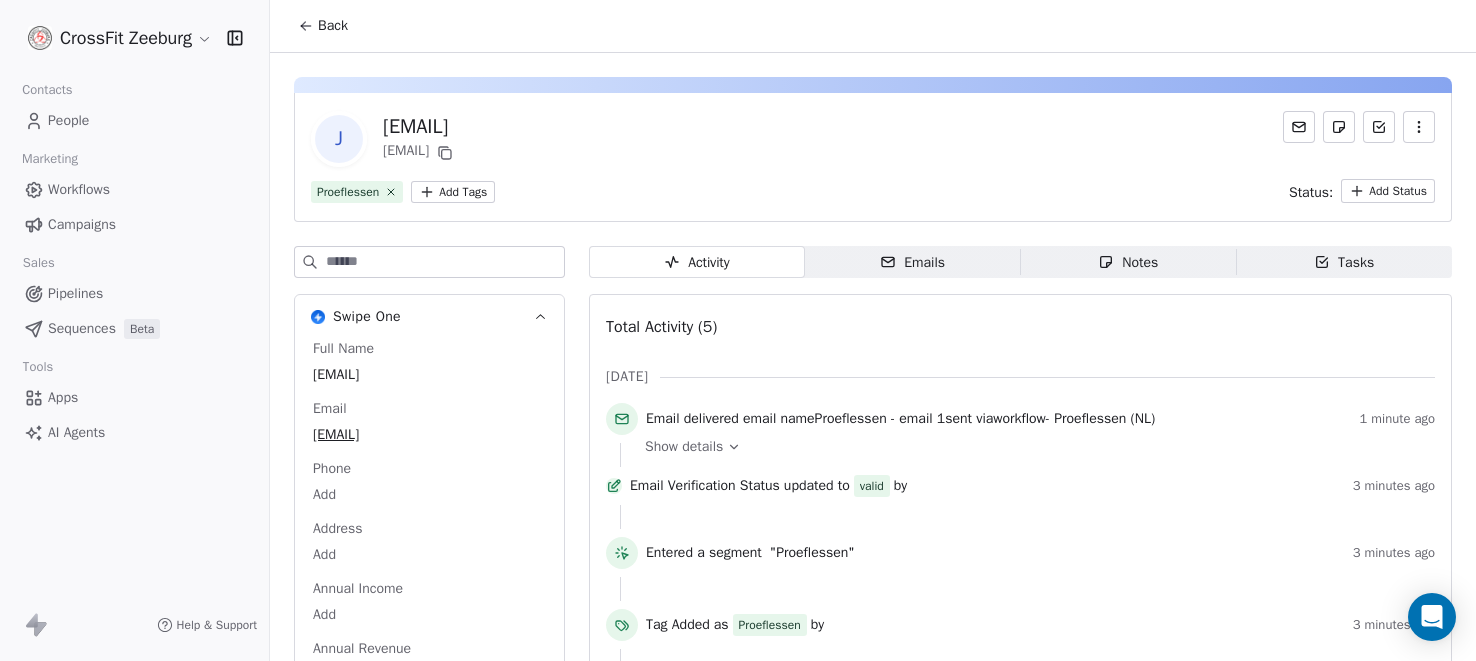 click 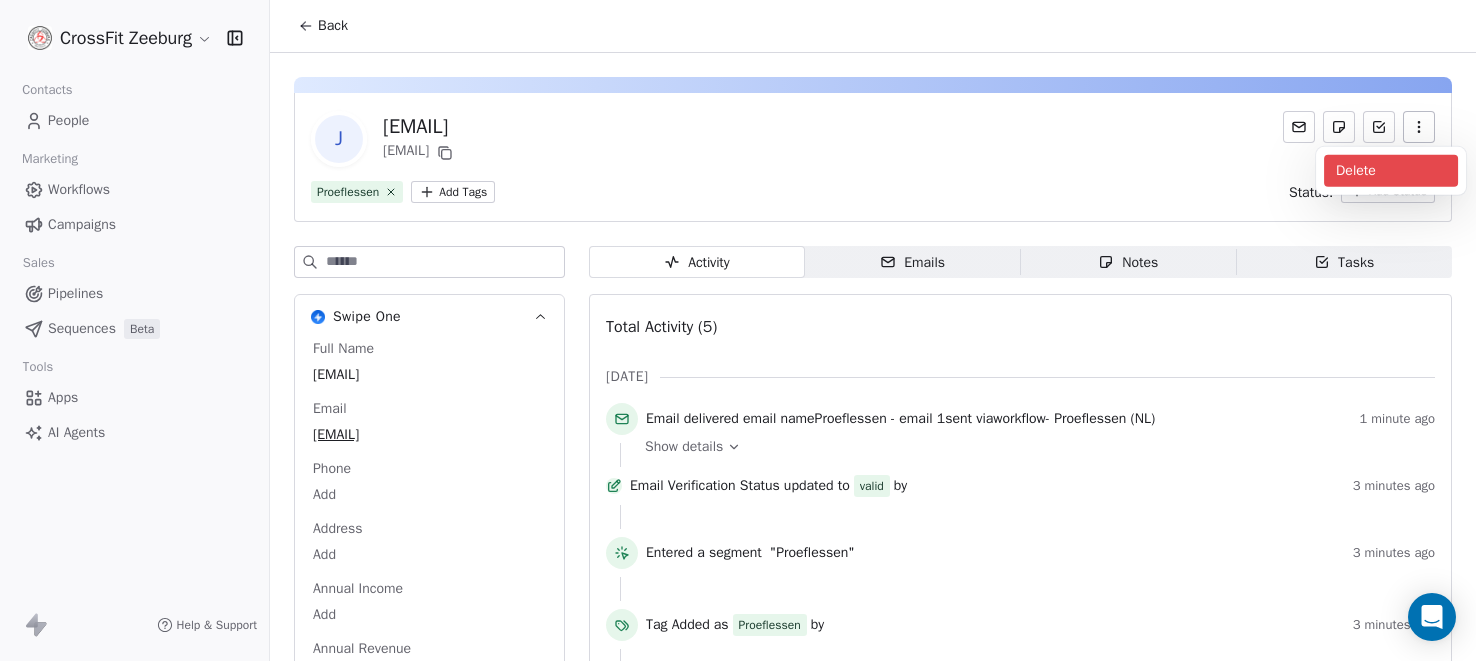 click on "Delete" at bounding box center [1391, 171] 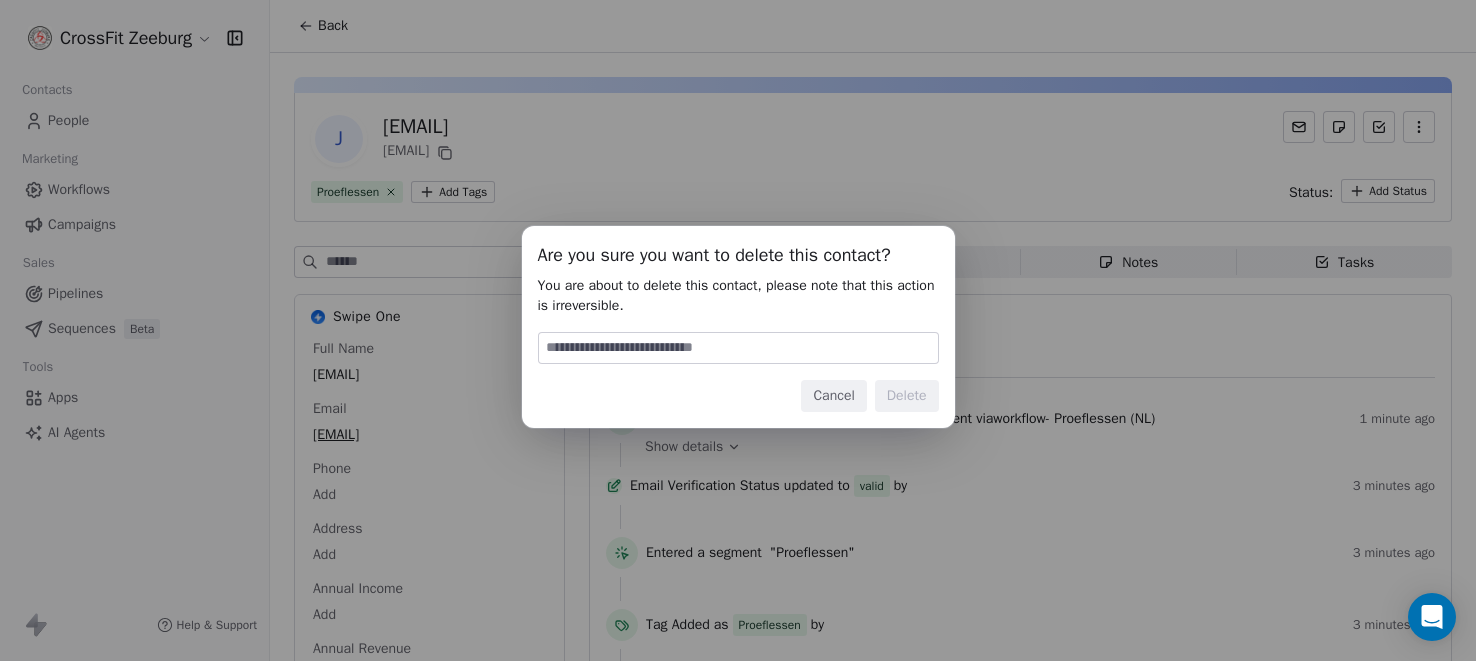click at bounding box center (738, 348) 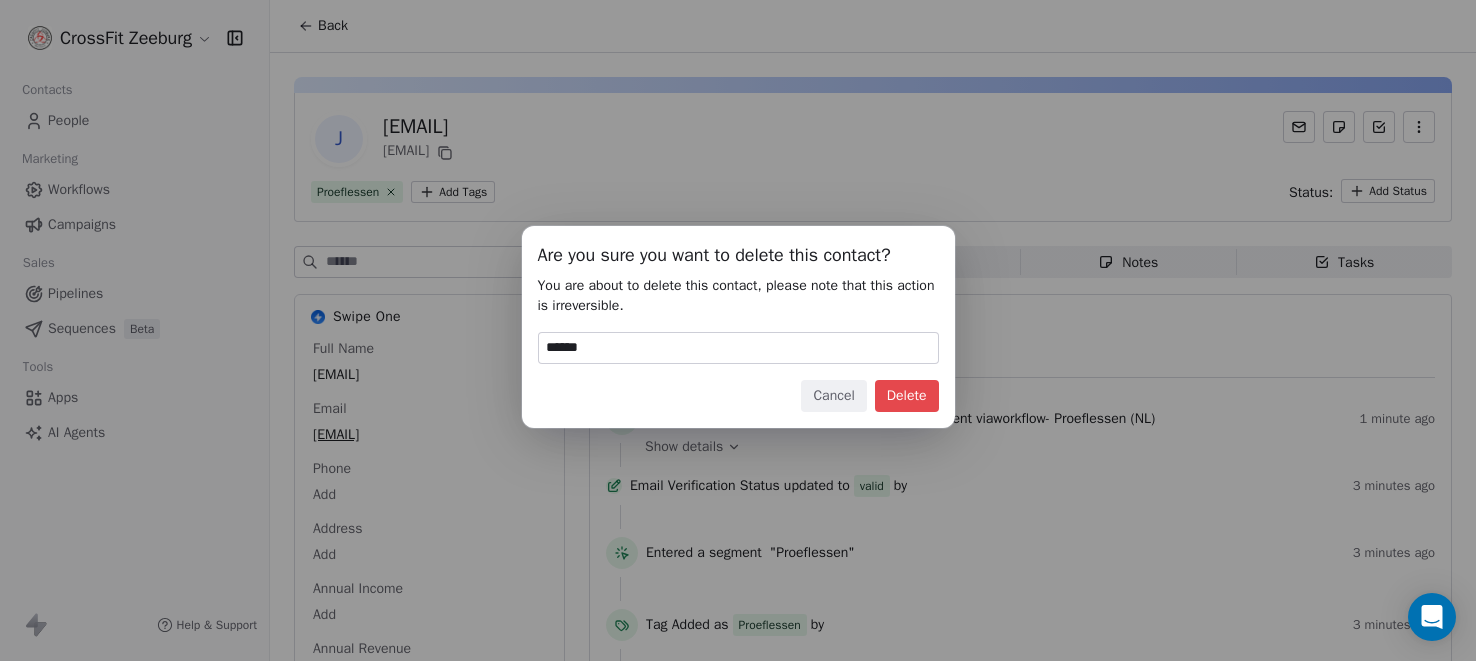 click on "Delete" at bounding box center [907, 396] 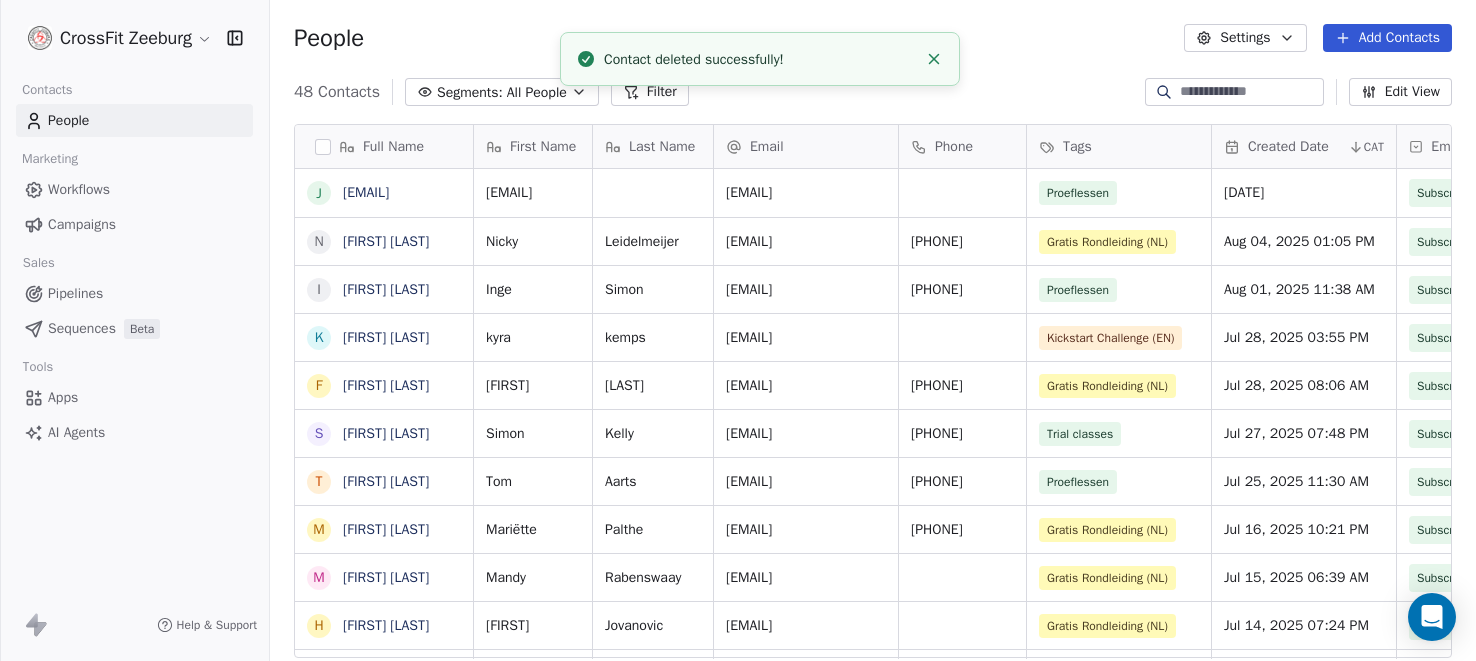 scroll, scrollTop: 0, scrollLeft: 0, axis: both 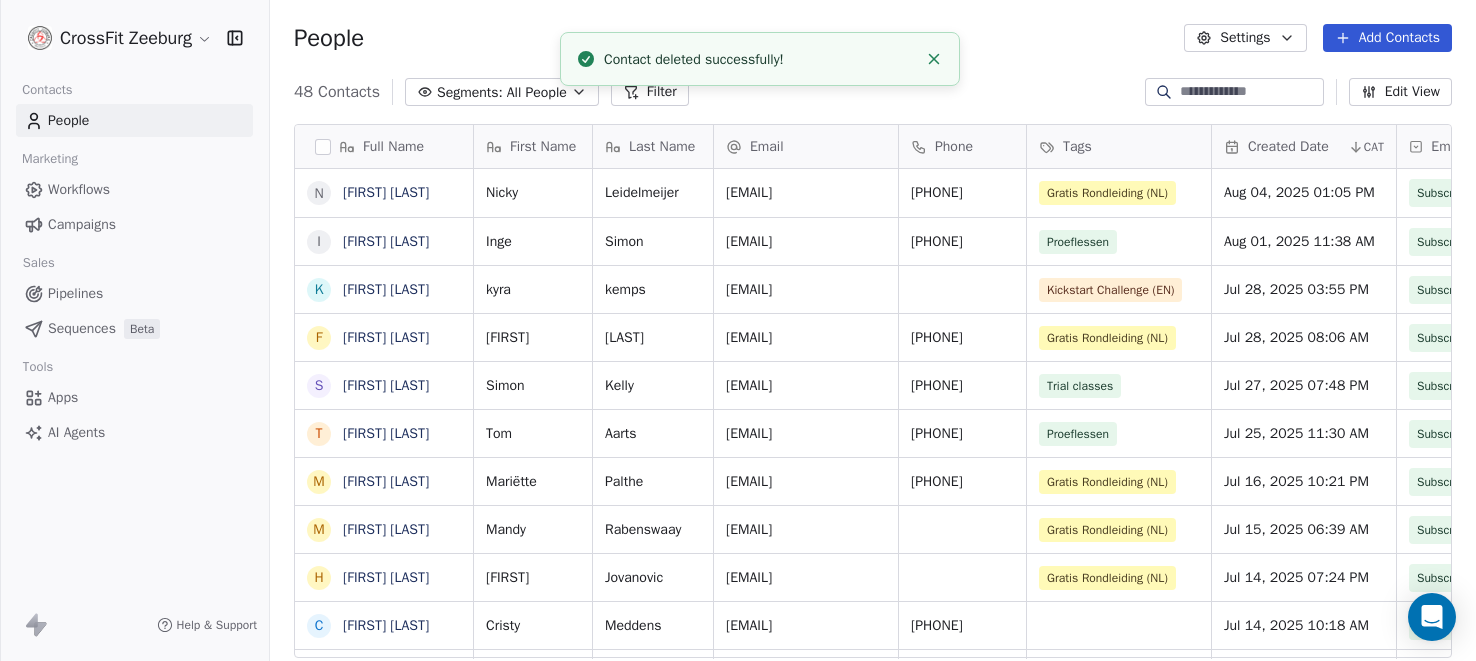click on "People" at bounding box center (68, 120) 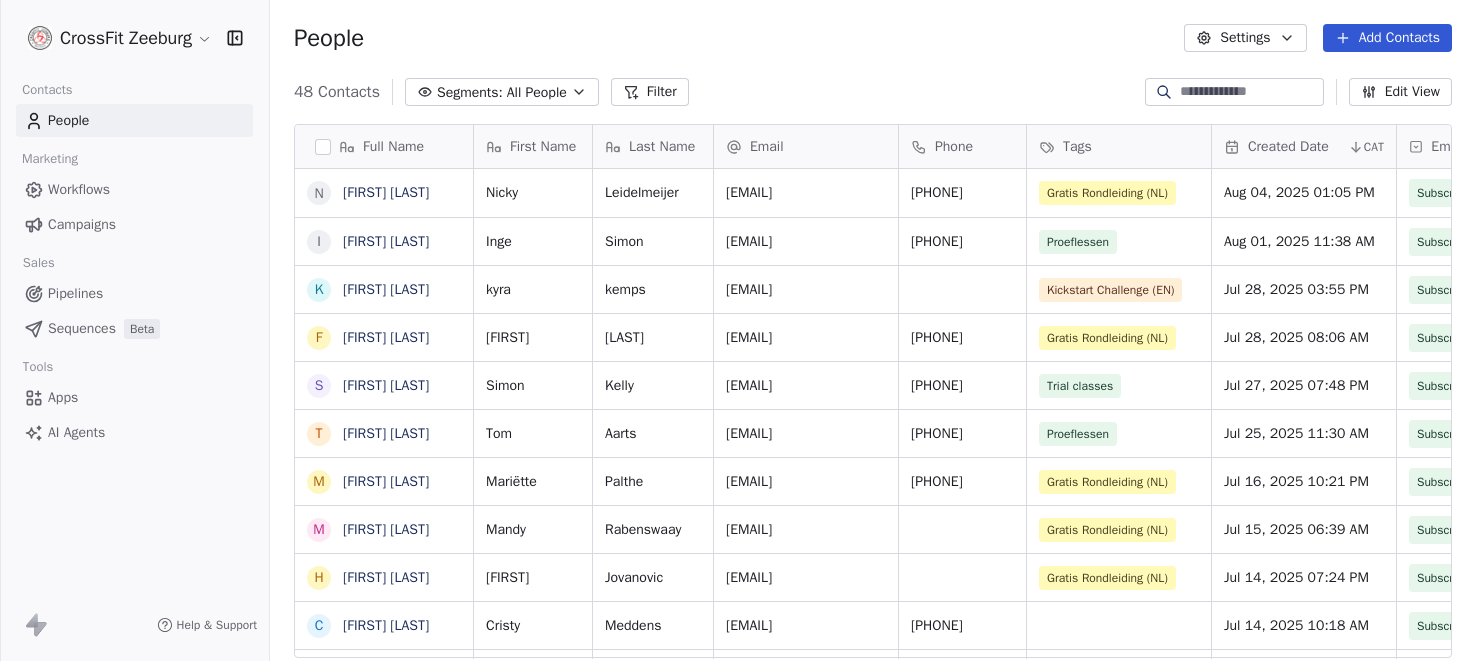 scroll, scrollTop: 0, scrollLeft: 0, axis: both 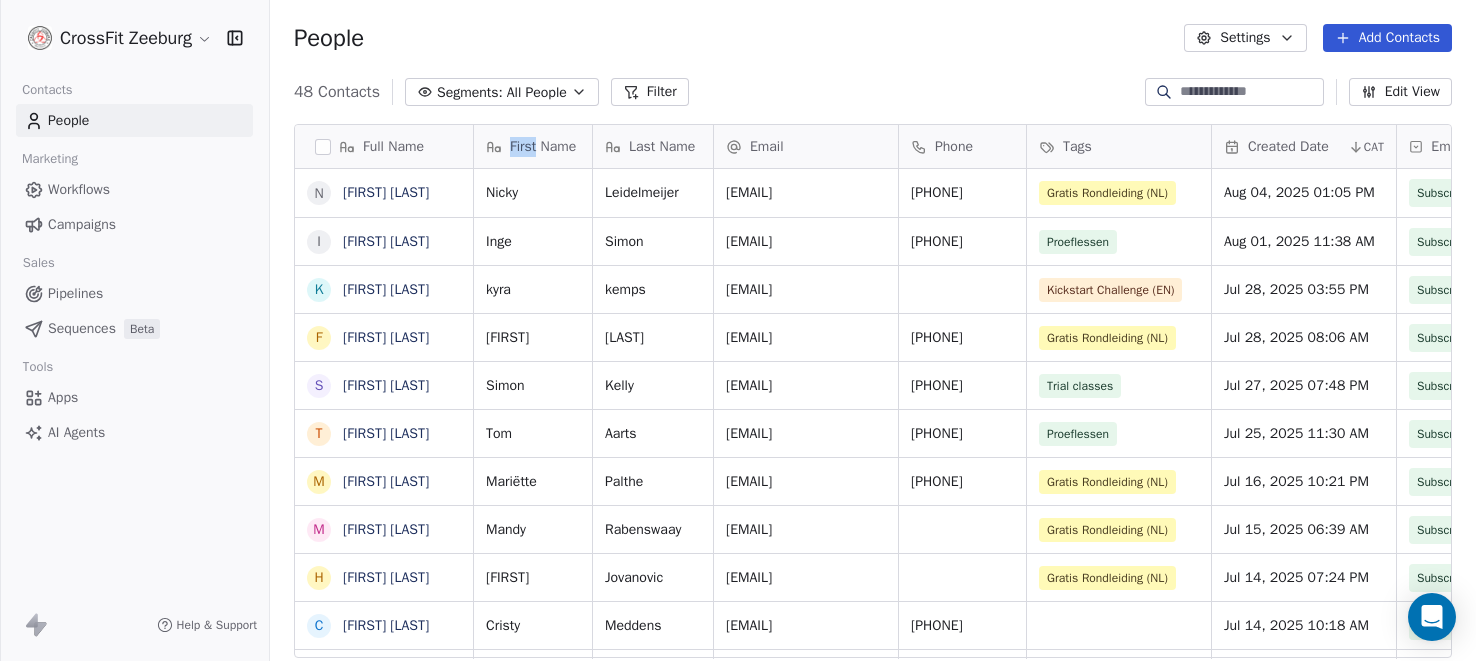 click on "First Name" at bounding box center (543, 147) 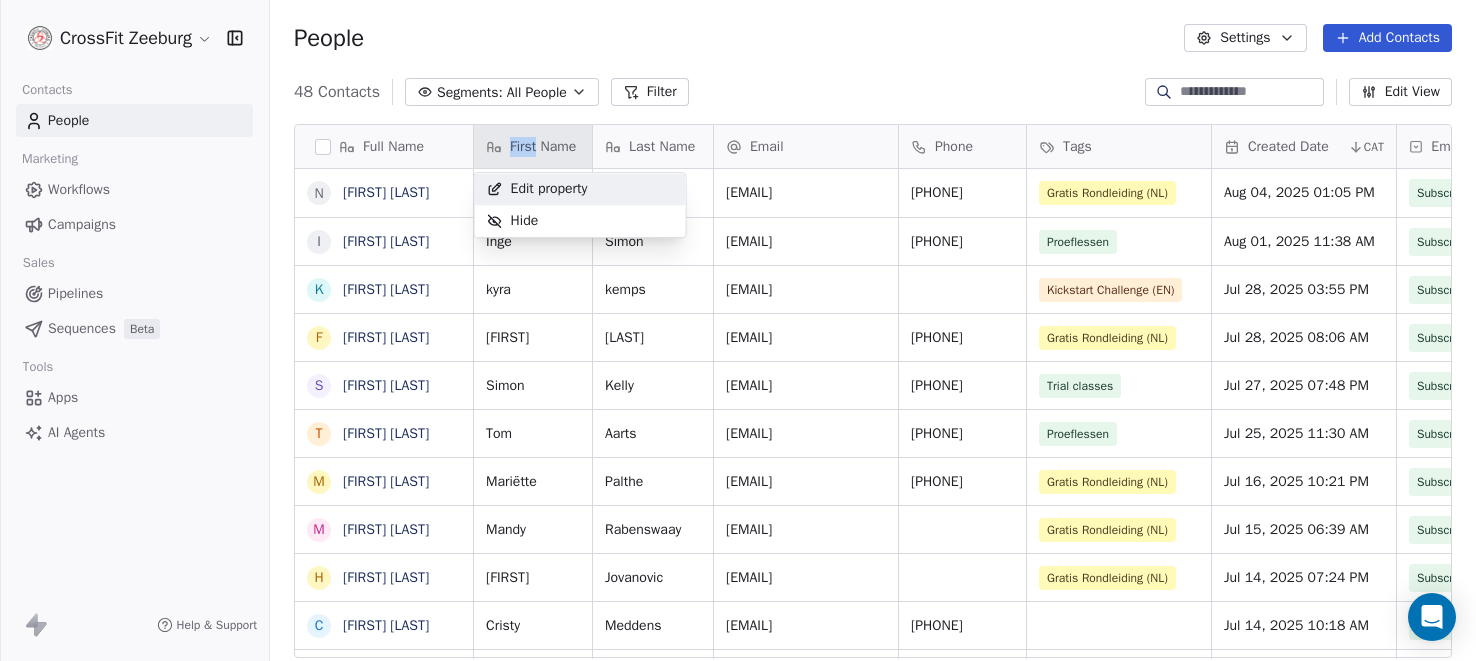 click on "Edit property" at bounding box center (549, 189) 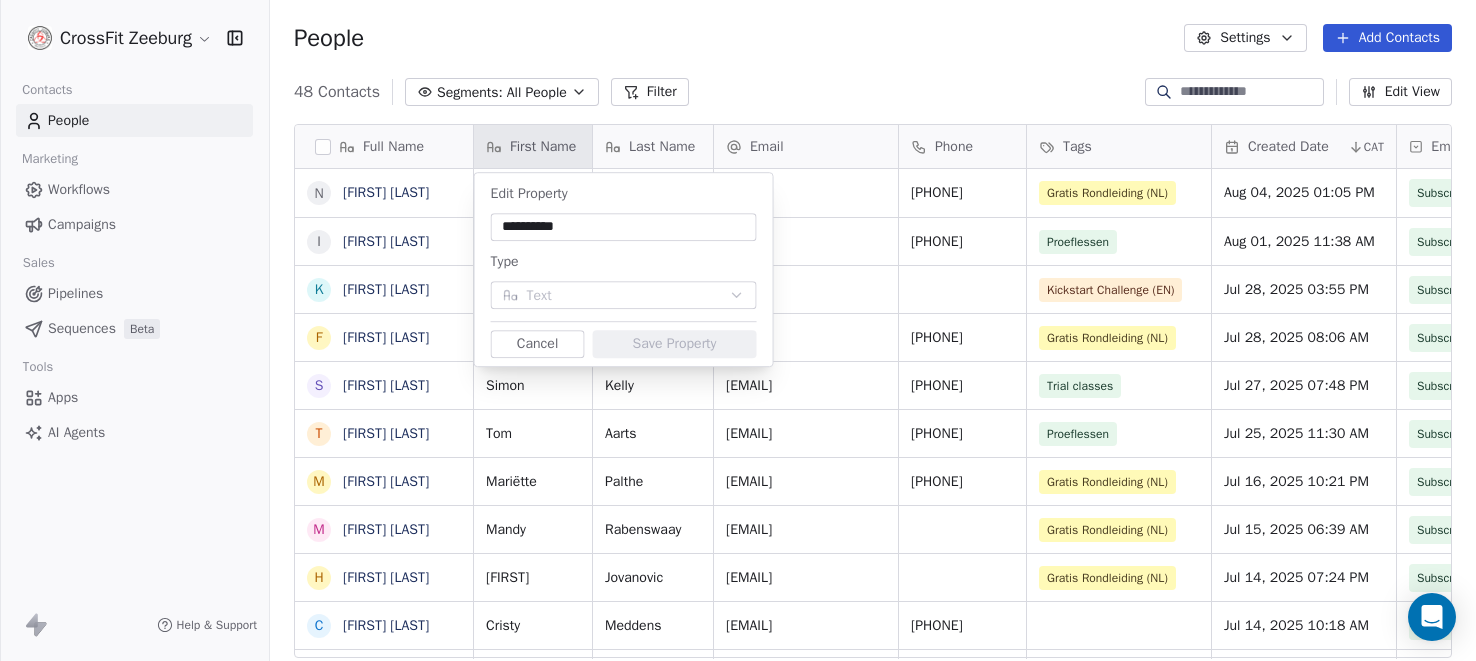 click on "**********" at bounding box center (624, 227) 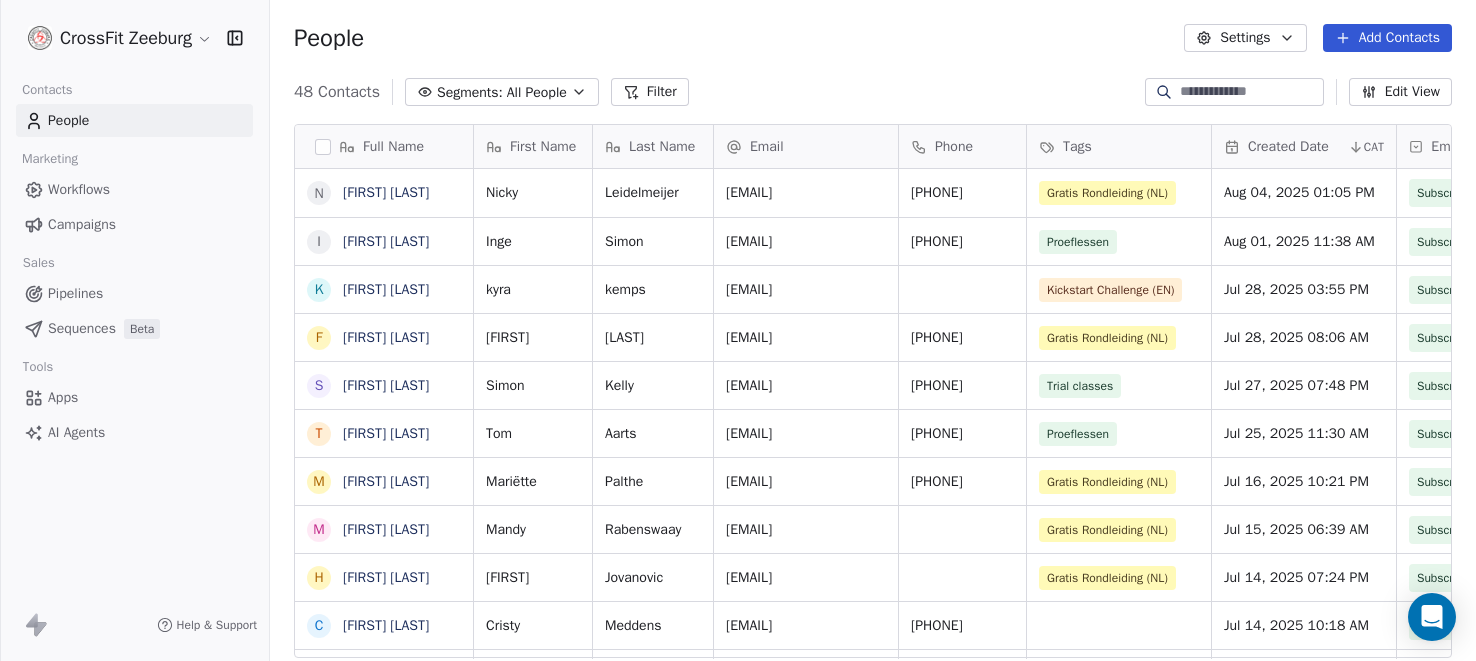 click on "CrossFit Zeeburg Contacts People Marketing Workflows Campaigns Sales Pipelines Sequences Beta Tools Apps AI Agents Help & Support People Settings Add Contacts 48 Contacts Segments: All People Filter Edit View Tag Add to Sequence Export Full Name N Nicky Leidelmeijer I Inge Simon k kyra kemps F Franco Cicilia S Simon Kelly T Tom Aarts M Mariëtte Palthe M Mandy Rabenswaay H Heleen Jovanovic C Cristy Meddens N Norine Mana C Charles Rossy S Sven van Ewijk A Anita Franklin J Jeroen Houthuys J Joke Rauch J Jan van Tiel R Ruud B Burak Isik A Anneloes Heynneman F Fraz Rasool A Astrid Verveer M Monique Benneker S Simona Lettieri D Danijela Grubisic A Amalia Petsiou A Annette hoppener R Rachid J Jan L Lisette Arends G Godfred First Name Last Name Email Phone Tags Created Date CAT Email Marketing Consent Last Activity Date CAT NPS Score Nicky Leidelmeijer nicky_leidelmeijer@outlook.com +31618998258 Gratis Rondleiding (NL) Aug 04, 2025 01:05 PM Subscribed Inge Simon inge.simon2206@gmail.com 0642206356 Proeflessen" at bounding box center [738, 330] 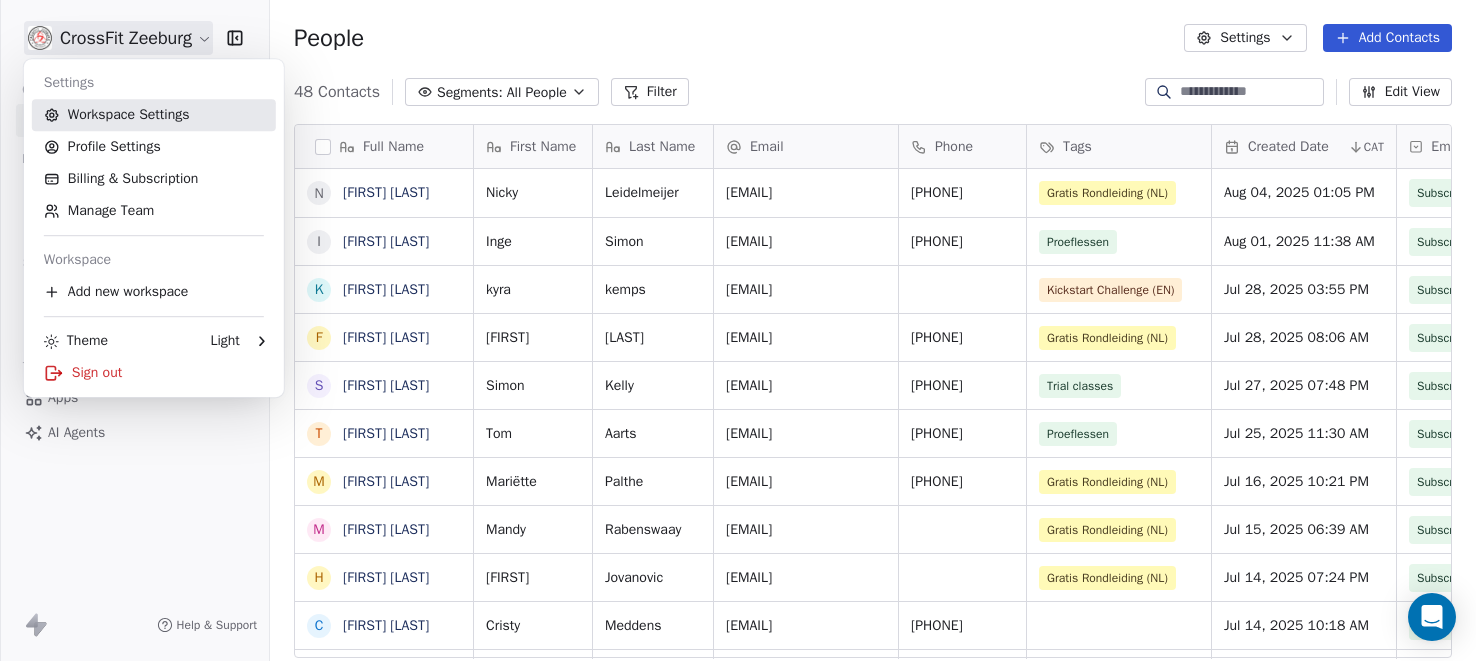 click on "Workspace Settings" at bounding box center [154, 115] 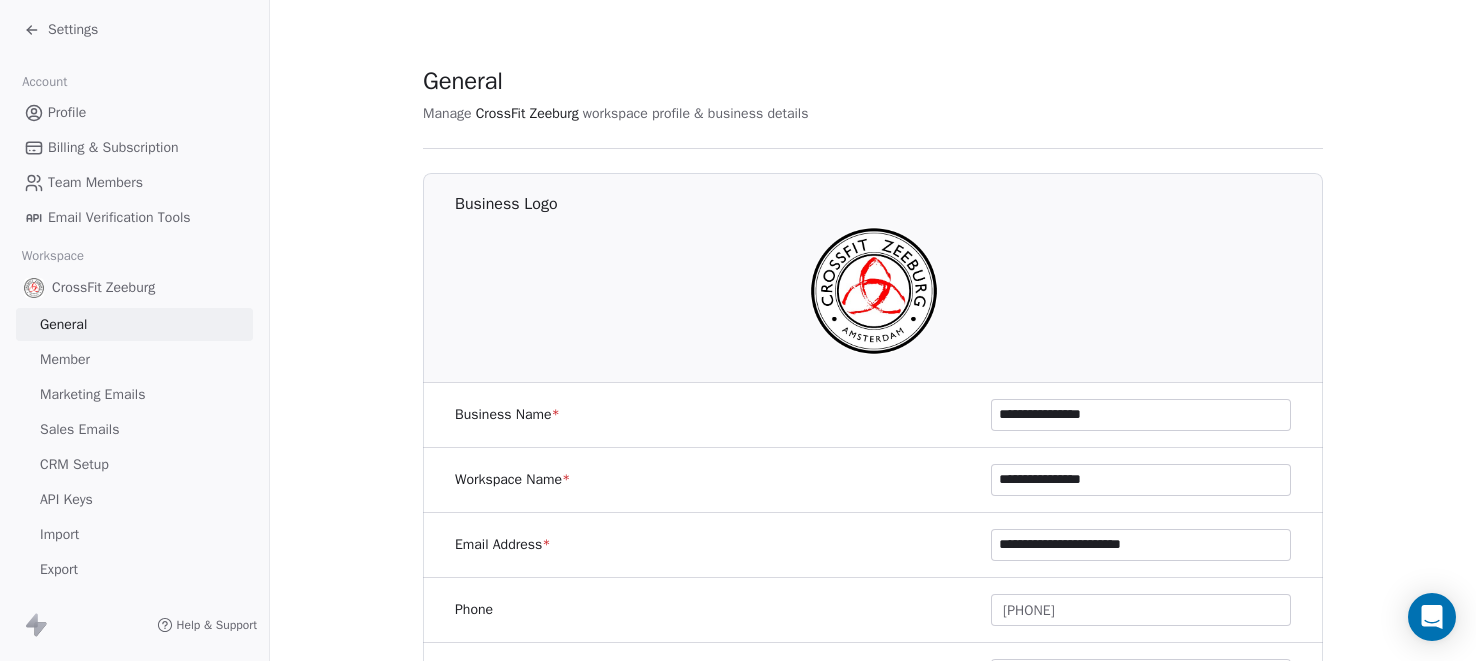 click on "CRM Setup" at bounding box center [74, 464] 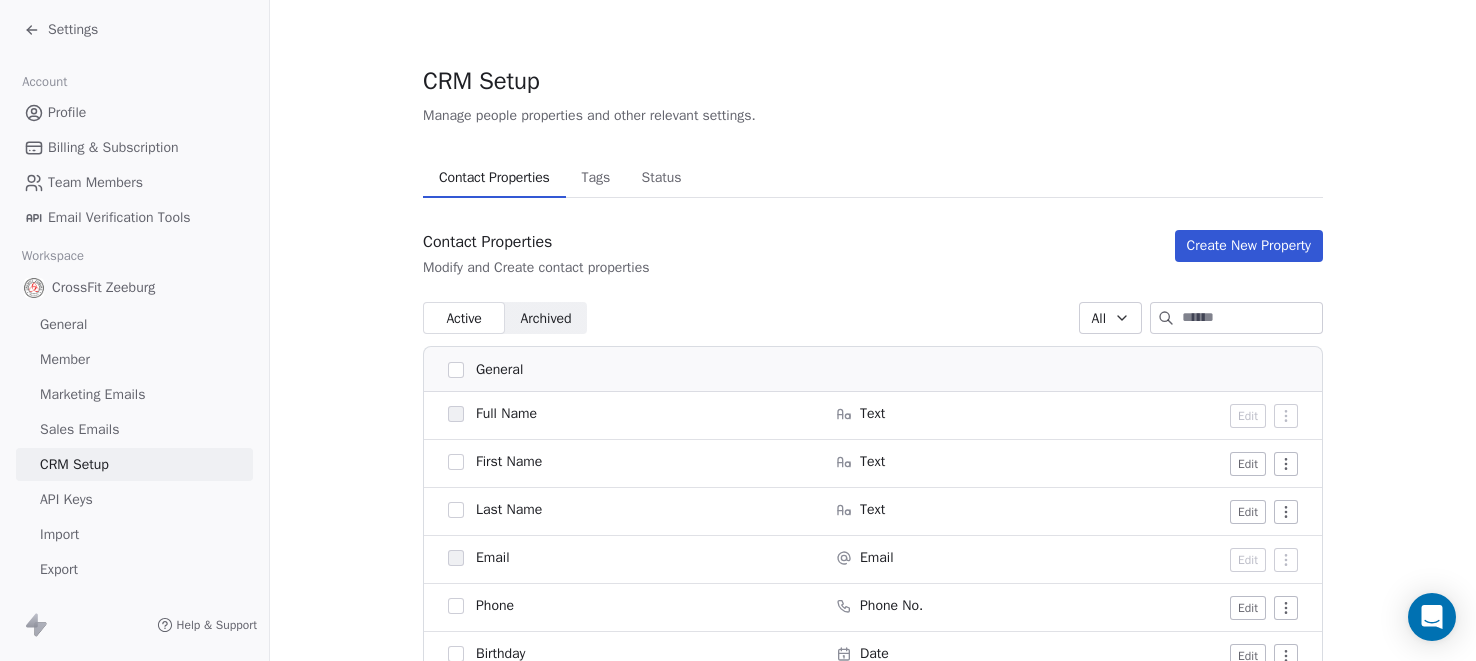 click on "Tags" at bounding box center (595, 178) 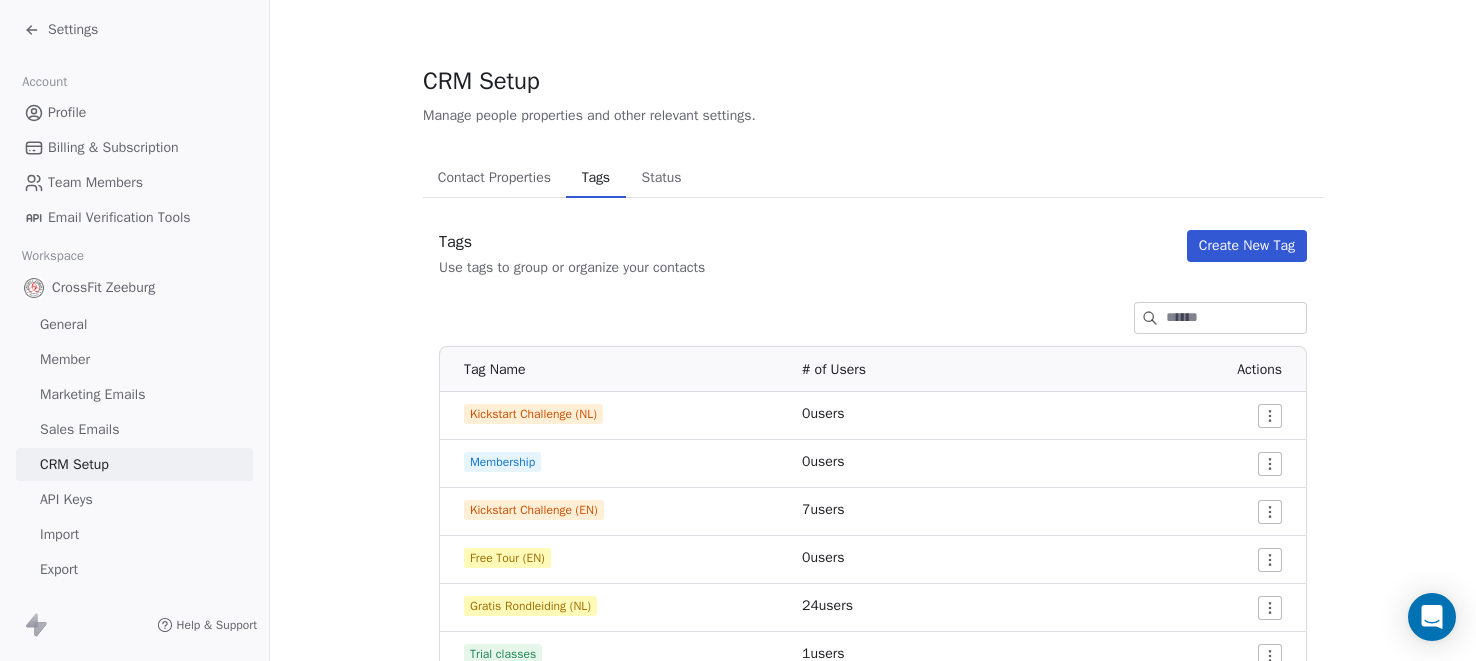 click on "Status" at bounding box center [662, 178] 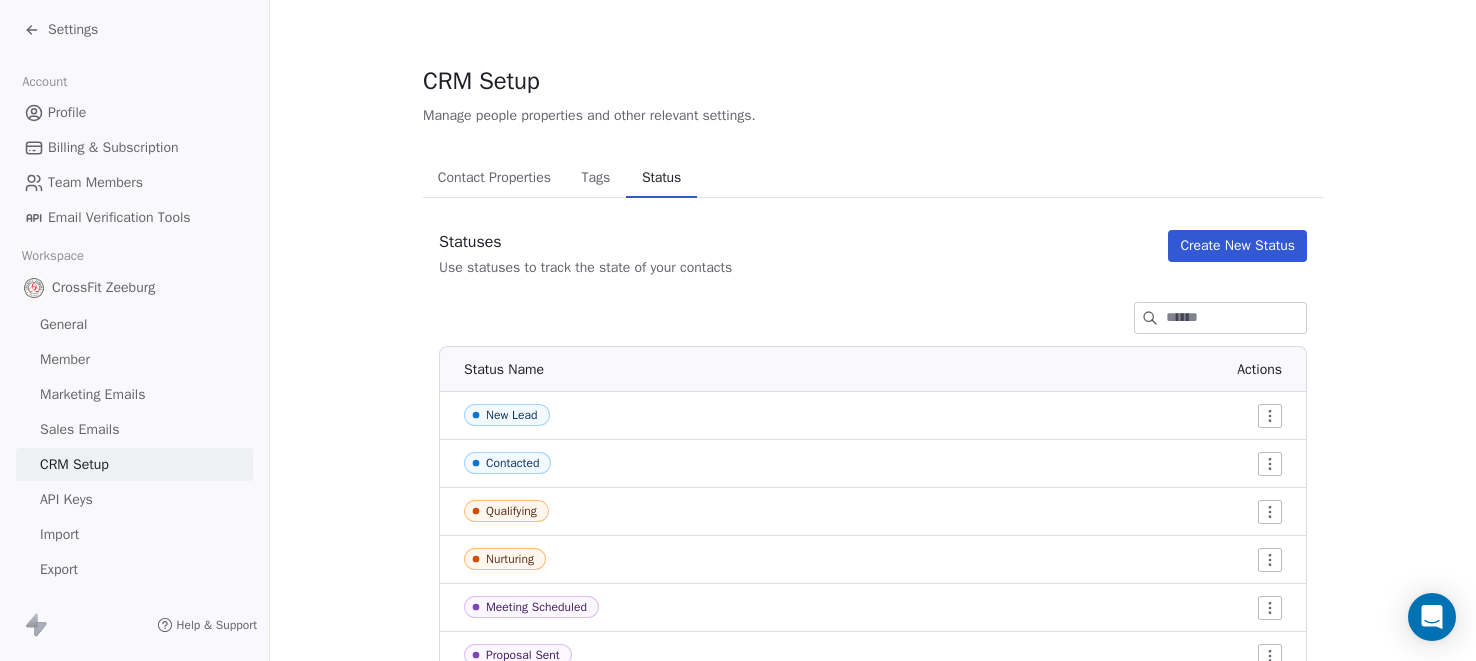 click on "Contact Properties" at bounding box center (494, 178) 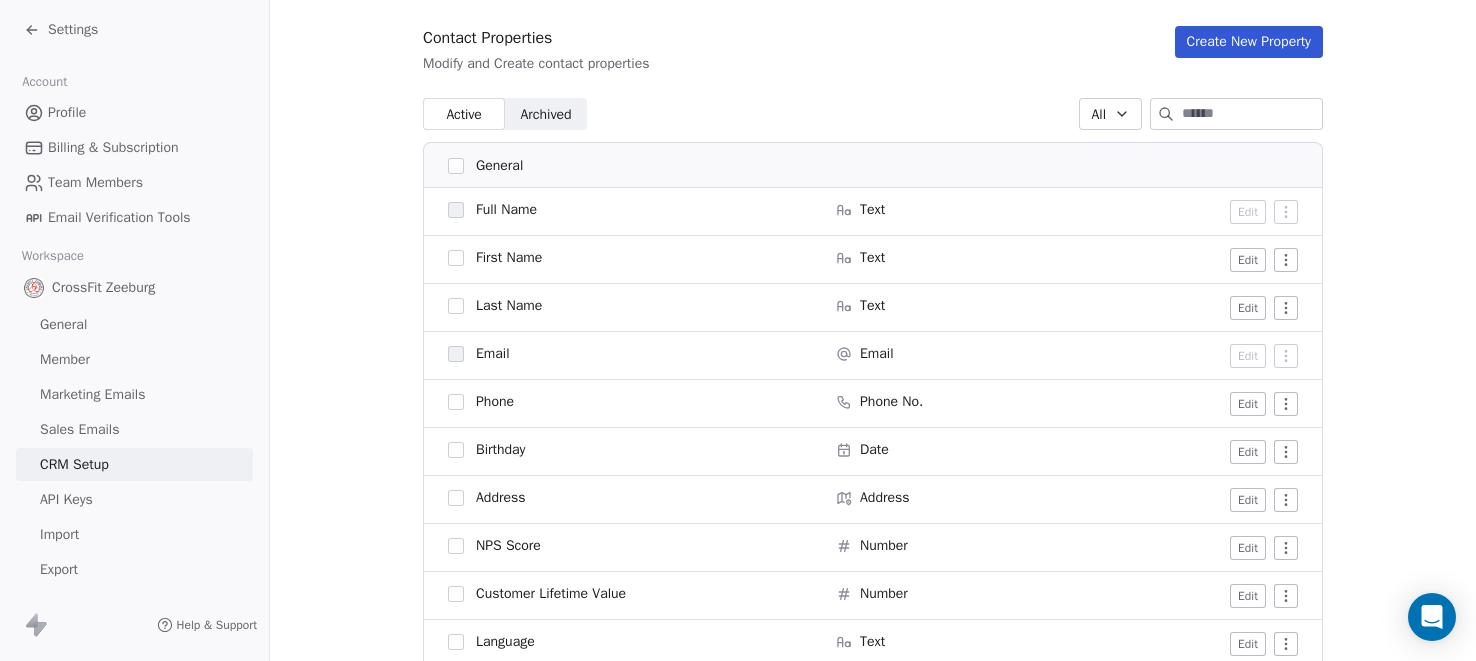 scroll, scrollTop: 182, scrollLeft: 0, axis: vertical 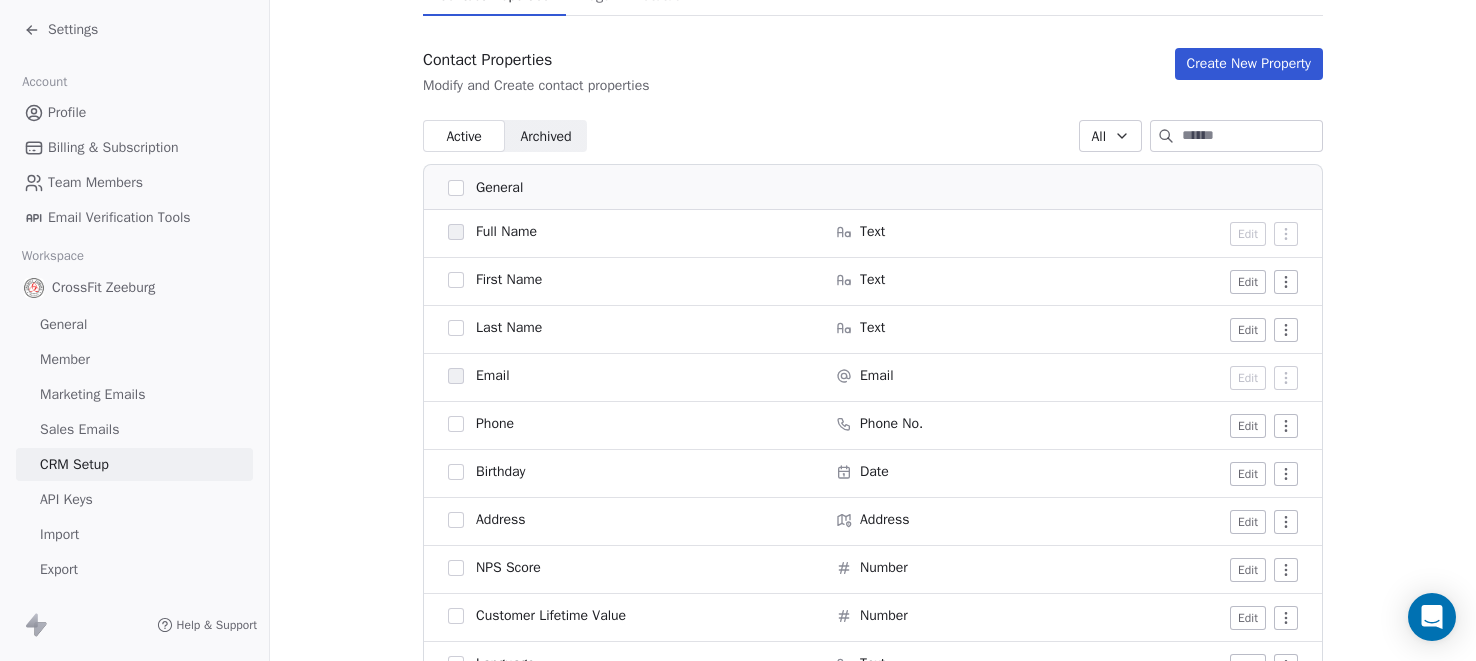 click on "Settings Account Profile Billing & Subscription Team Members Email Verification Tools Workspace CrossFit Zeeburg General Member Marketing Emails Sales Emails CRM Setup API Keys Import Export Help & Support CRM Setup Manage people properties and other relevant settings. Contact Properties Contact Properties Tags Tags Status Status Contact Properties Modify and Create contact properties Create New Property Active Active Archived Archived All General Full Name Text Edit First Name Text Edit Last Name Text Edit Email Email Edit Phone Phone No. Edit Birthday Date Edit Address Address Edit NPS Score Number Edit Customer Lifetime Value Number Edit Language Text Edit System Tags Tags Manage Status Status Manage Subscribed Email Categories Multi-select Manage Contact Source Text Edit Email Marketing Consent Select Edit Email Verification Status Select Edit Created Date Date Edit Last Activity Date Date Edit Marketing Contact Status Select Edit Last Updated Date Date Edit" at bounding box center [738, 330] 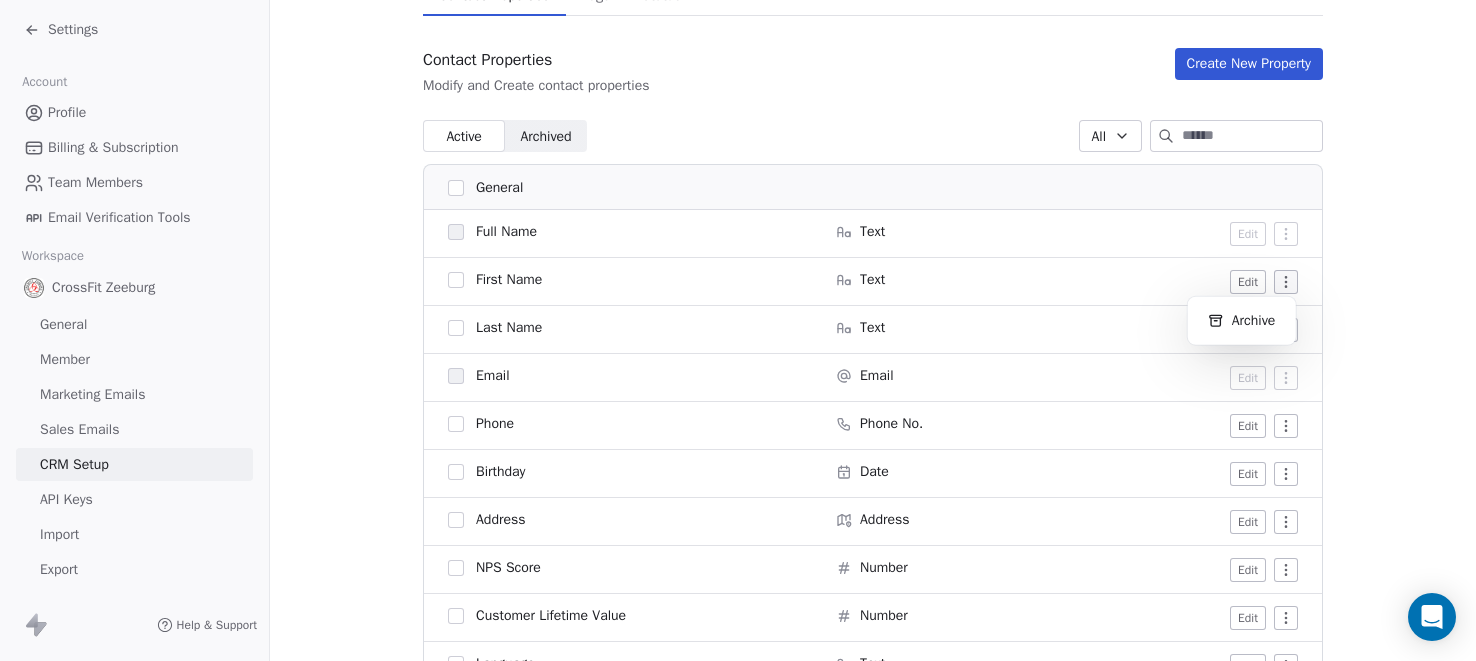 click on "Settings Account Profile Billing & Subscription Team Members Email Verification Tools Workspace CrossFit Zeeburg General Member Marketing Emails Sales Emails CRM Setup API Keys Import Export Help & Support CRM Setup Manage people properties and other relevant settings. Contact Properties Contact Properties Tags Tags Status Status Contact Properties Modify and Create contact properties Create New Property Active Active Archived Archived All General Full Name Text Edit First Name Text Edit Last Name Text Edit Email Email Edit Phone Phone No. Edit Birthday Date Edit Address Address Edit NPS Score Number Edit Customer Lifetime Value Number Edit Language Text Edit System Tags Tags Manage Status Status Manage Subscribed Email Categories Multi-select Manage Contact Source Text Edit Email Marketing Consent Select Edit Email Verification Status Select Edit Created Date Date Edit Last Activity Date Date Edit Marketing Contact Status Select Edit Last Updated Date Date Edit" at bounding box center (738, 330) 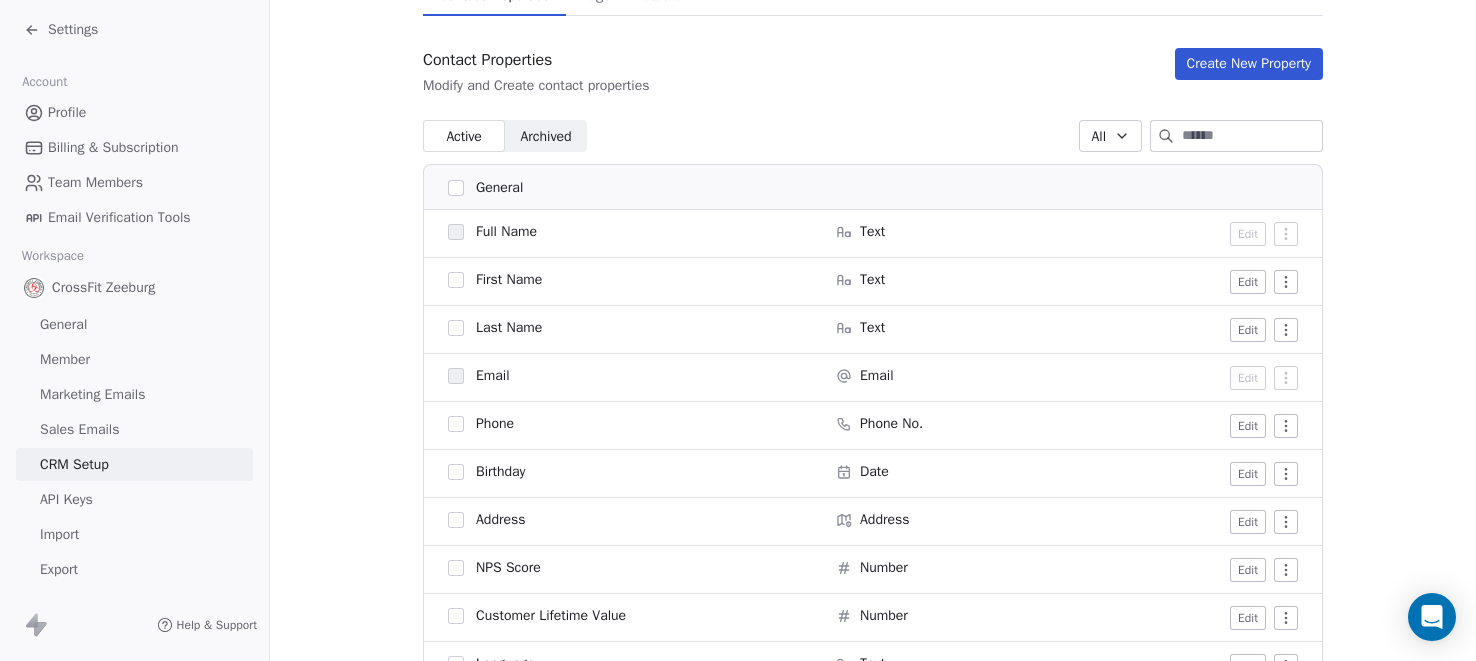 click on "Edit" at bounding box center (1248, 282) 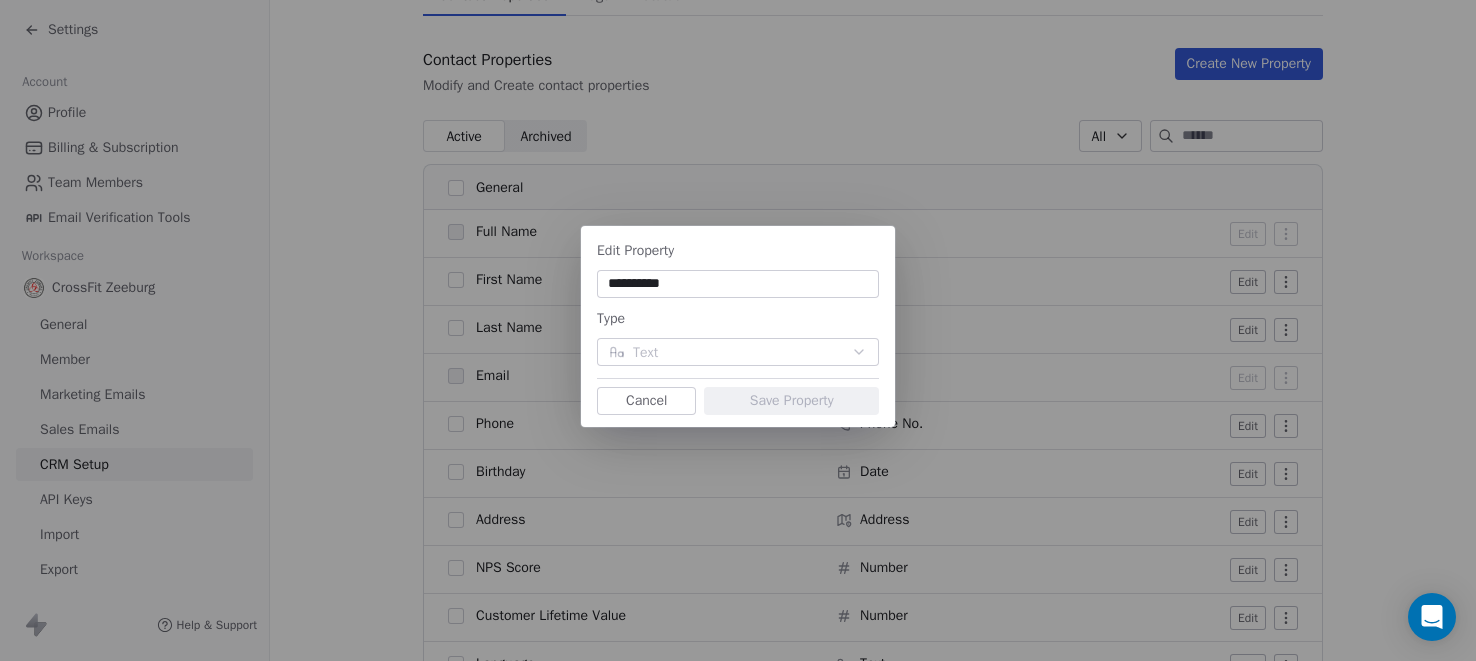 click on "Type" at bounding box center [738, 318] 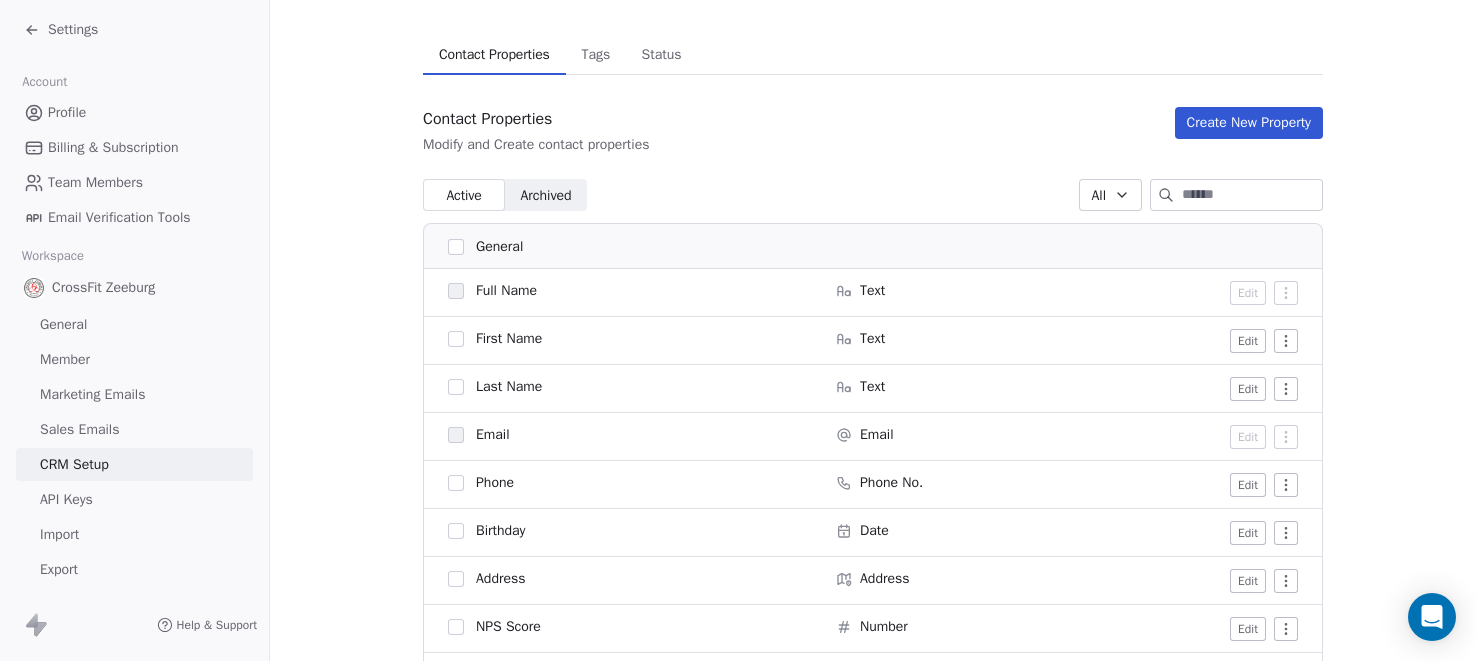 scroll, scrollTop: 0, scrollLeft: 0, axis: both 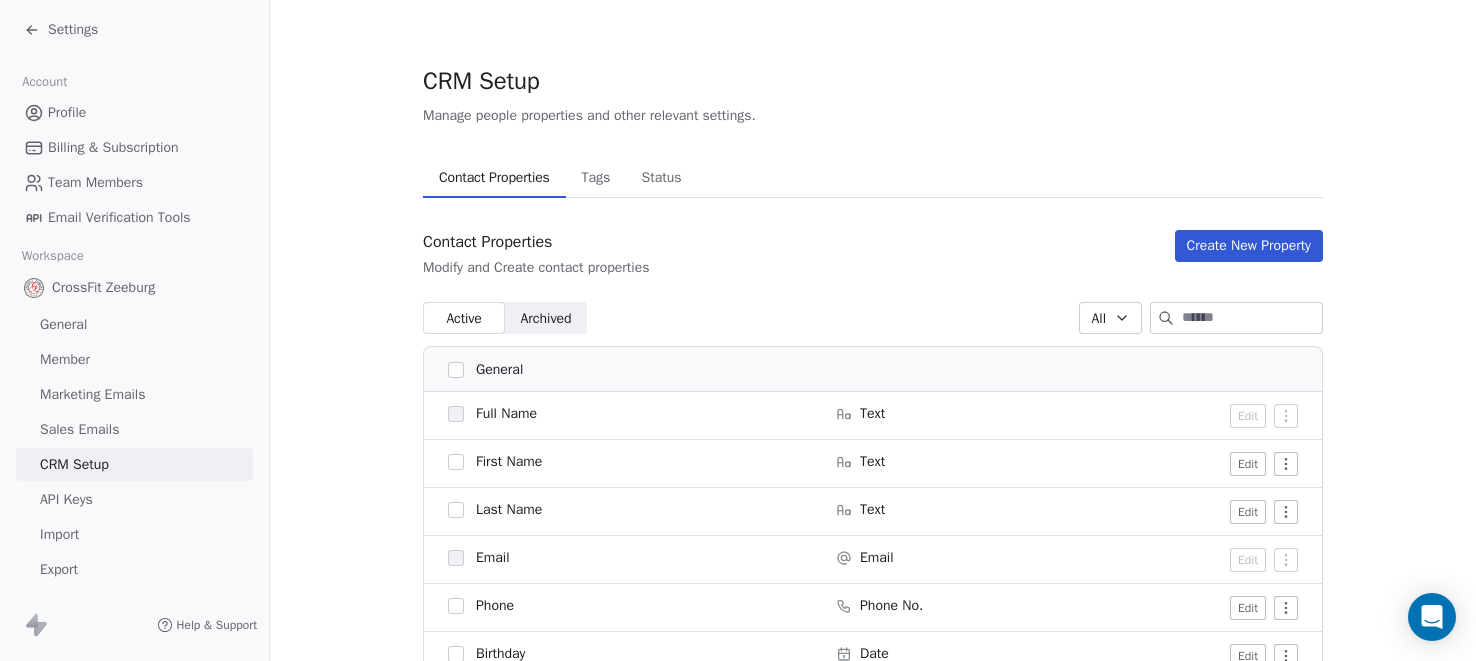 click 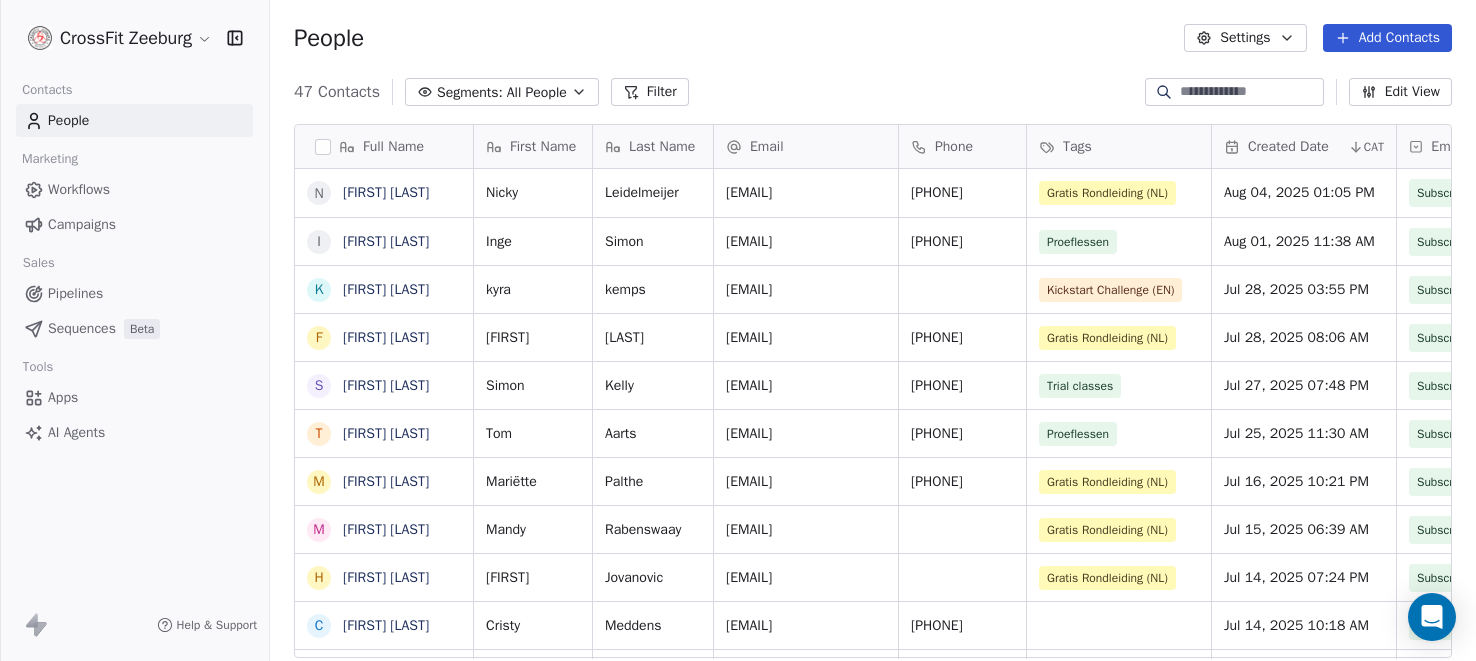 scroll, scrollTop: 0, scrollLeft: 0, axis: both 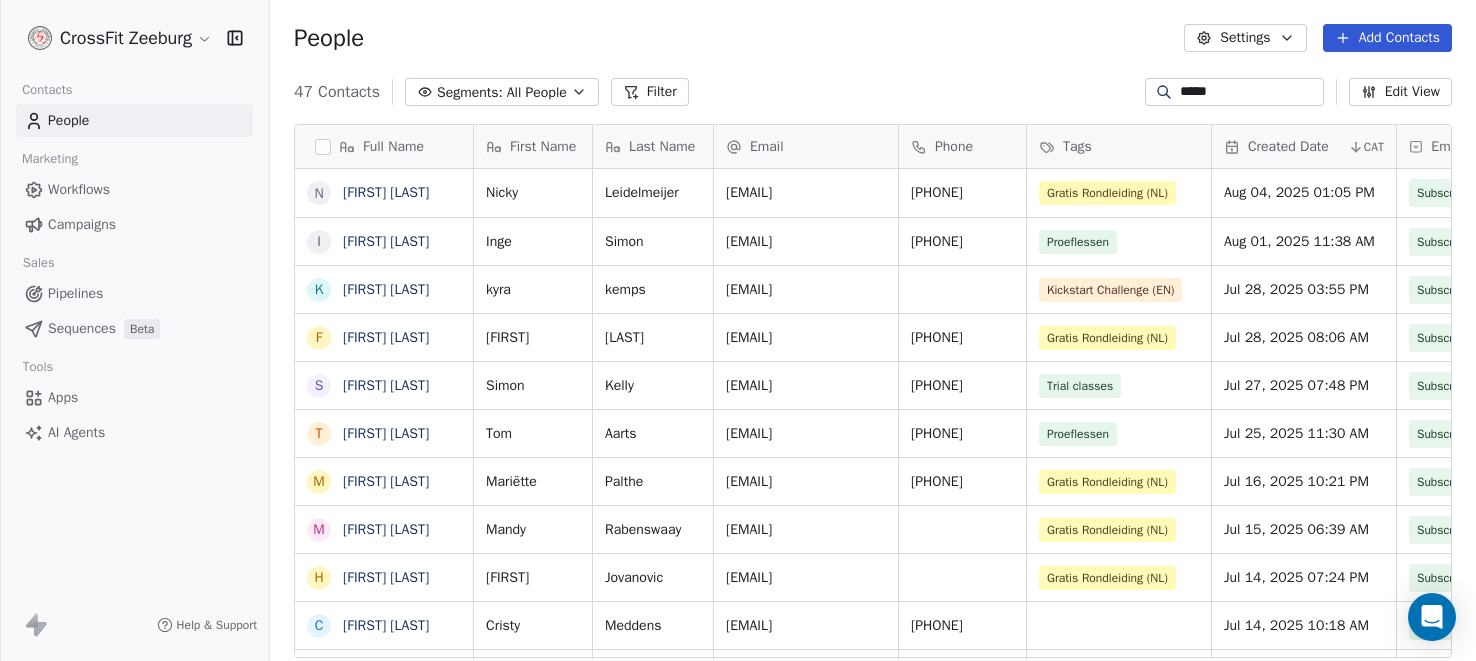 type on "******" 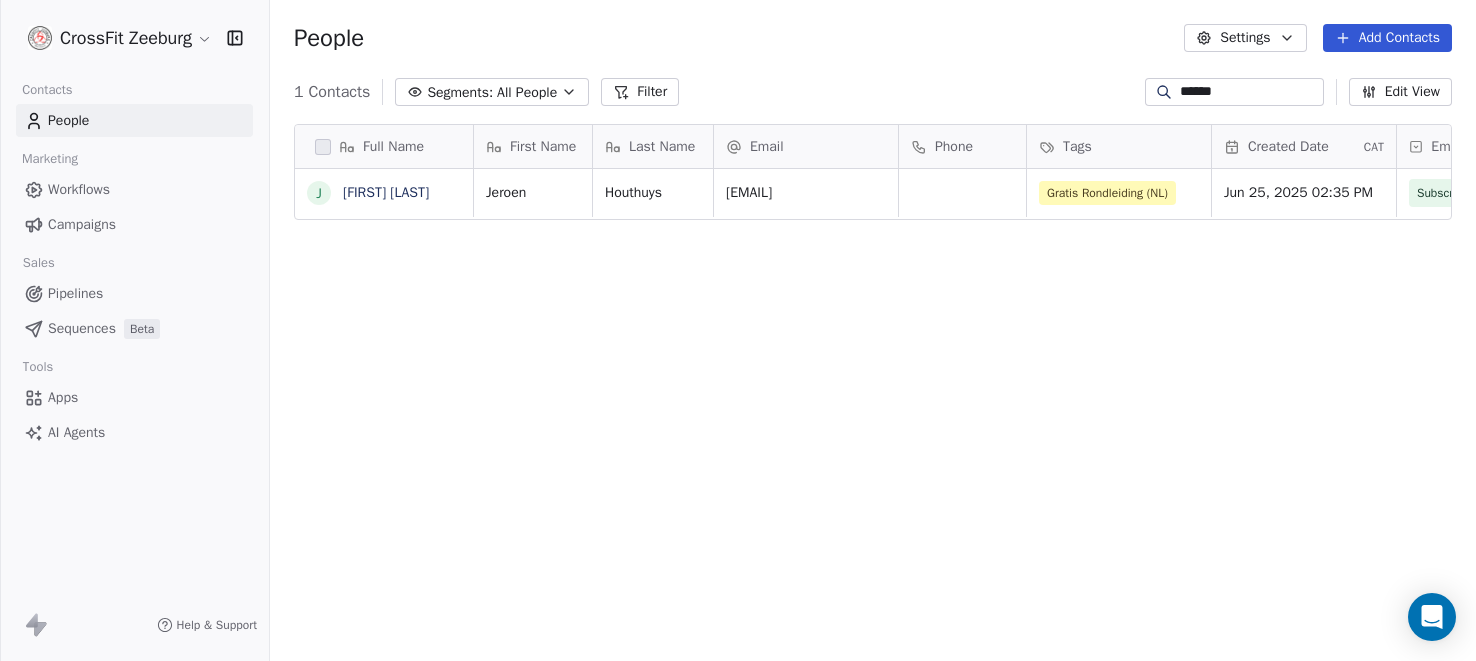 scroll, scrollTop: 0, scrollLeft: 0, axis: both 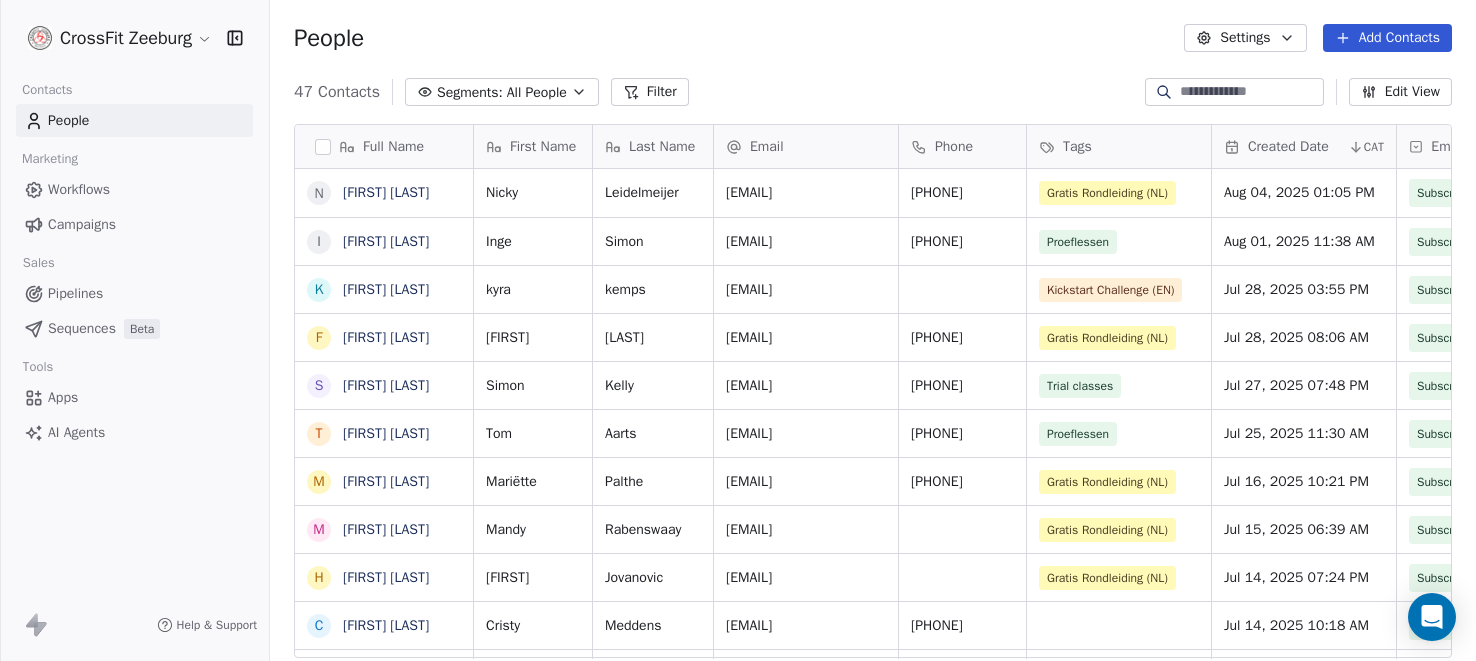 click on "People Settings  Add Contacts" at bounding box center (873, 38) 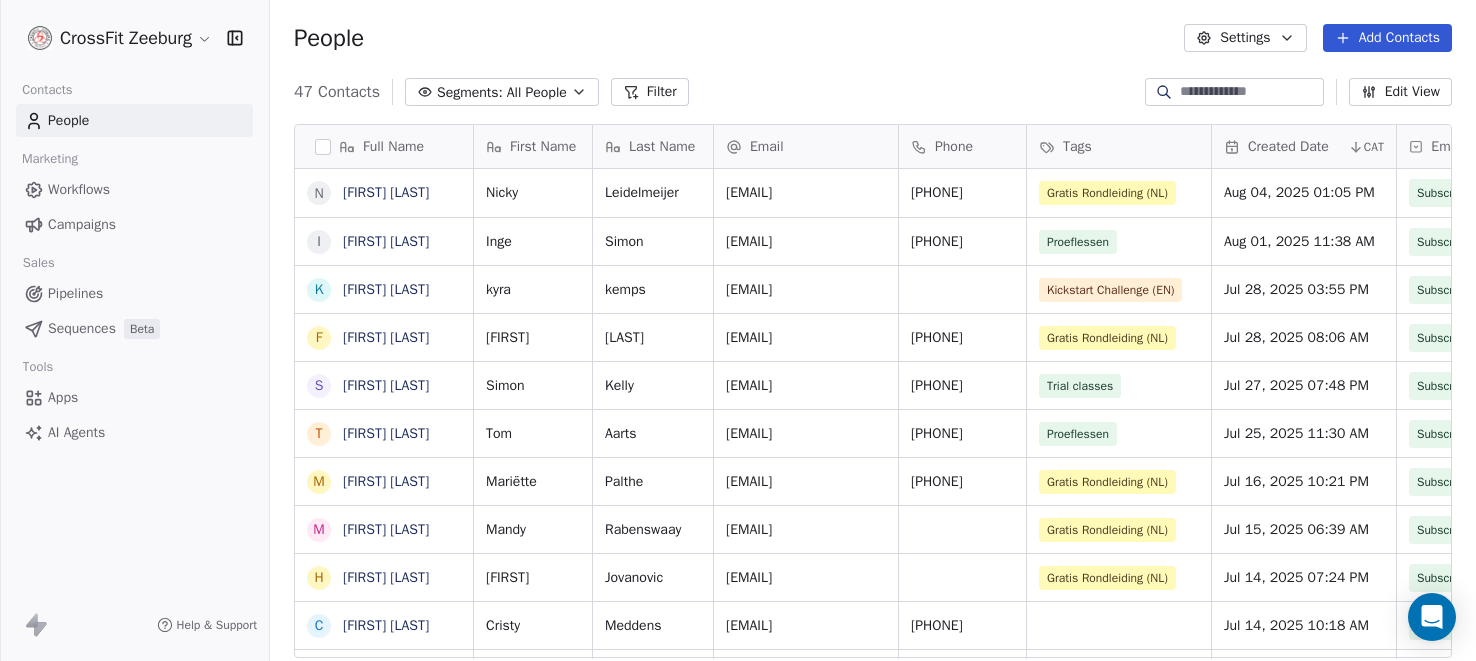 click on "People" at bounding box center [134, 120] 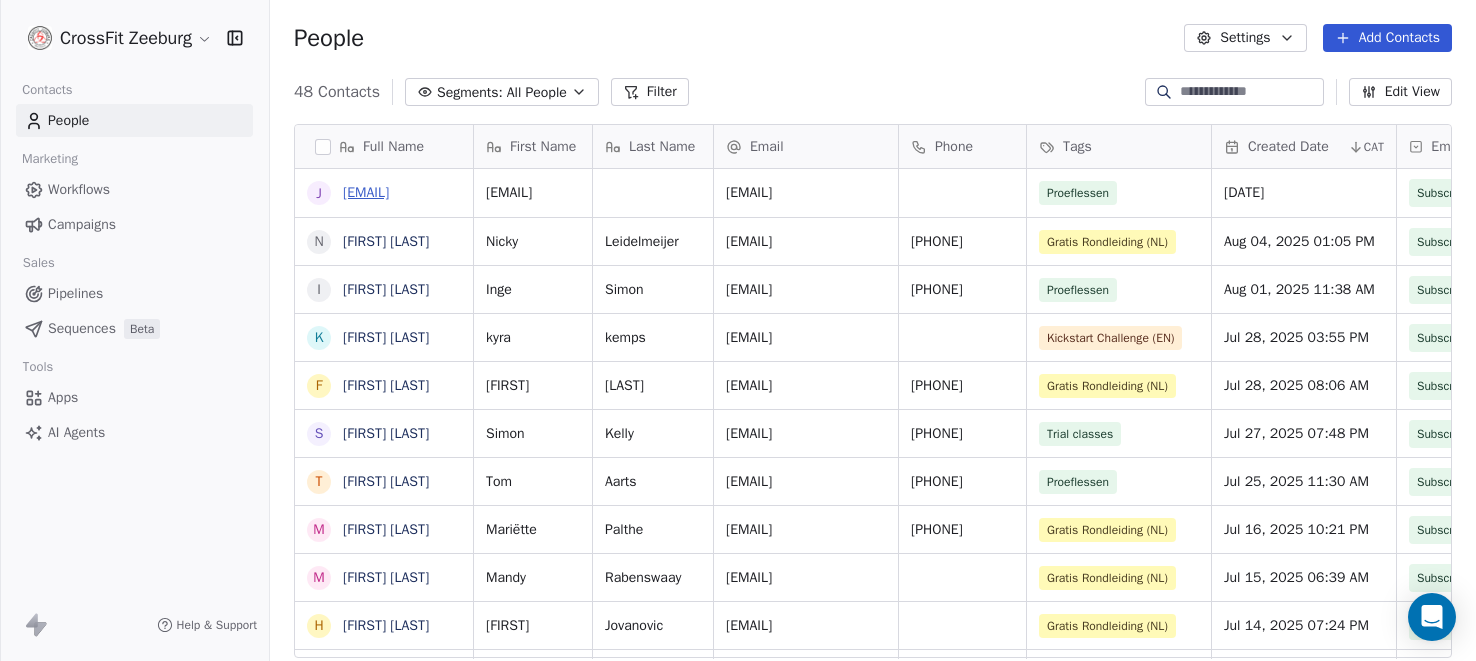 click on "jeroenleidelmeijer@gmail.com" at bounding box center (366, 192) 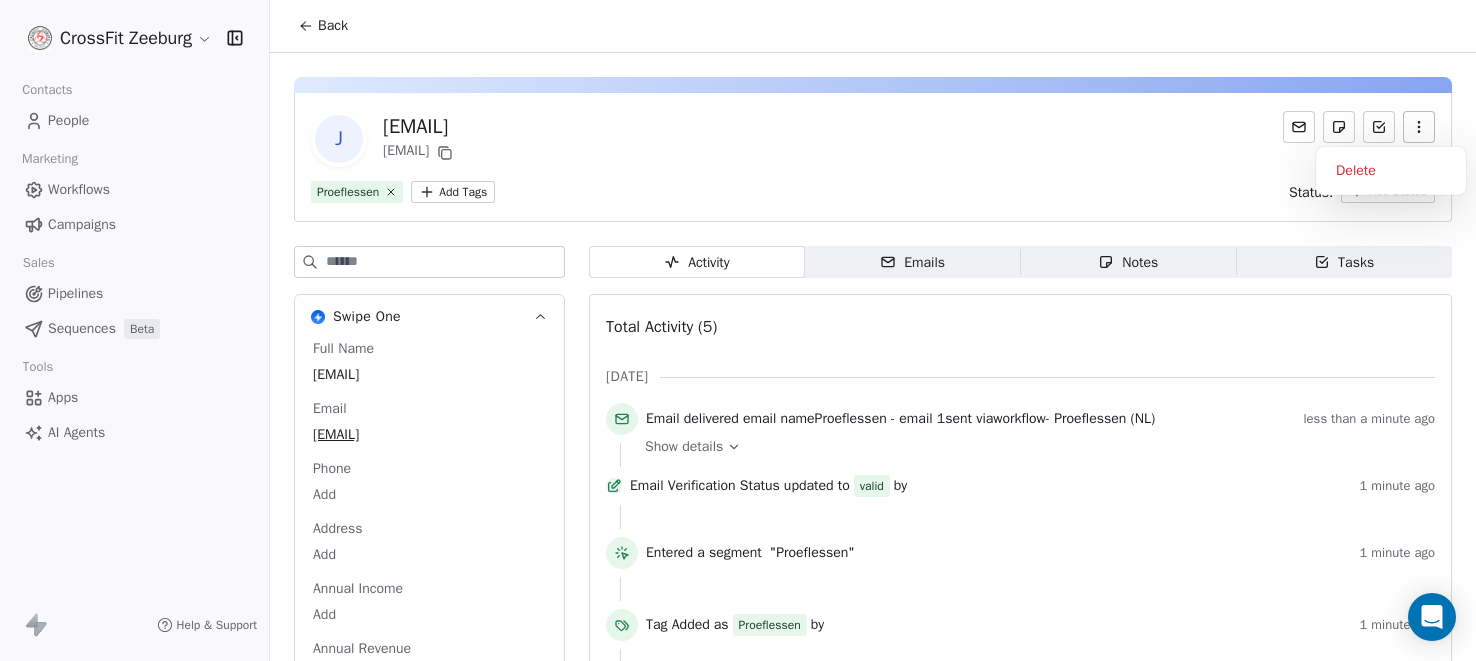 click at bounding box center (1419, 127) 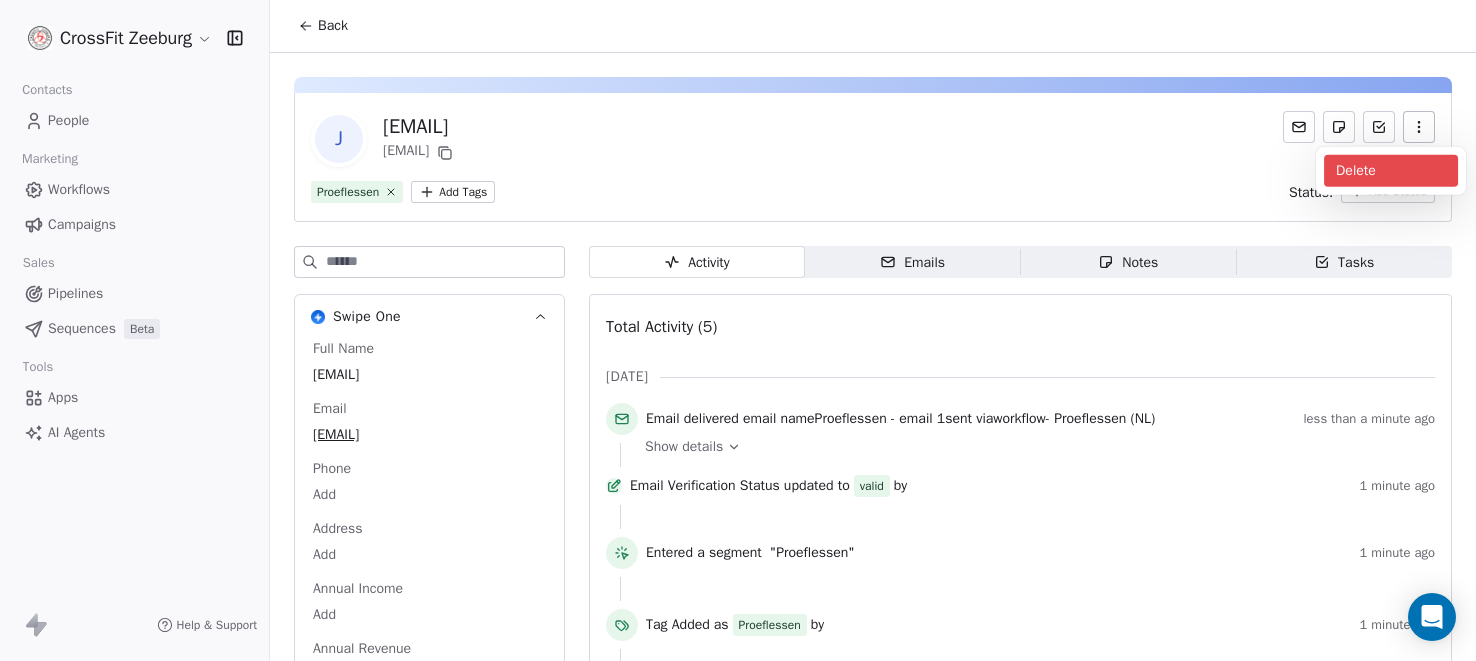 click on "Delete" at bounding box center (1391, 171) 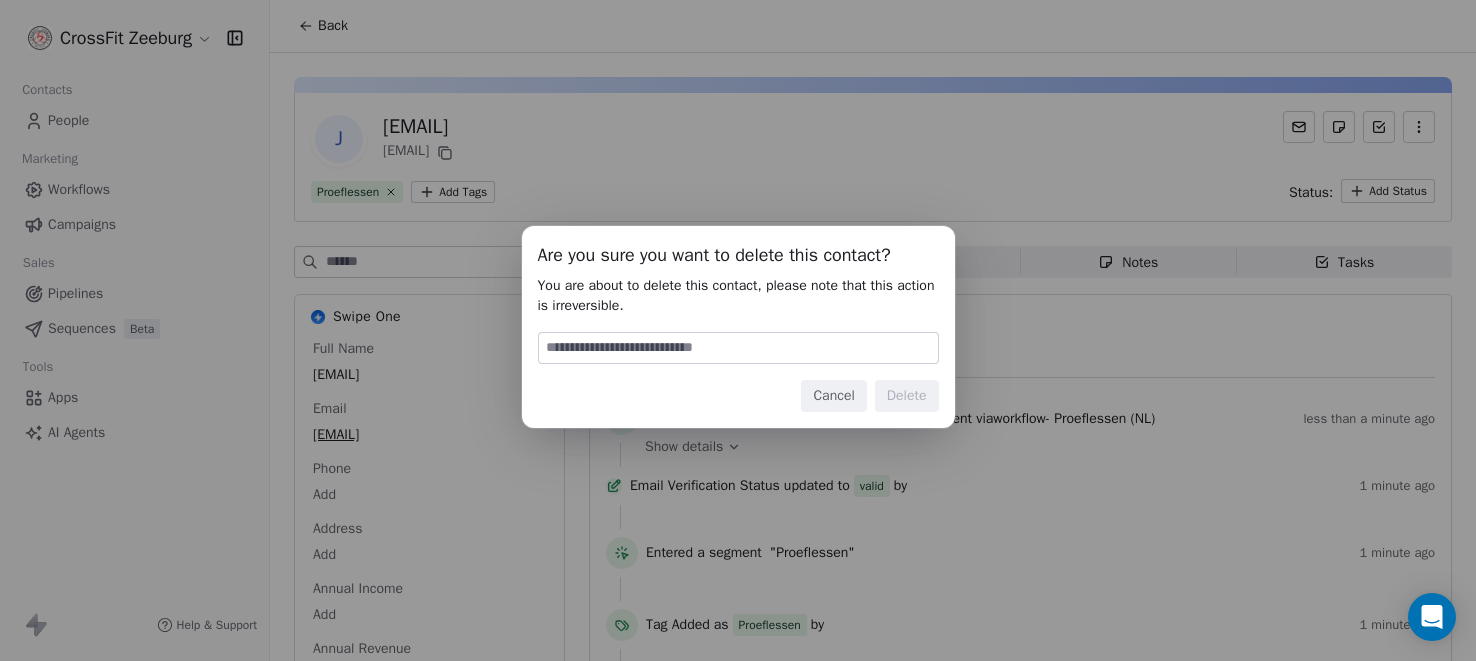 click at bounding box center [738, 348] 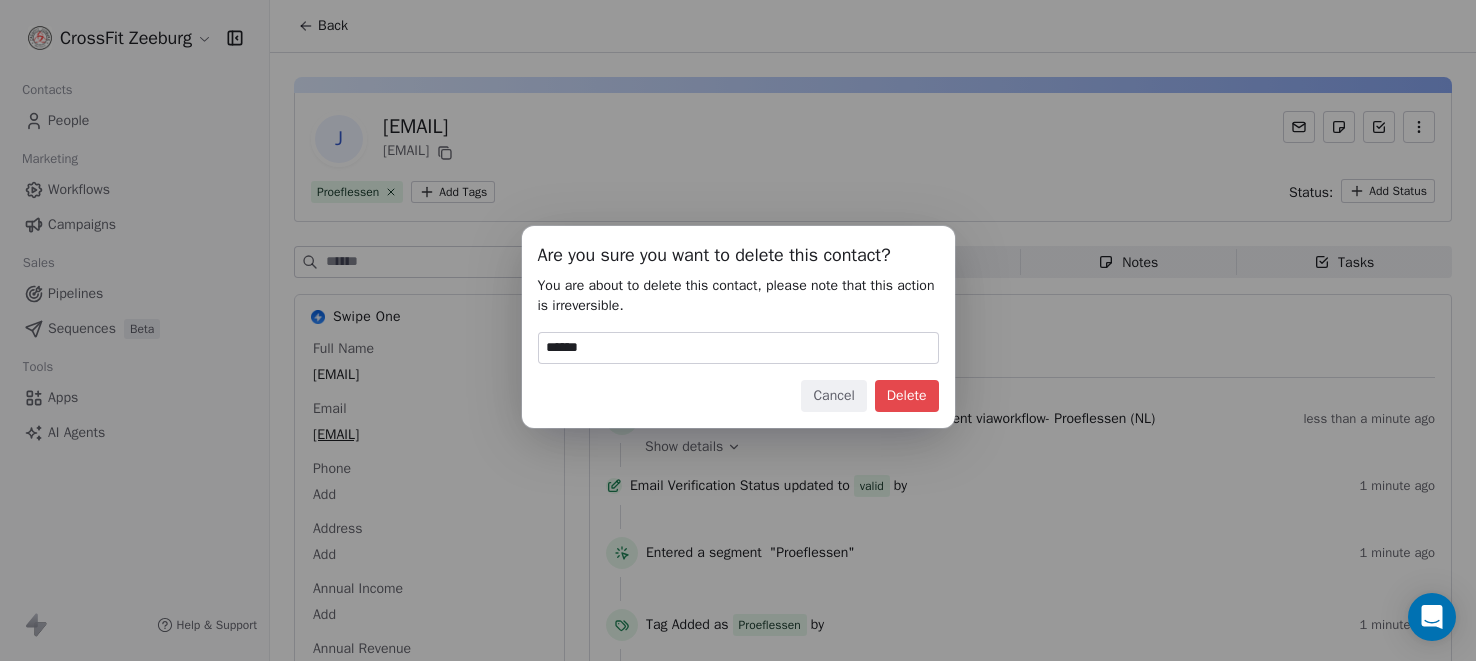 click on "Delete" at bounding box center [907, 396] 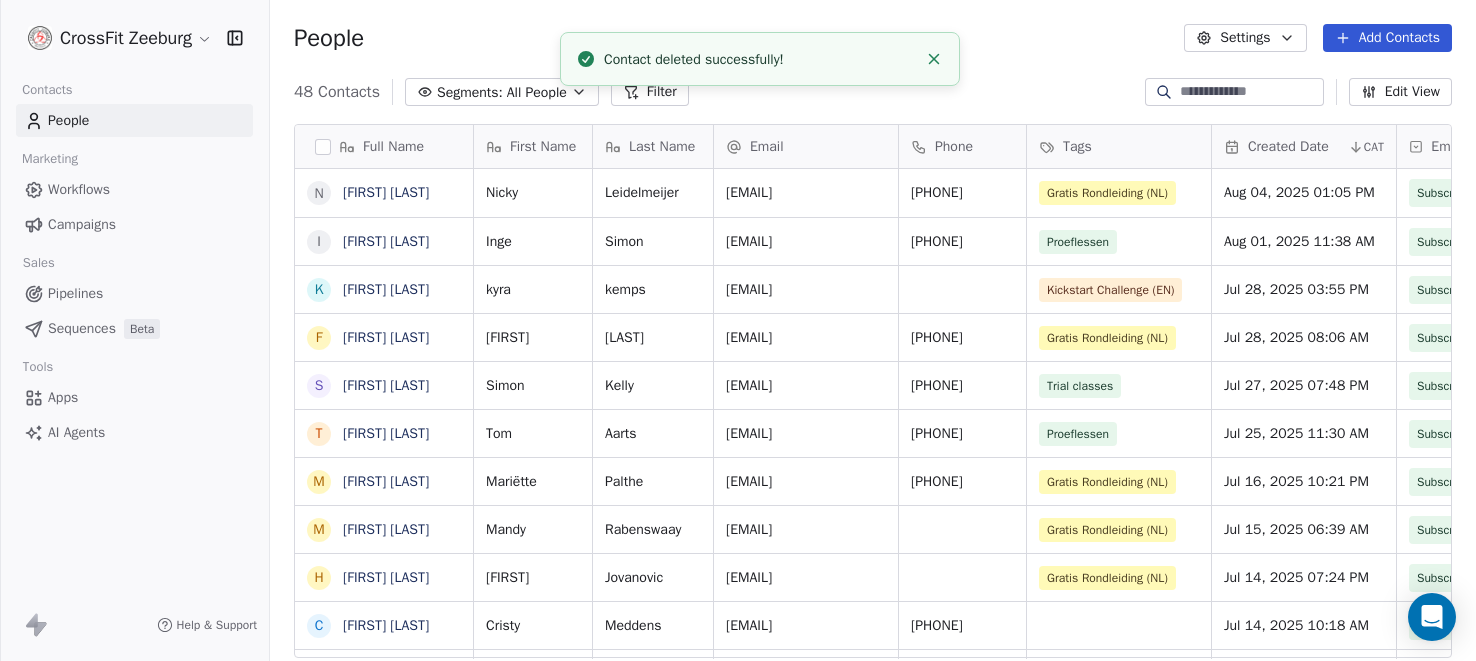scroll, scrollTop: 0, scrollLeft: 0, axis: both 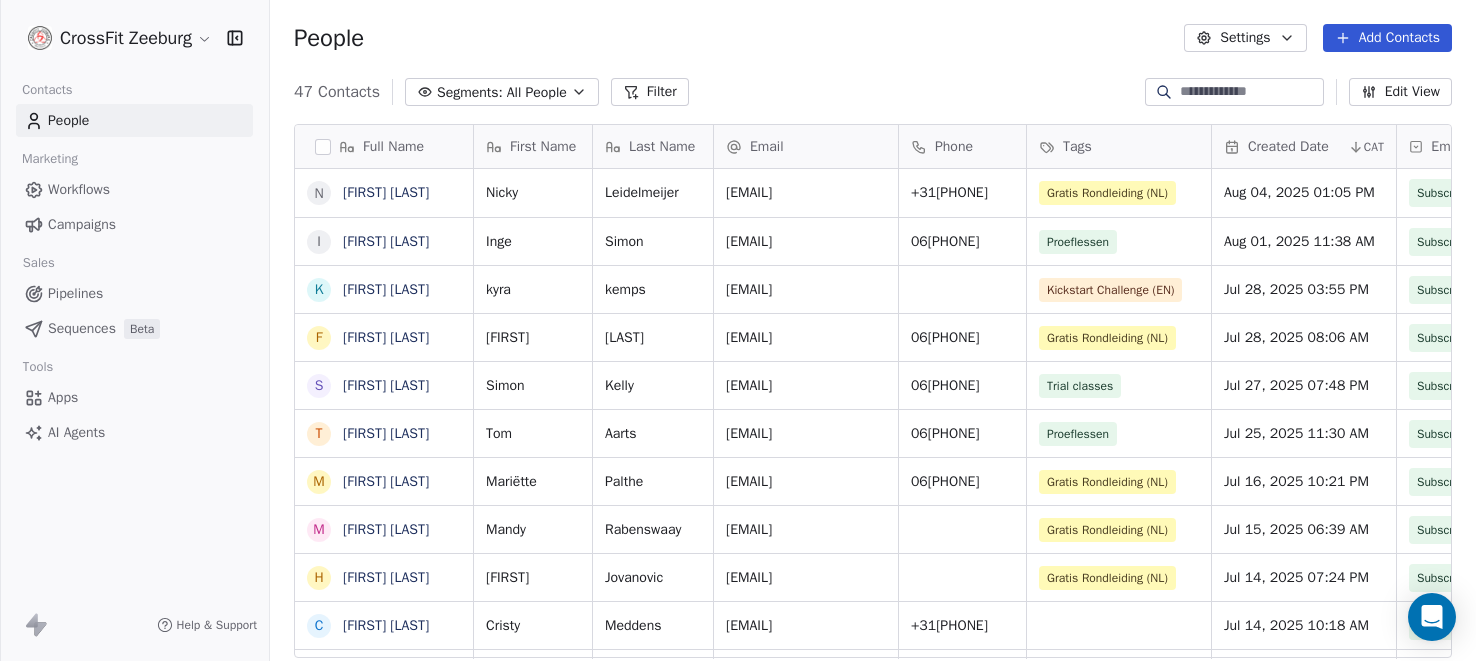 click on "Add Contacts" at bounding box center (1387, 38) 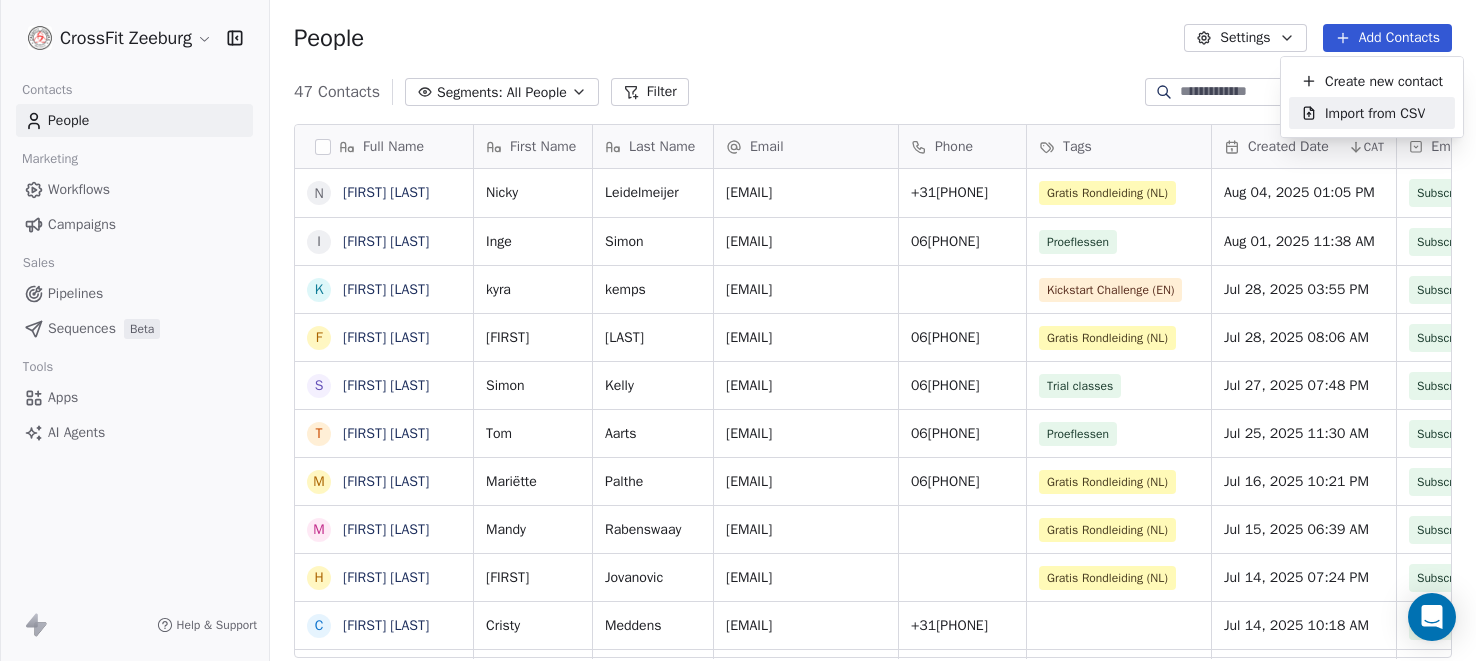click on "Import from CSV" at bounding box center [1375, 113] 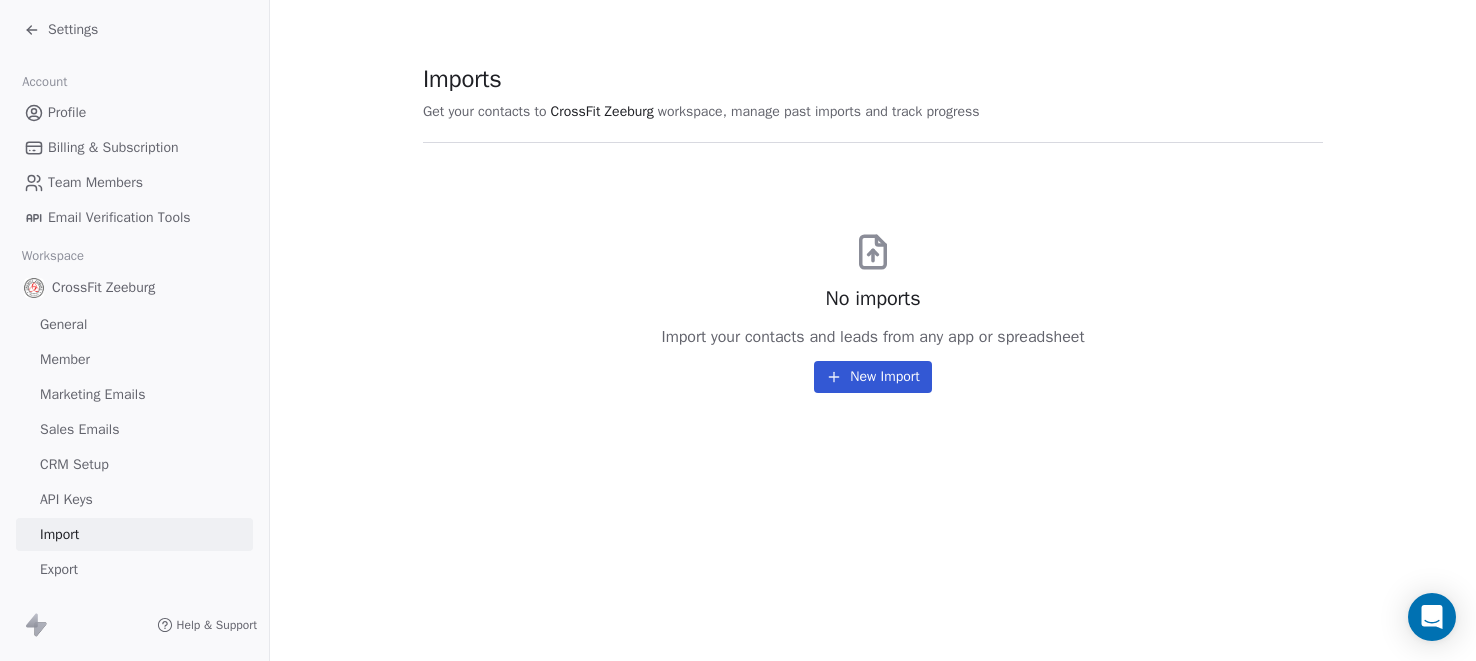 click on "New Import" at bounding box center [872, 377] 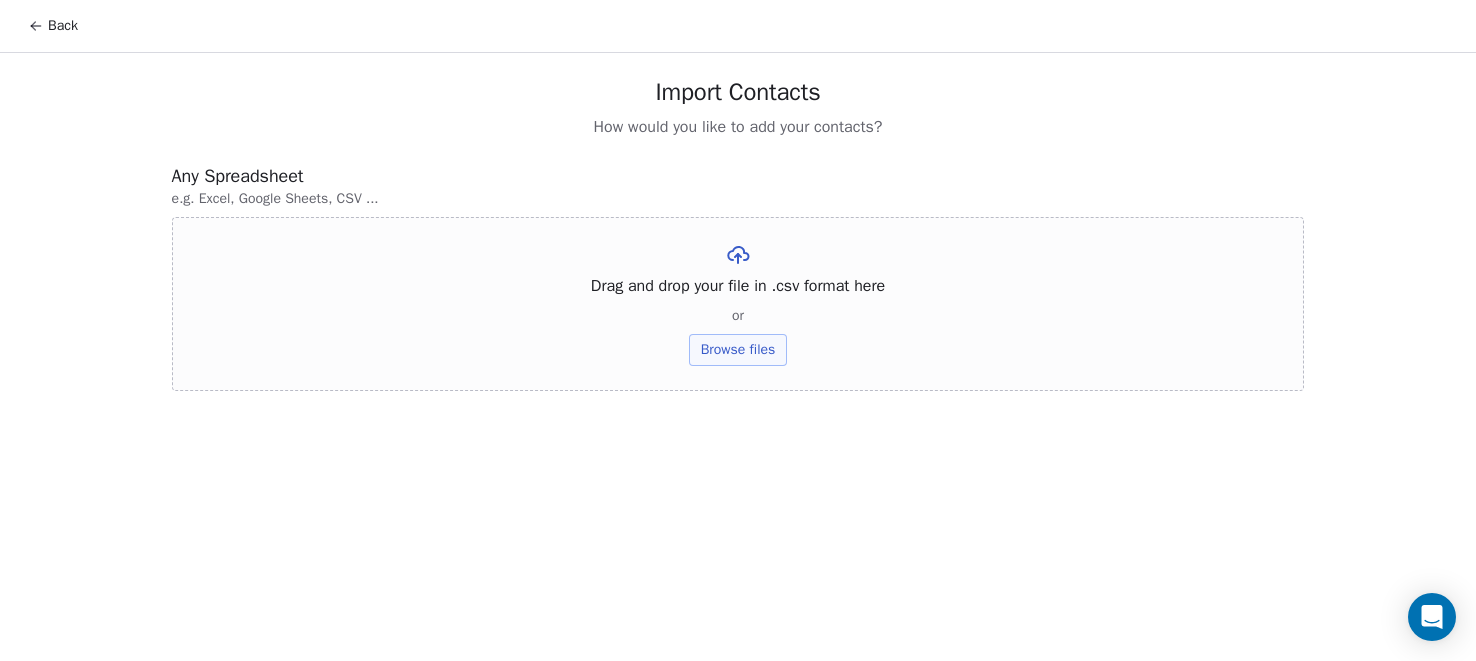 click 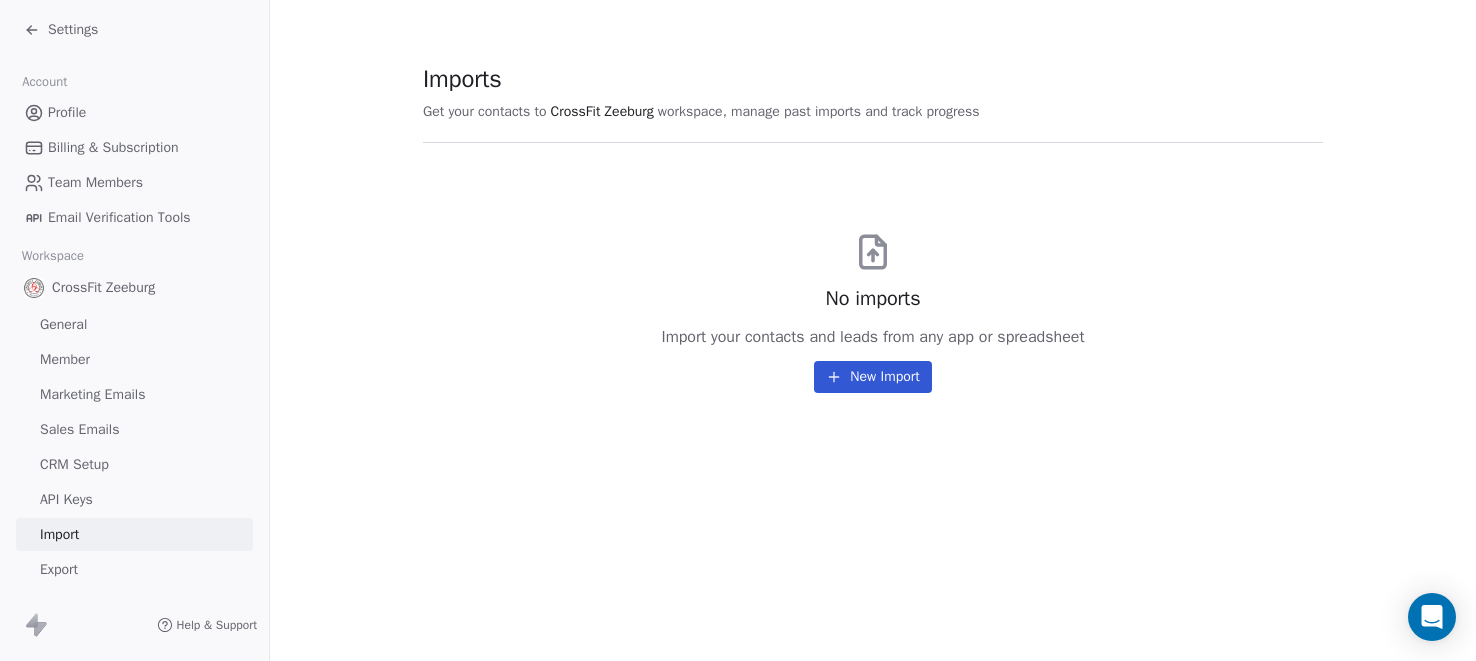 click on "Export" at bounding box center (59, 569) 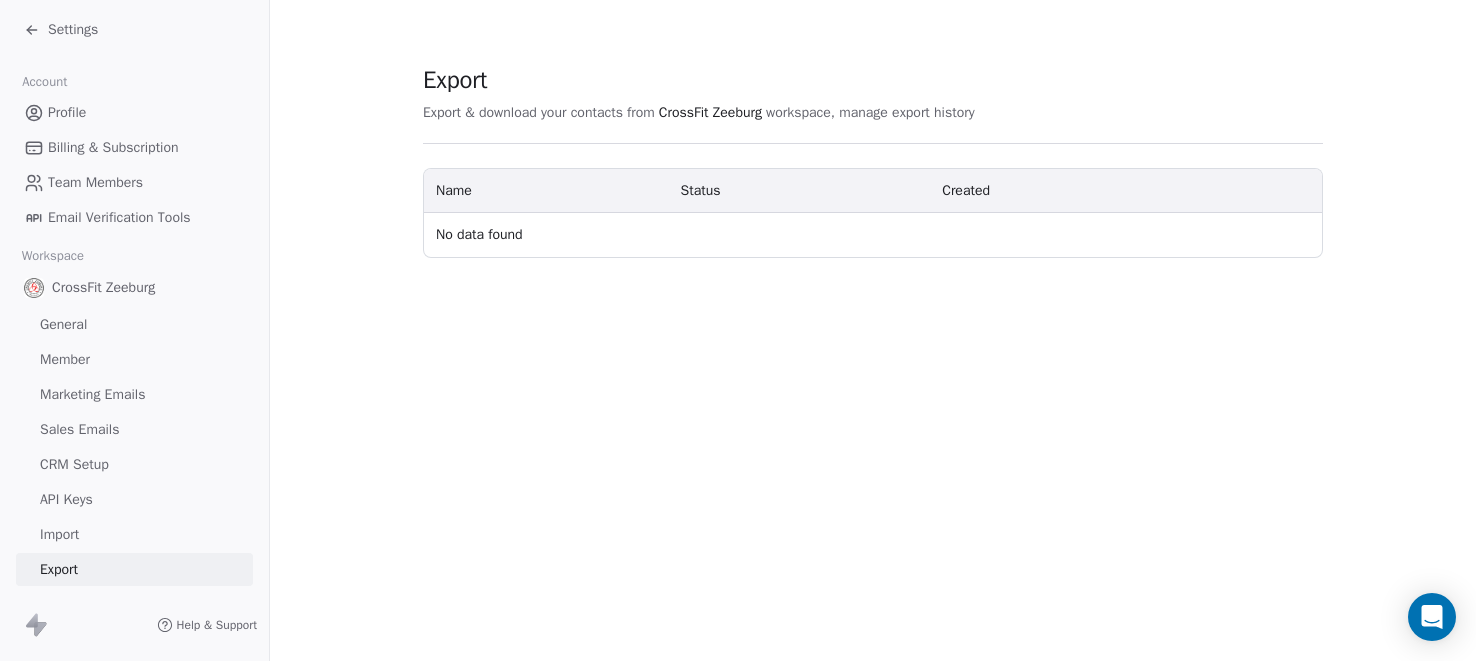 click on "Import" at bounding box center [59, 534] 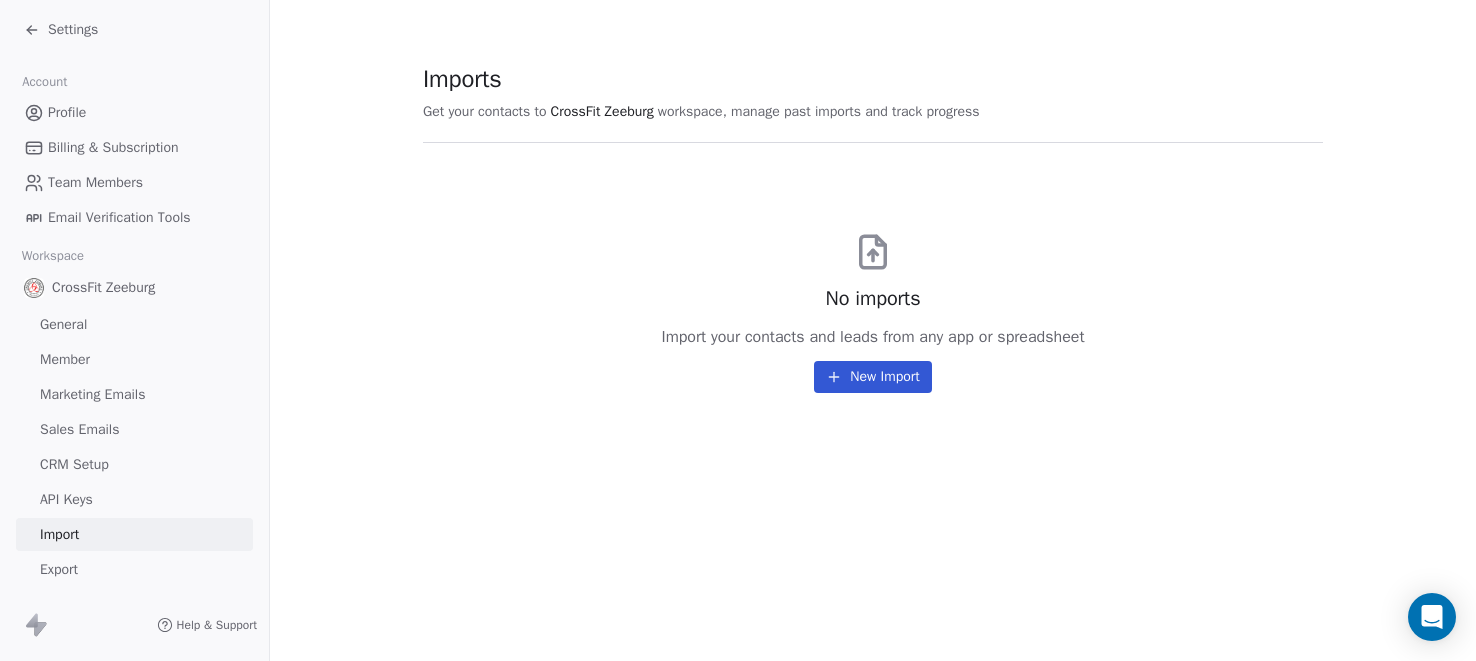 click 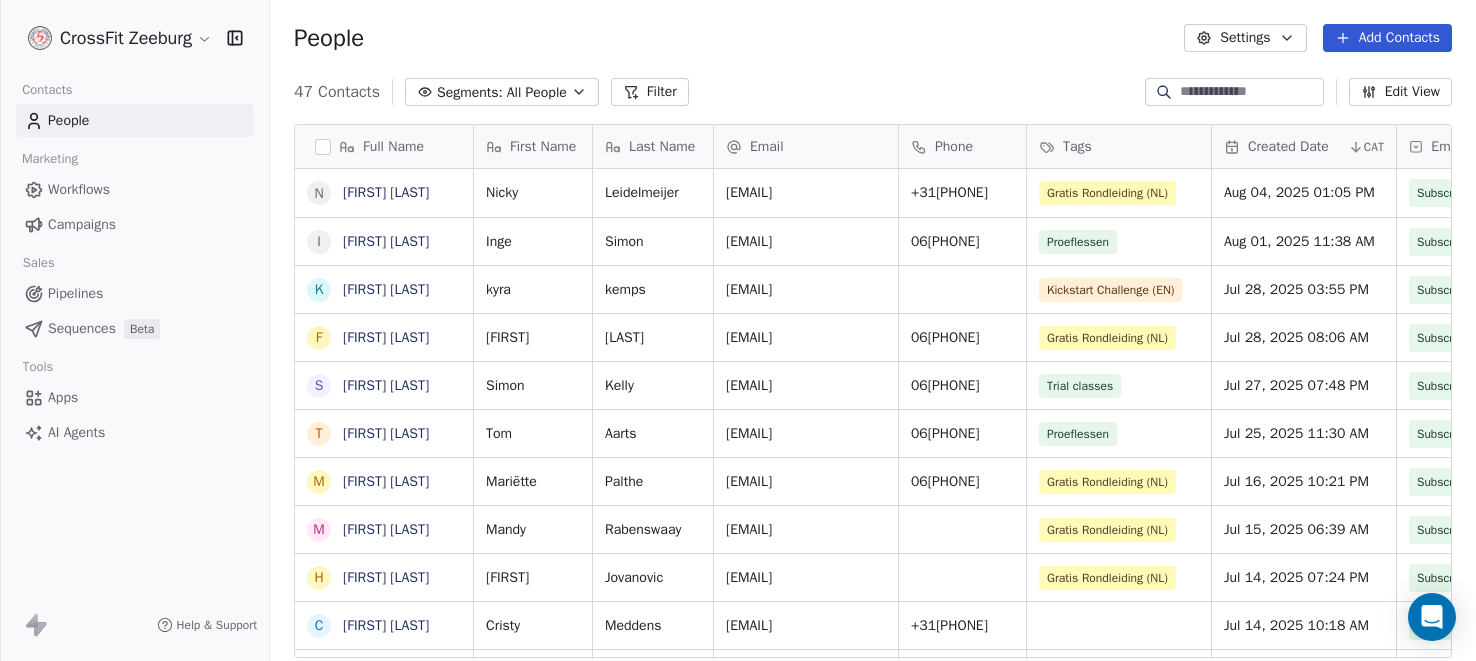 scroll, scrollTop: 0, scrollLeft: 0, axis: both 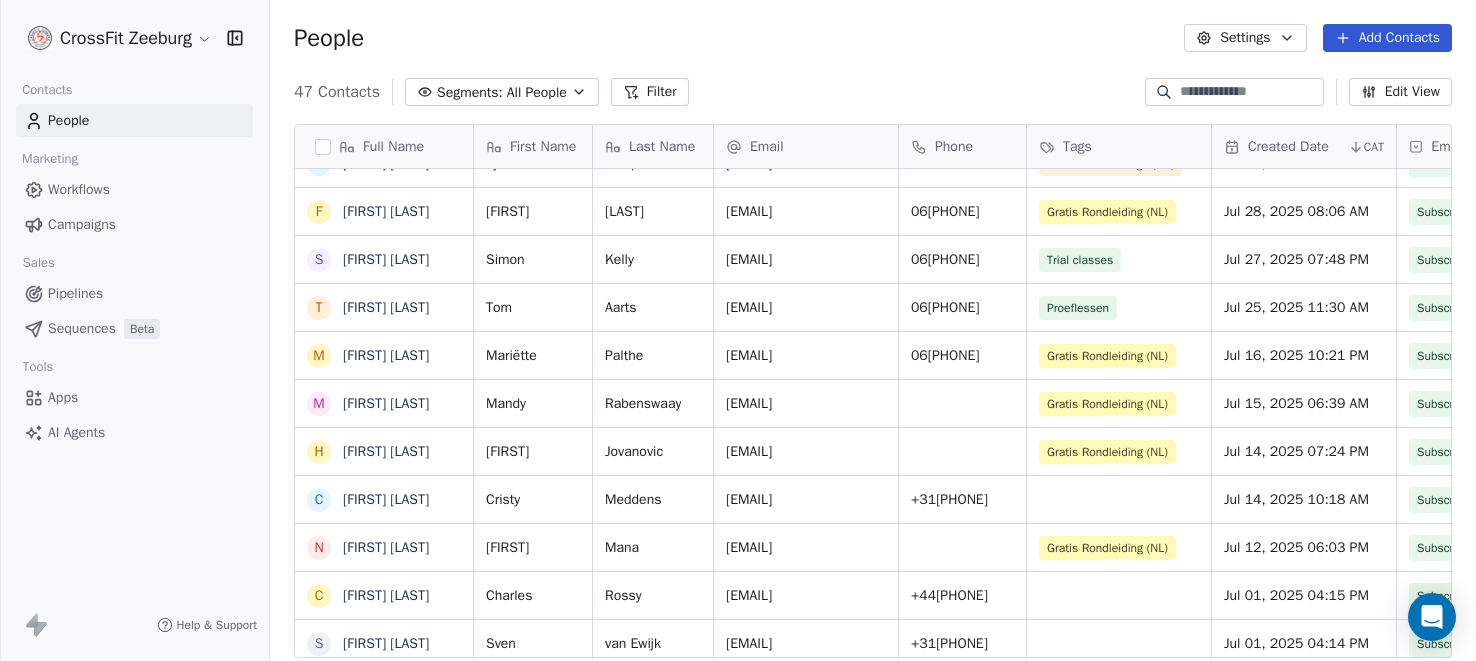 click on "People" at bounding box center (68, 120) 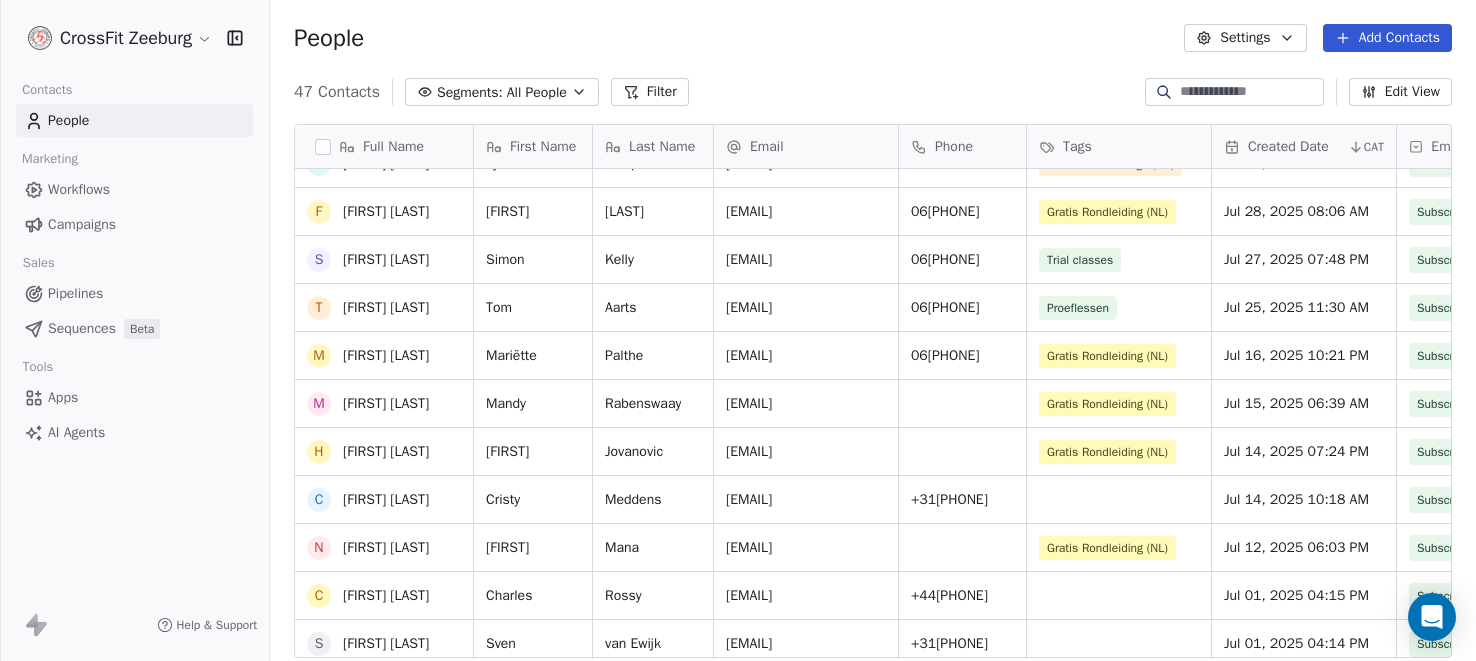 scroll, scrollTop: 6, scrollLeft: 0, axis: vertical 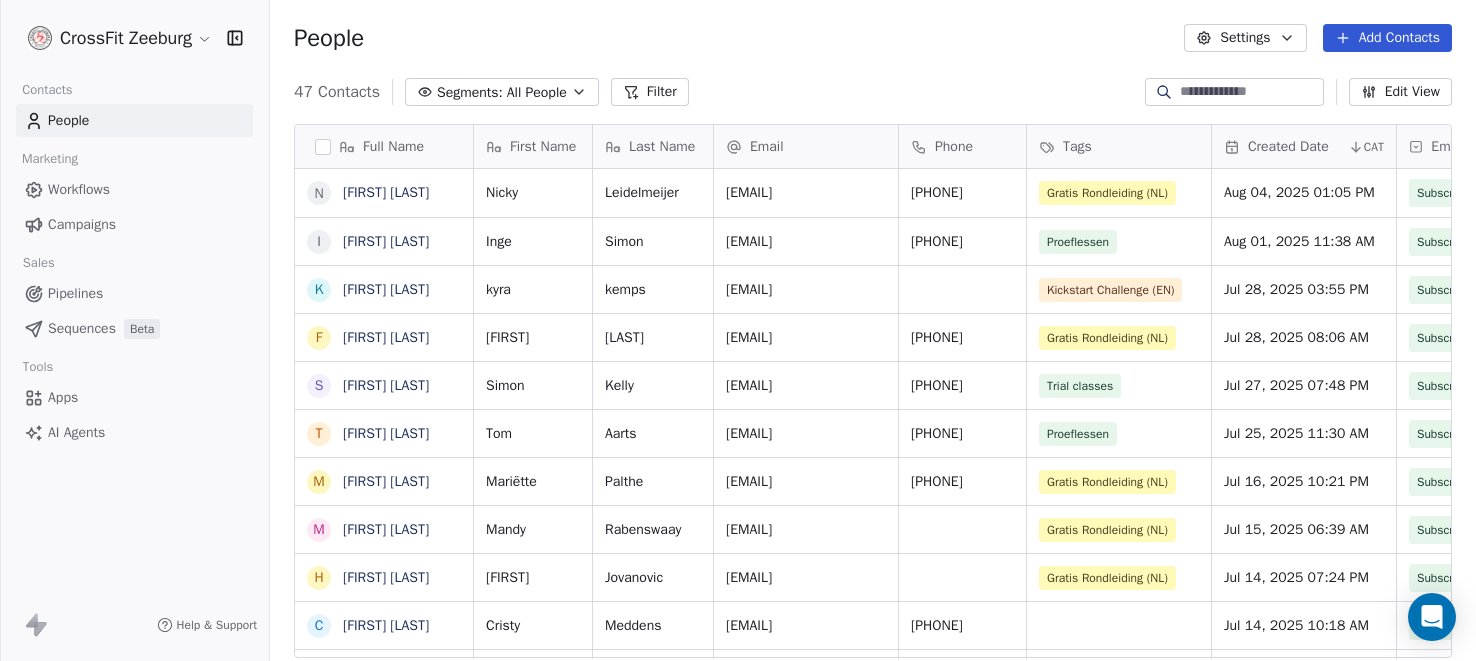 click on "Apps" at bounding box center (63, 397) 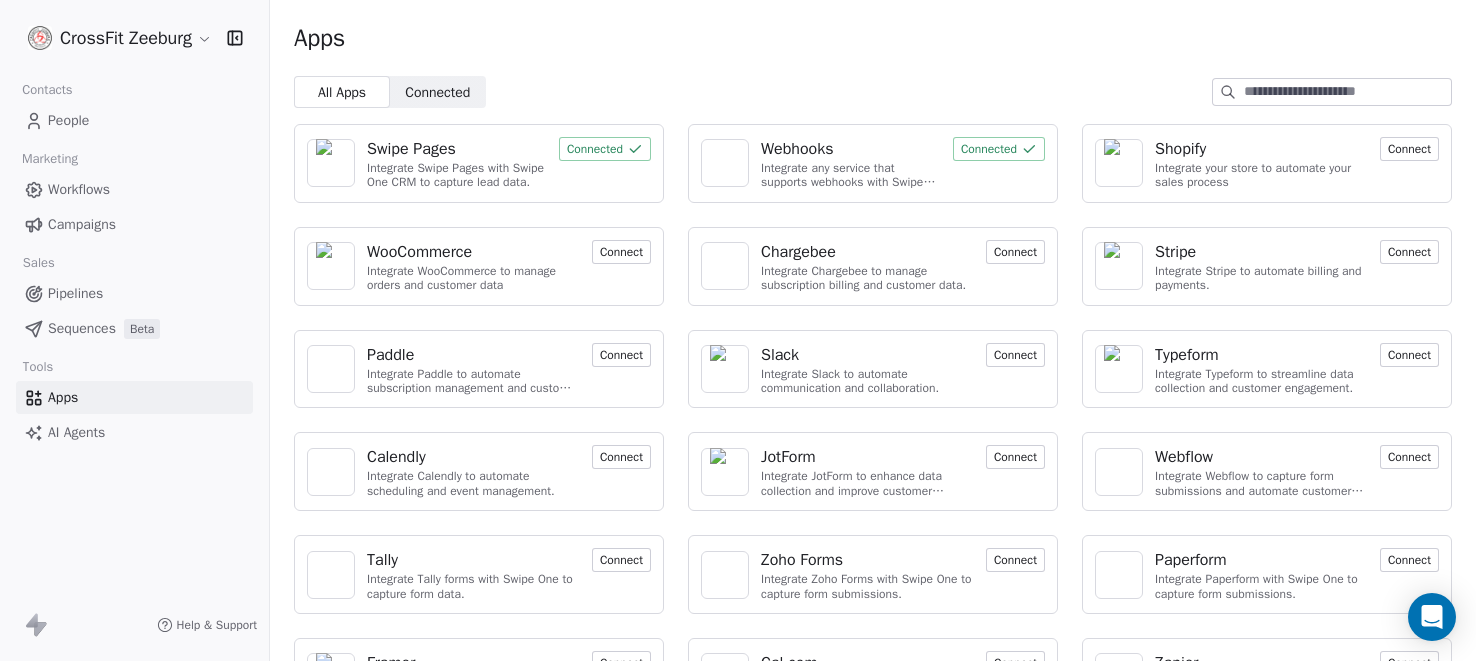 click on "Webhooks" at bounding box center (797, 149) 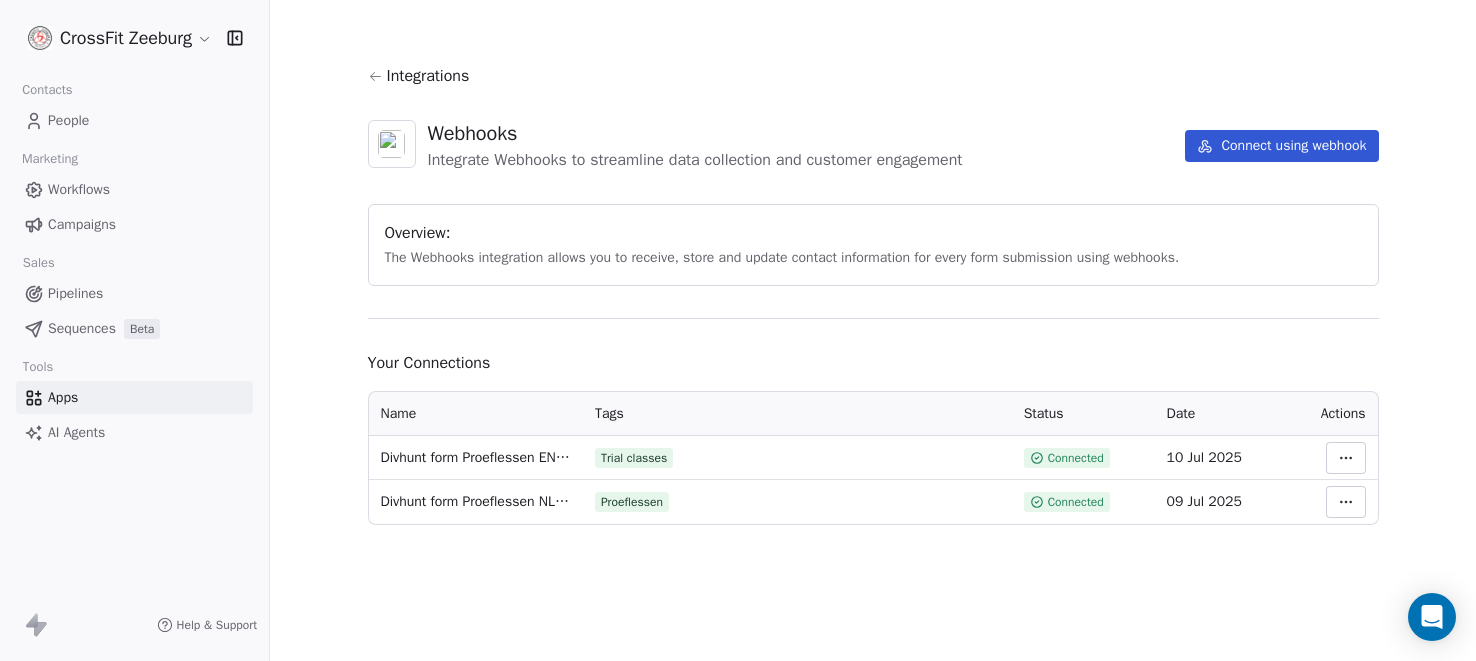 click on "CrossFit Zeeburg Contacts People Marketing Workflows Campaigns Sales Pipelines Sequences Beta Tools Apps AI Agents Help & Support Integrations Webhooks Integrate Webhooks to streamline data collection and customer engagement Connect using webhook Overview: The Webhooks integration allows you to receive, store and update contact information for every form submission using webhooks. Your Connections Name Tags Status Date Actions Divhunt form Proeflessen EN ontvangen Trial classes Connected 10 Jul 2025 Divhunt form Proeflessen NL ontvangen Proeflessen Connected 09 Jul 2025" at bounding box center (738, 330) 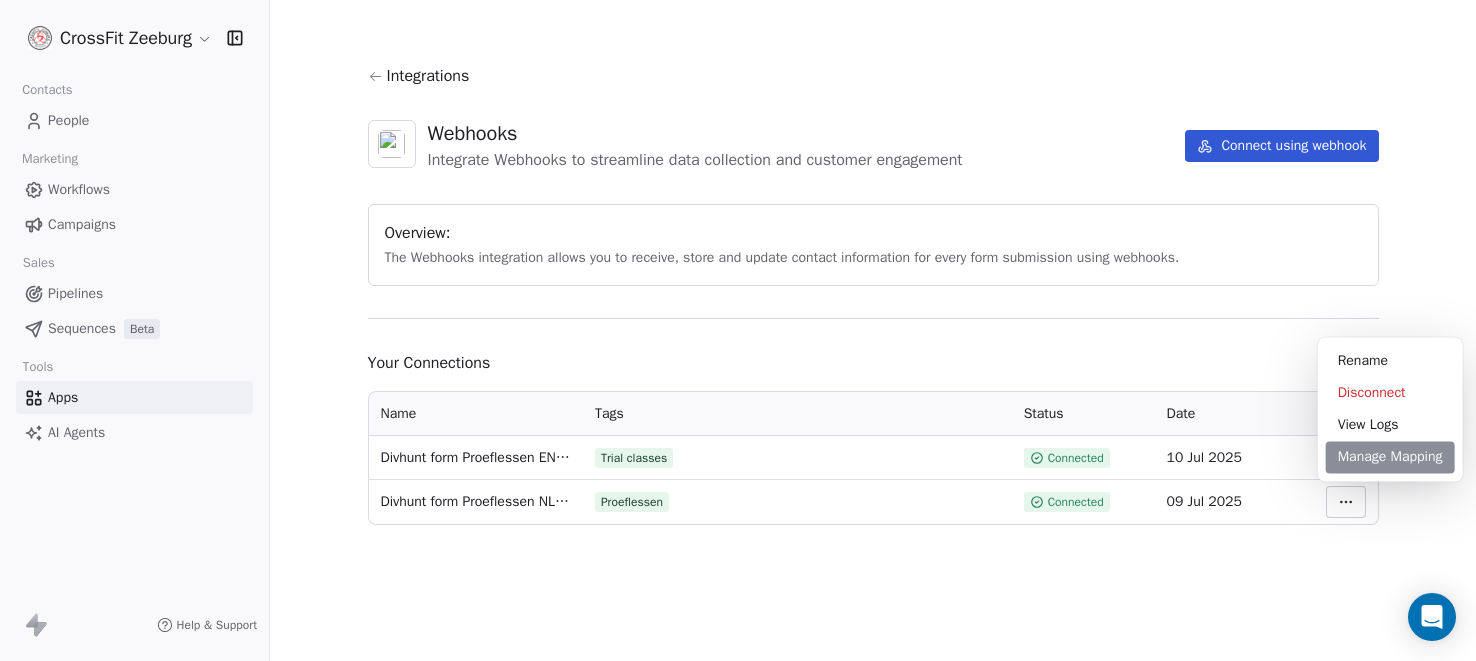 click on "Manage Mapping" at bounding box center (1390, 457) 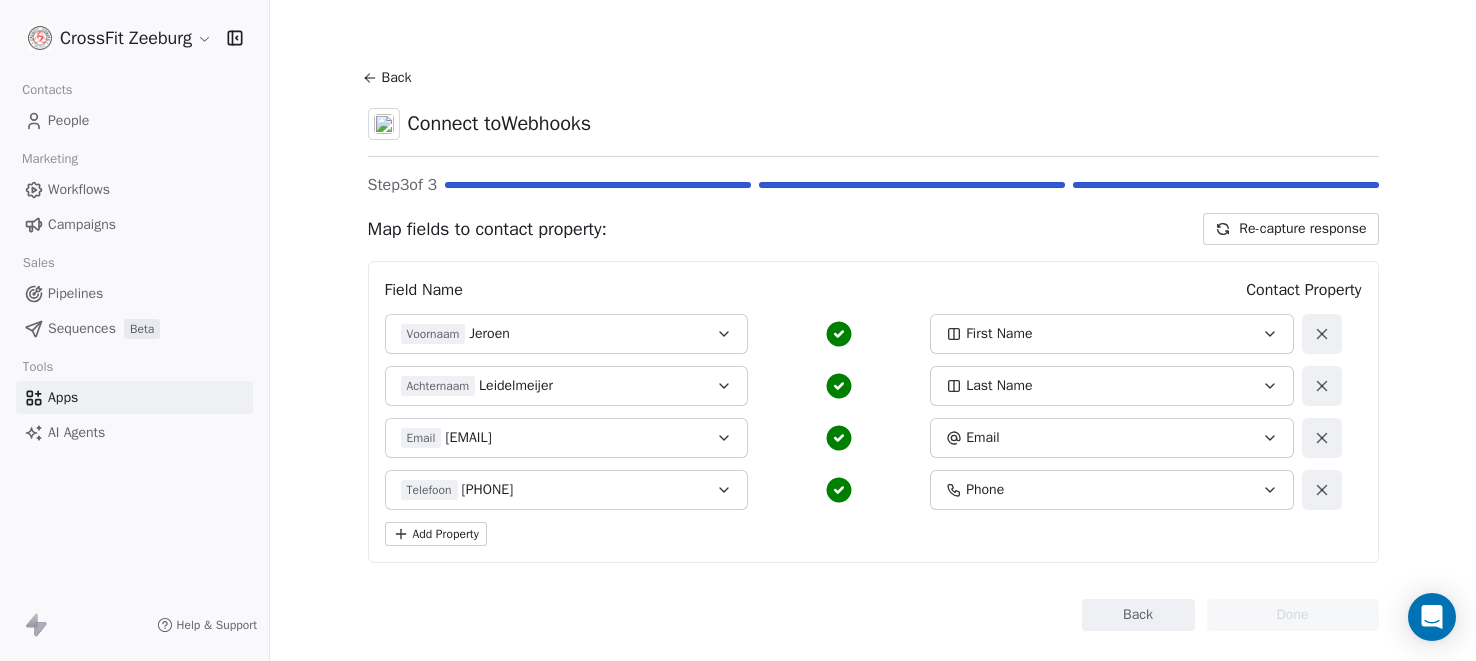 click on "Back" at bounding box center [1138, 615] 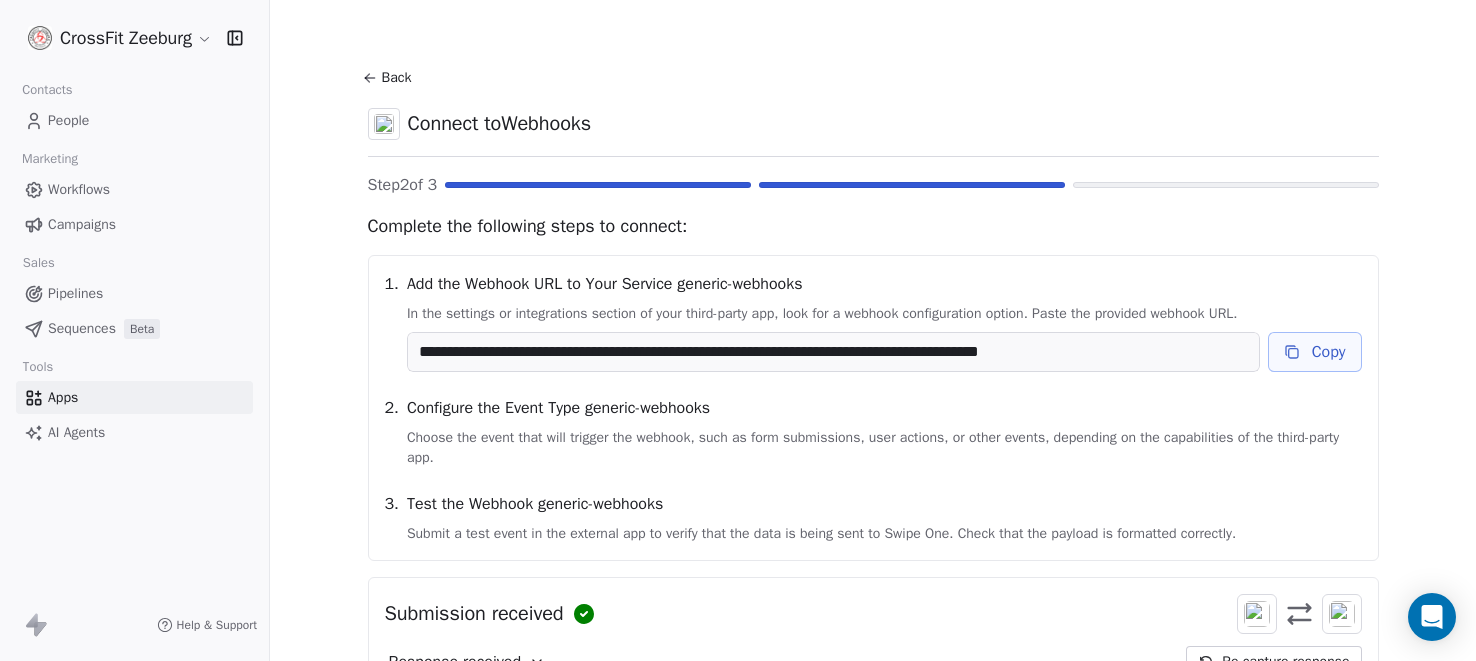 click on "Copy" at bounding box center [1315, 352] 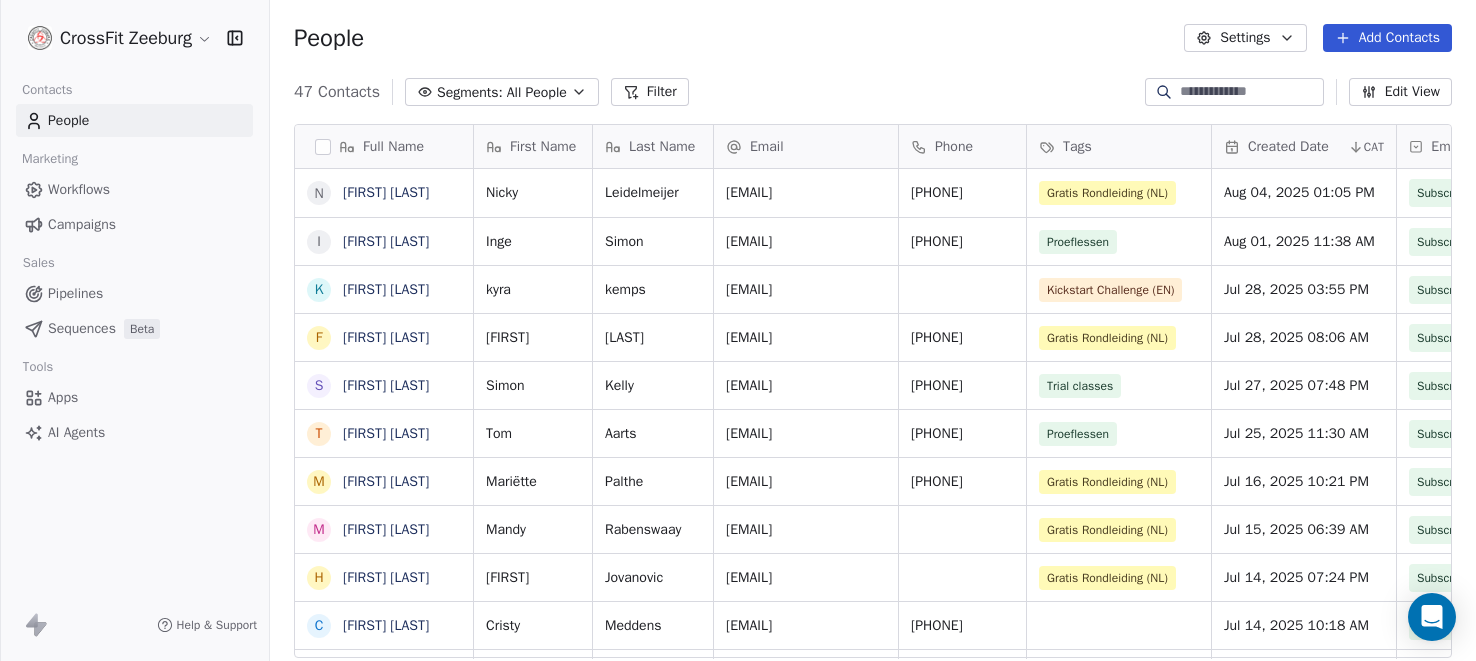 scroll, scrollTop: 0, scrollLeft: 0, axis: both 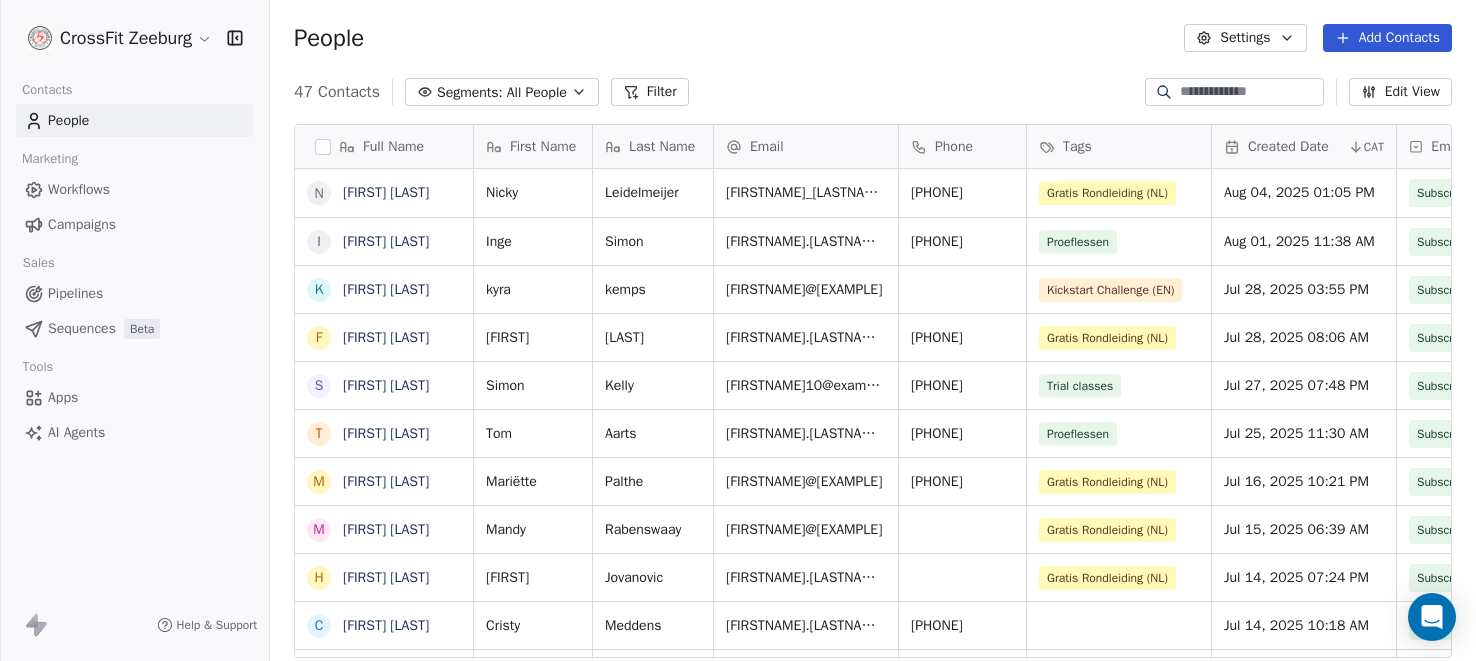 click on "Apps" at bounding box center [63, 397] 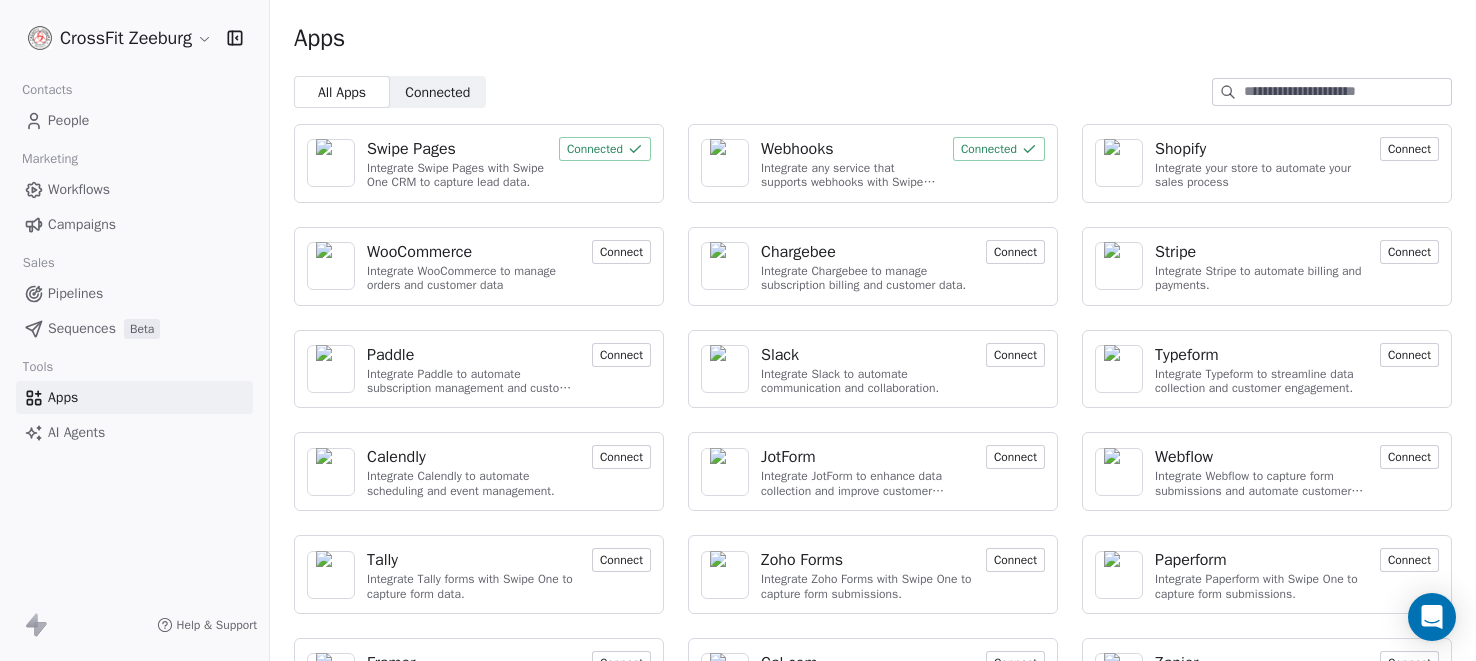 click on "Webhooks" at bounding box center (797, 149) 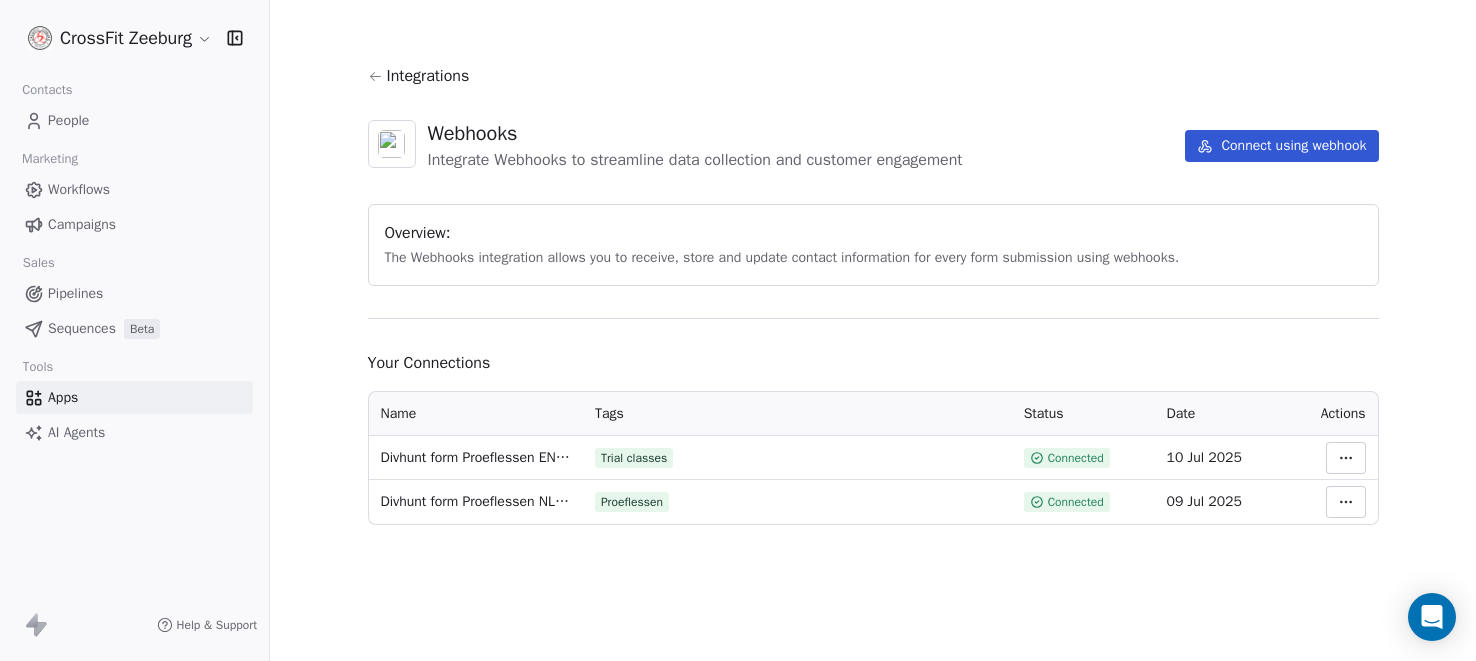 click on "CrossFit Zeeburg Contacts People Marketing Workflows Campaigns Sales Pipelines Sequences Beta Tools Apps AI Agents Help & Support Integrations Webhooks Integrate Webhooks to streamline data collection and customer engagement Connect using webhook Overview: The Webhooks integration allows you to receive, store and update contact information for every form submission using webhooks. Your Connections Name Tags Status Date Actions Divhunt form Proeflessen EN ontvangen Trial classes Connected 10 Jul 2025 Divhunt form Proeflessen NL ontvangen Proeflessen Connected 09 Jul 2025" at bounding box center [738, 330] 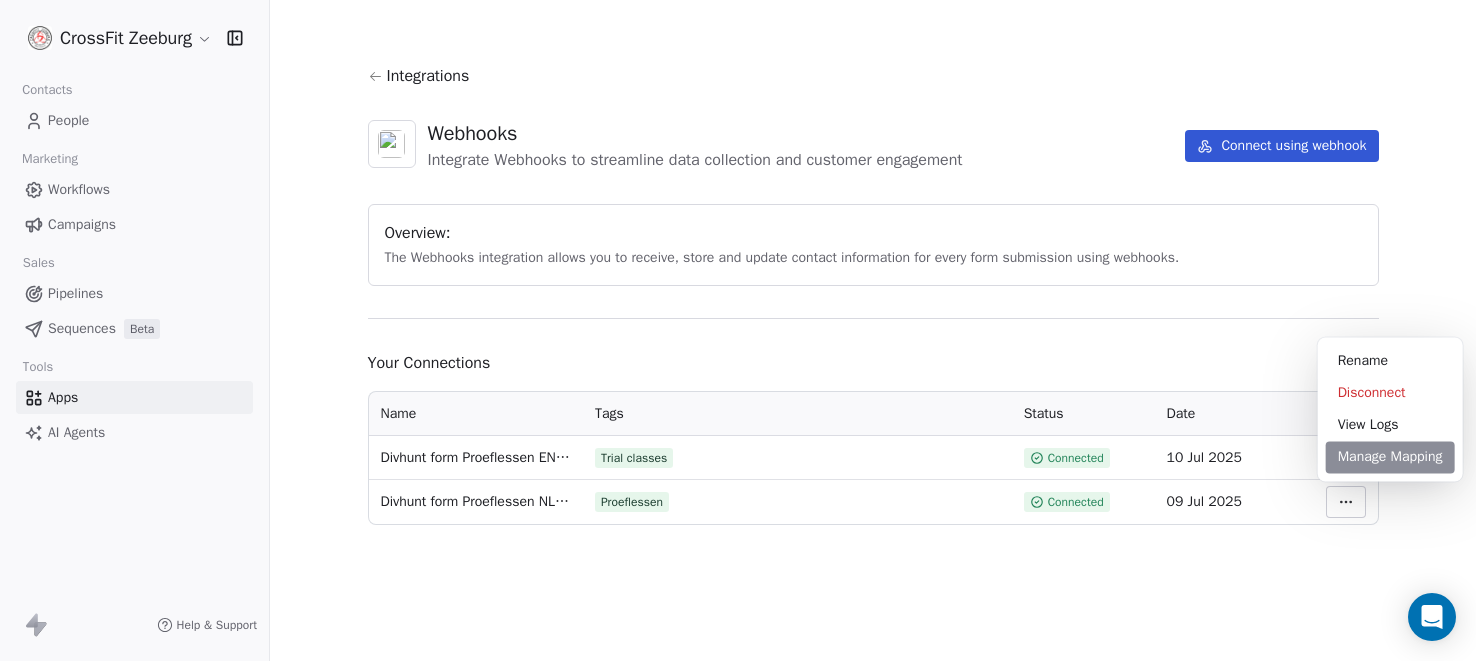 click on "Manage Mapping" at bounding box center (1390, 457) 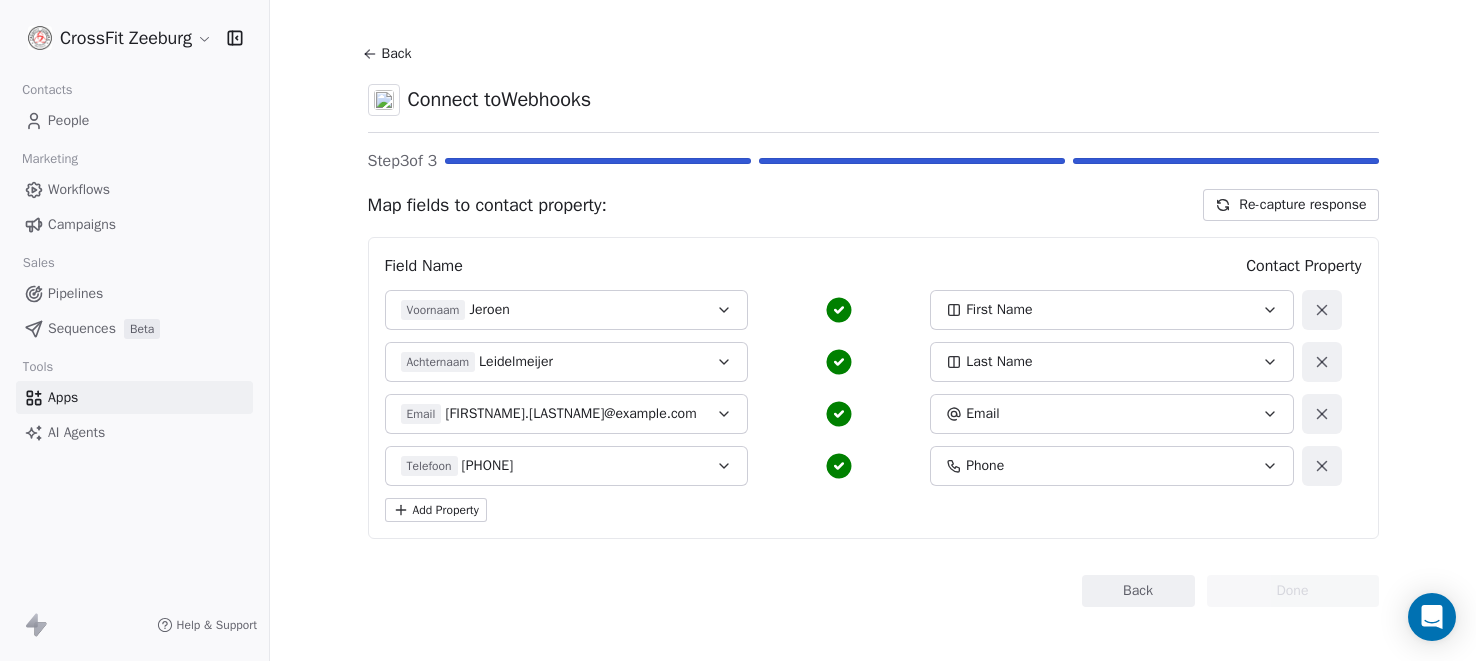 scroll, scrollTop: 33, scrollLeft: 0, axis: vertical 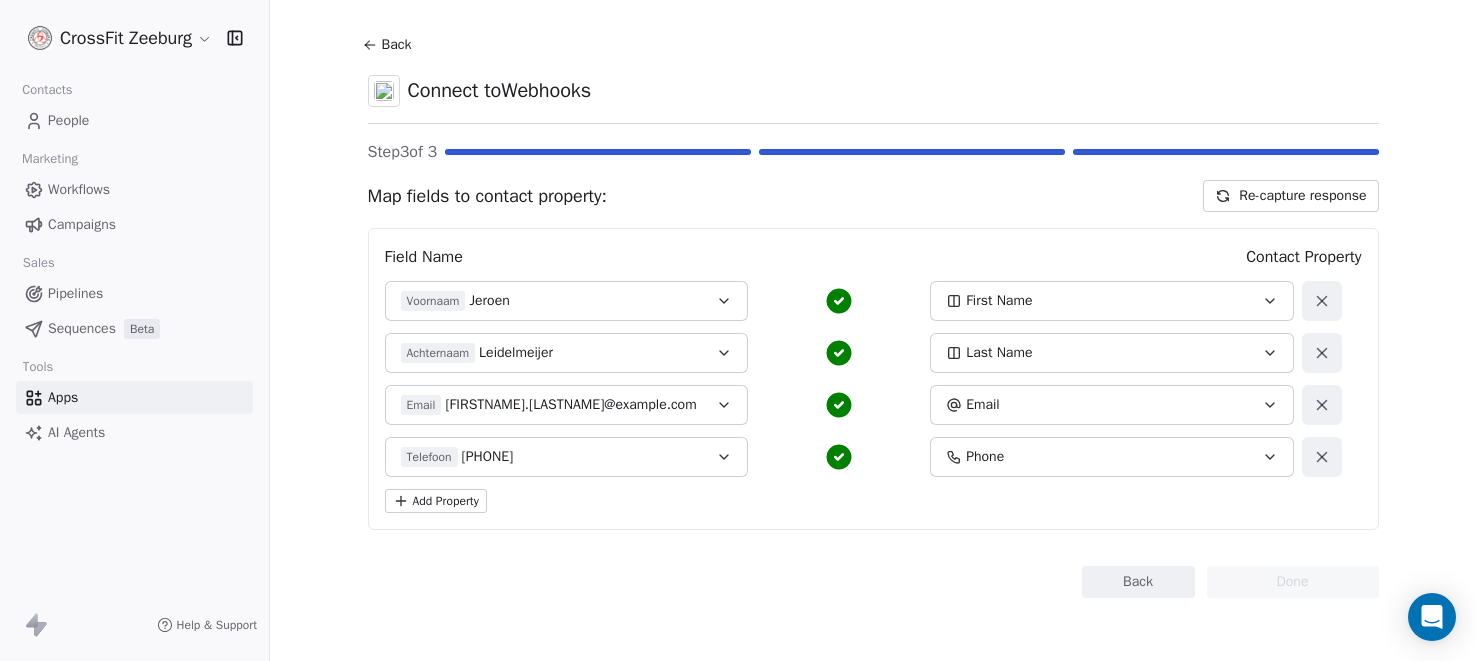 click on "Back" at bounding box center (1138, 582) 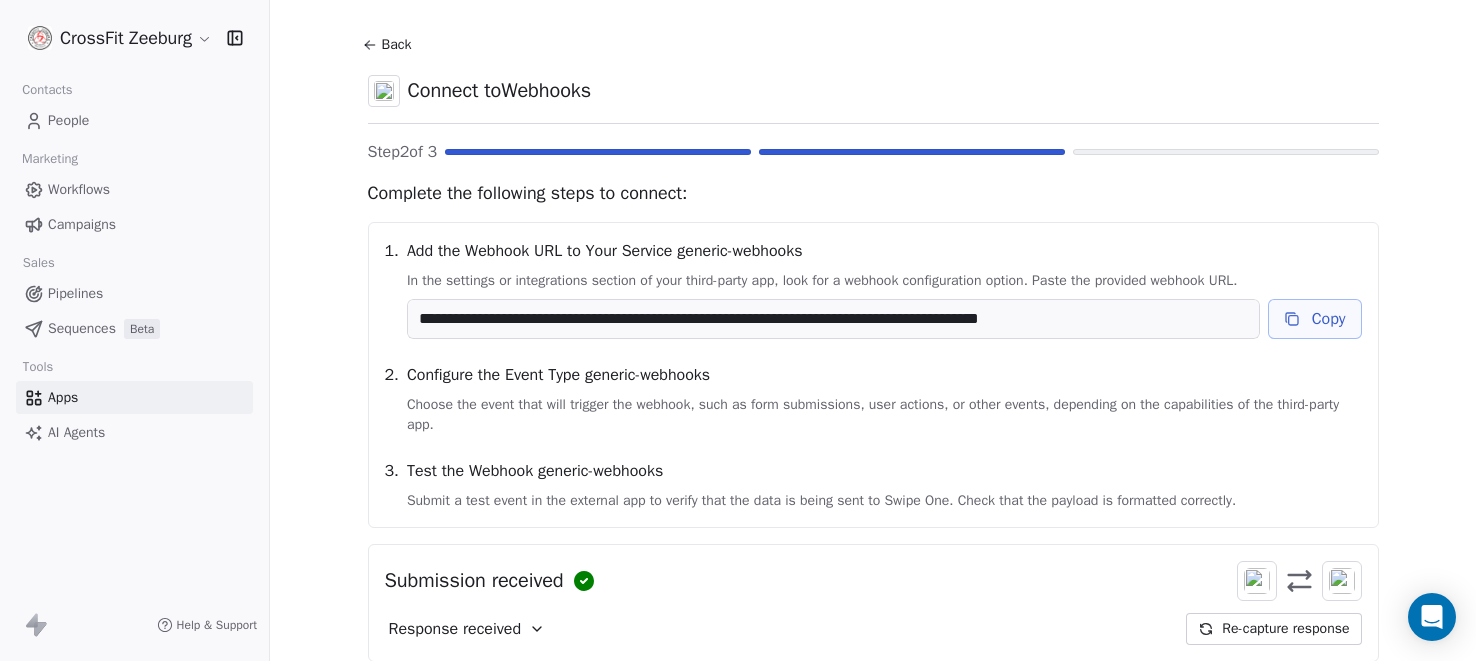 click on "Copy" at bounding box center [1315, 319] 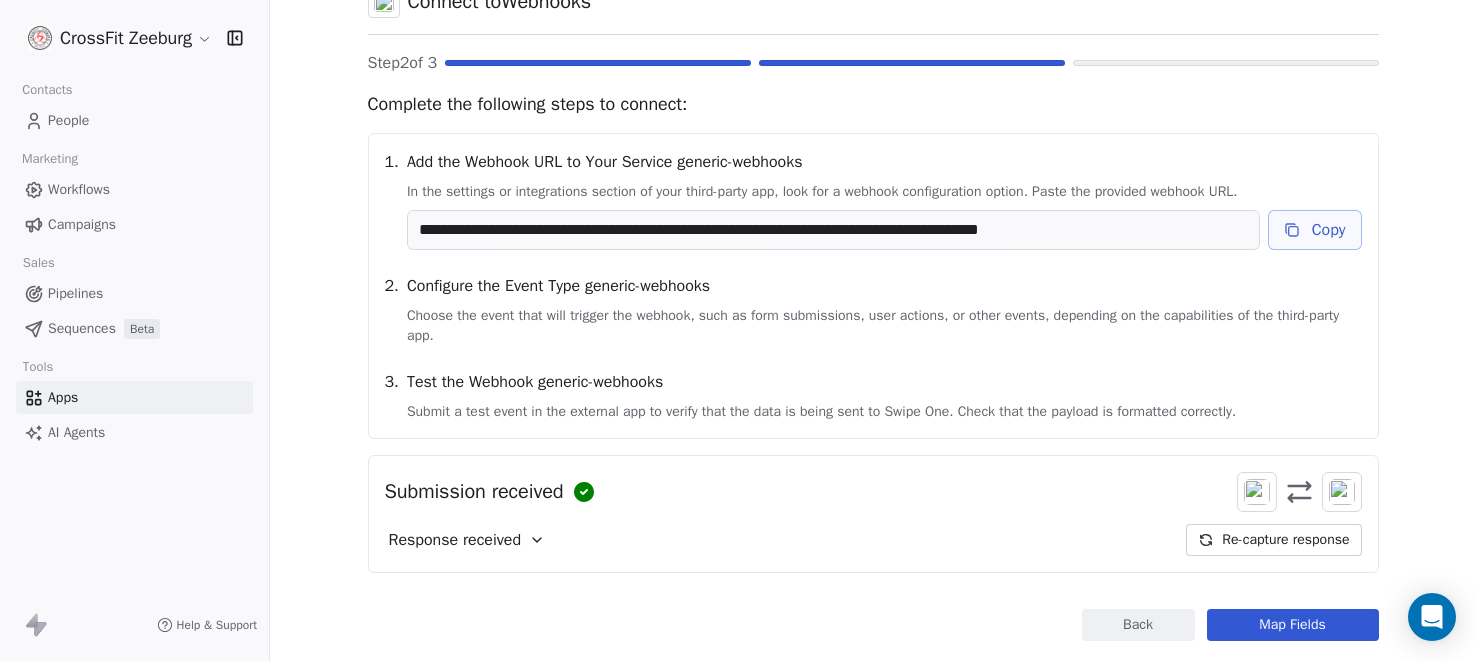 scroll, scrollTop: 165, scrollLeft: 0, axis: vertical 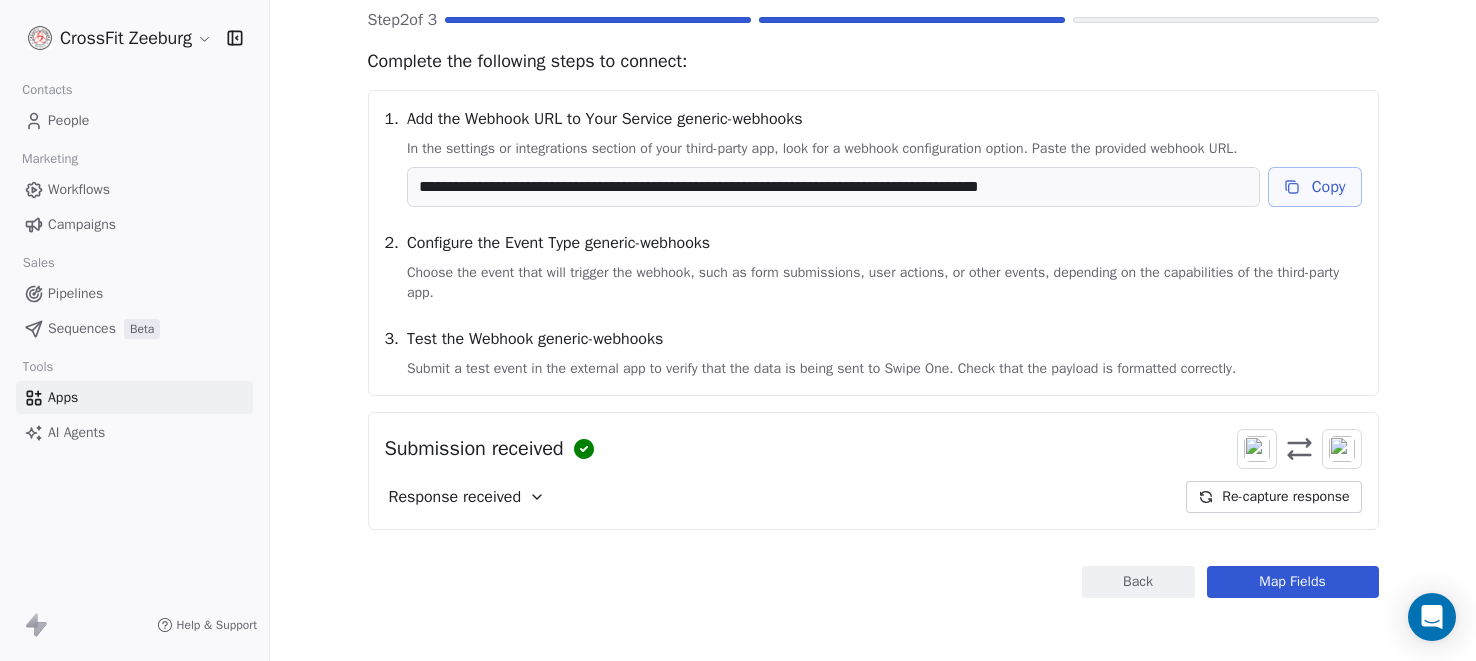 click on "Map Fields" at bounding box center (1293, 582) 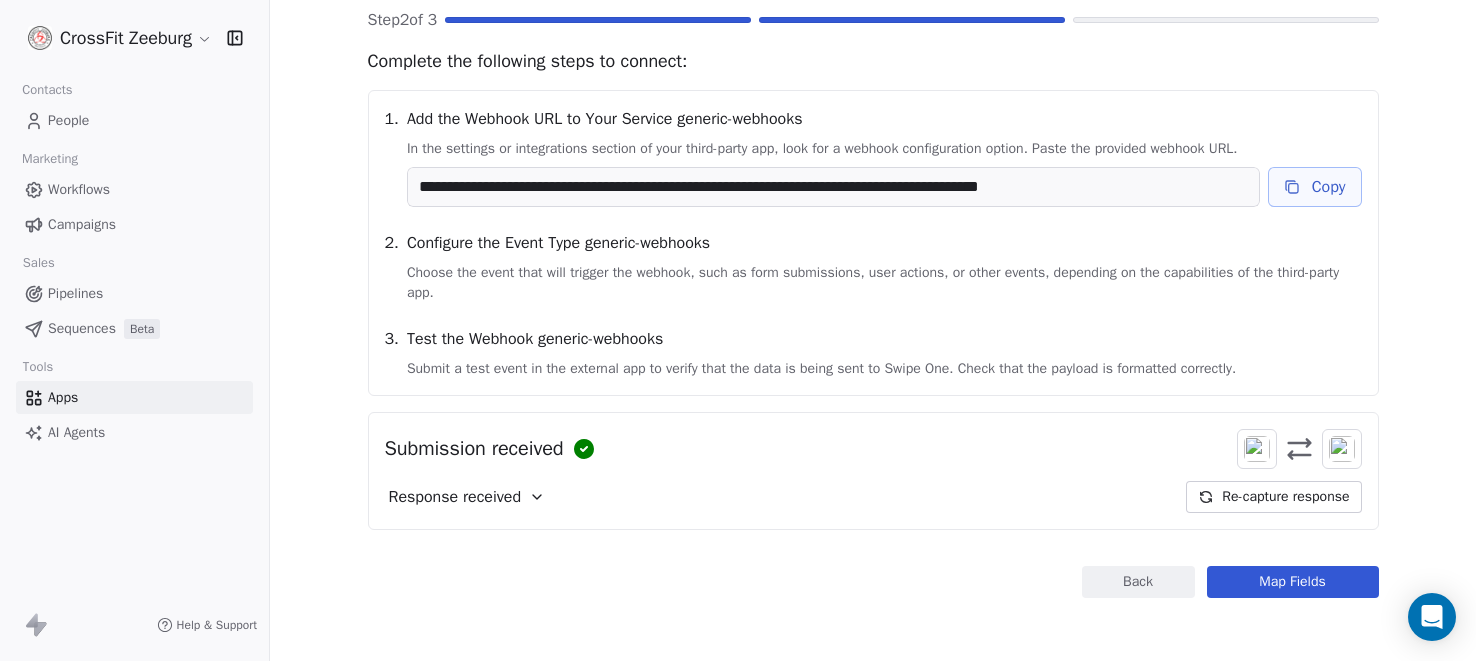scroll, scrollTop: 33, scrollLeft: 0, axis: vertical 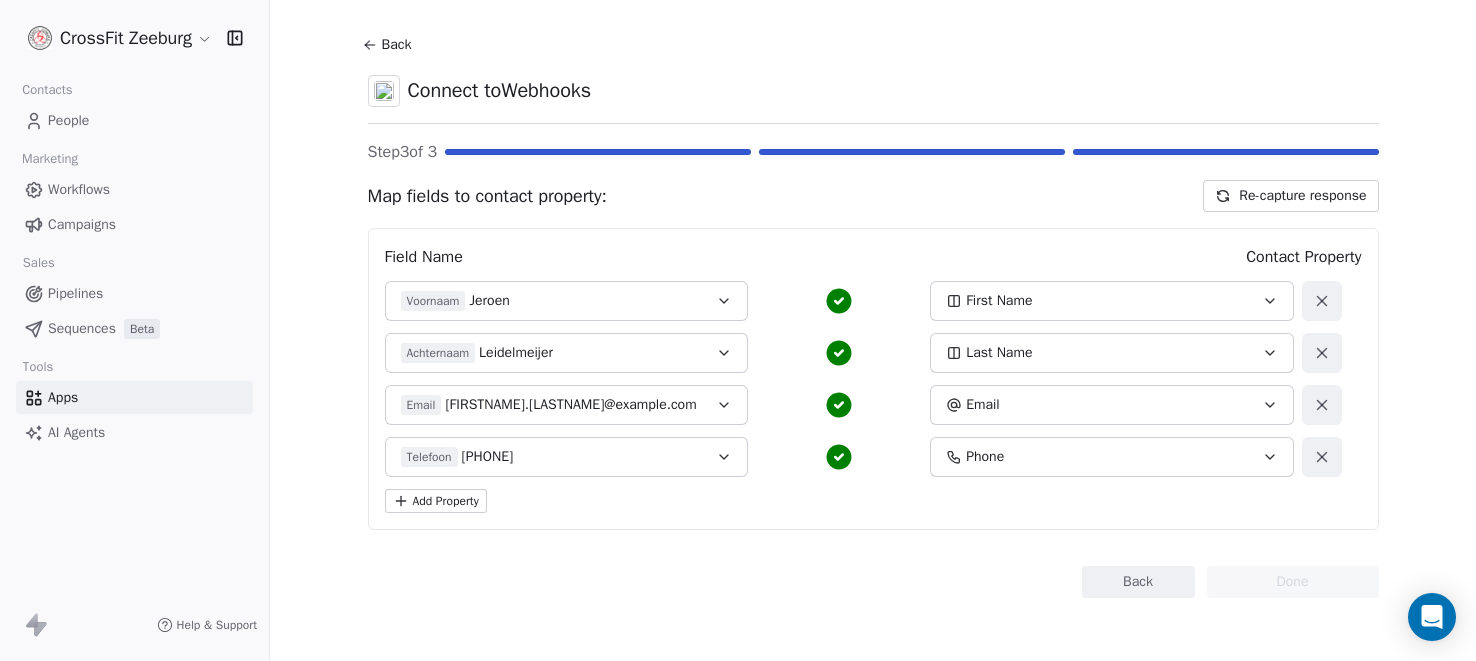 click on "Back" at bounding box center [1138, 582] 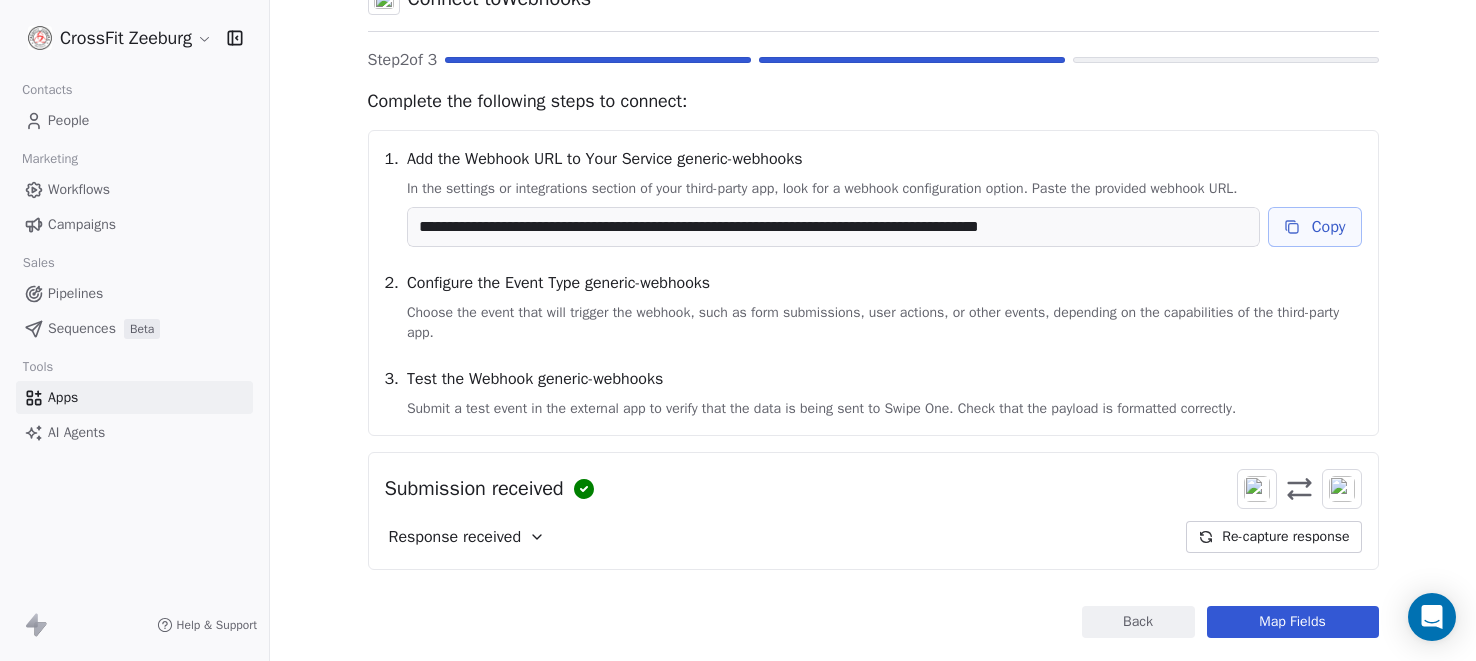 scroll, scrollTop: 165, scrollLeft: 0, axis: vertical 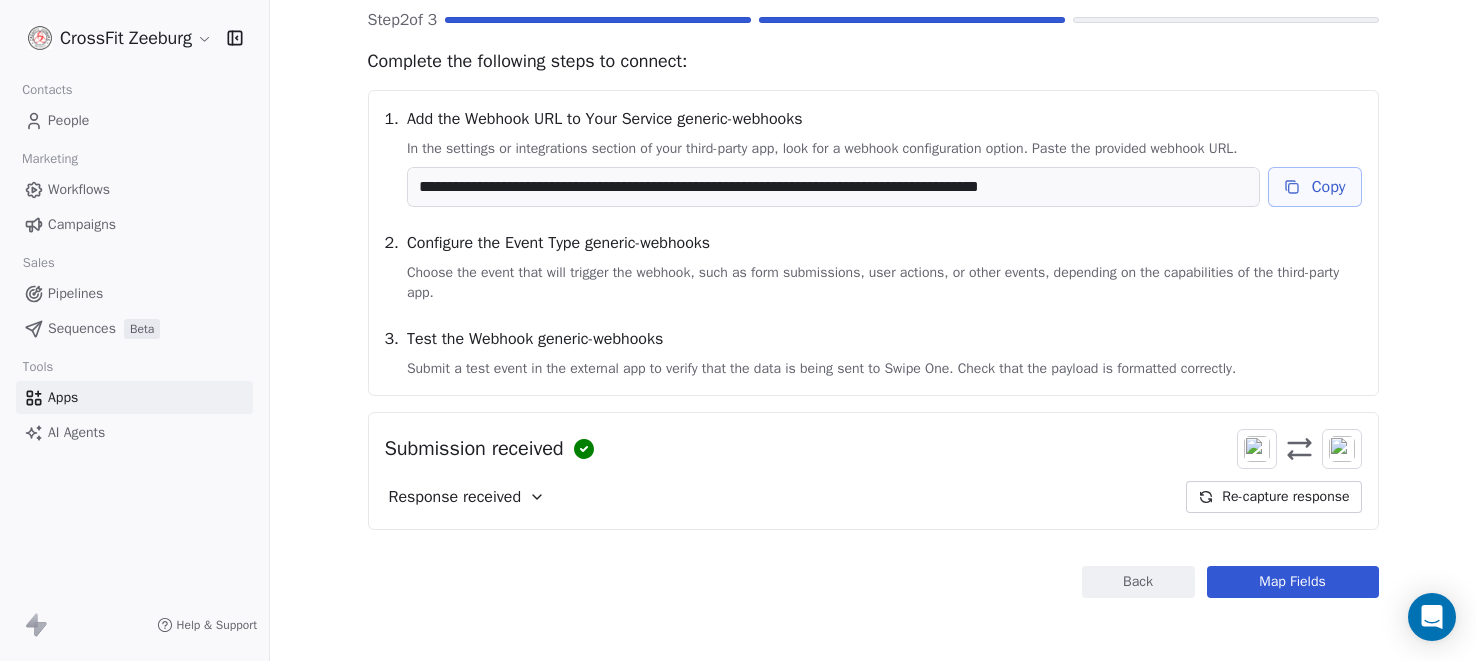 click on "Back" at bounding box center (1138, 582) 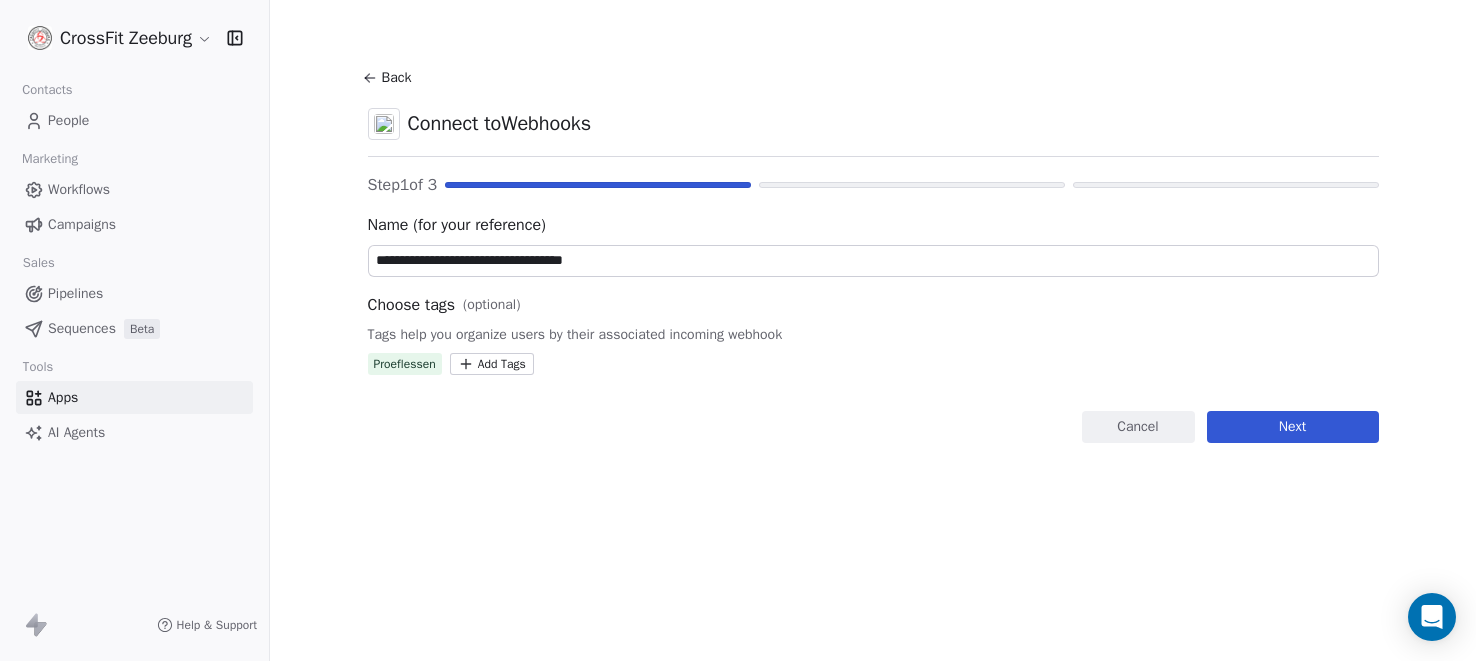 scroll, scrollTop: 0, scrollLeft: 0, axis: both 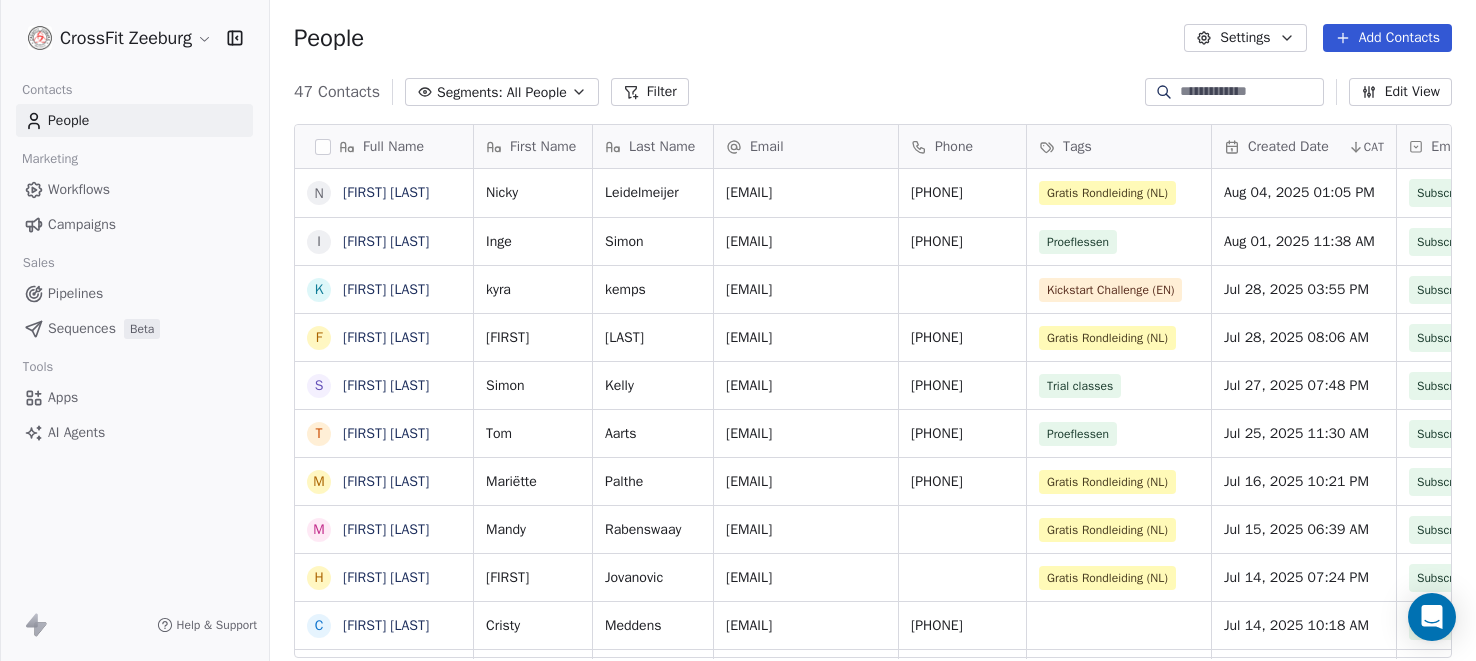 click on "Apps" at bounding box center [63, 397] 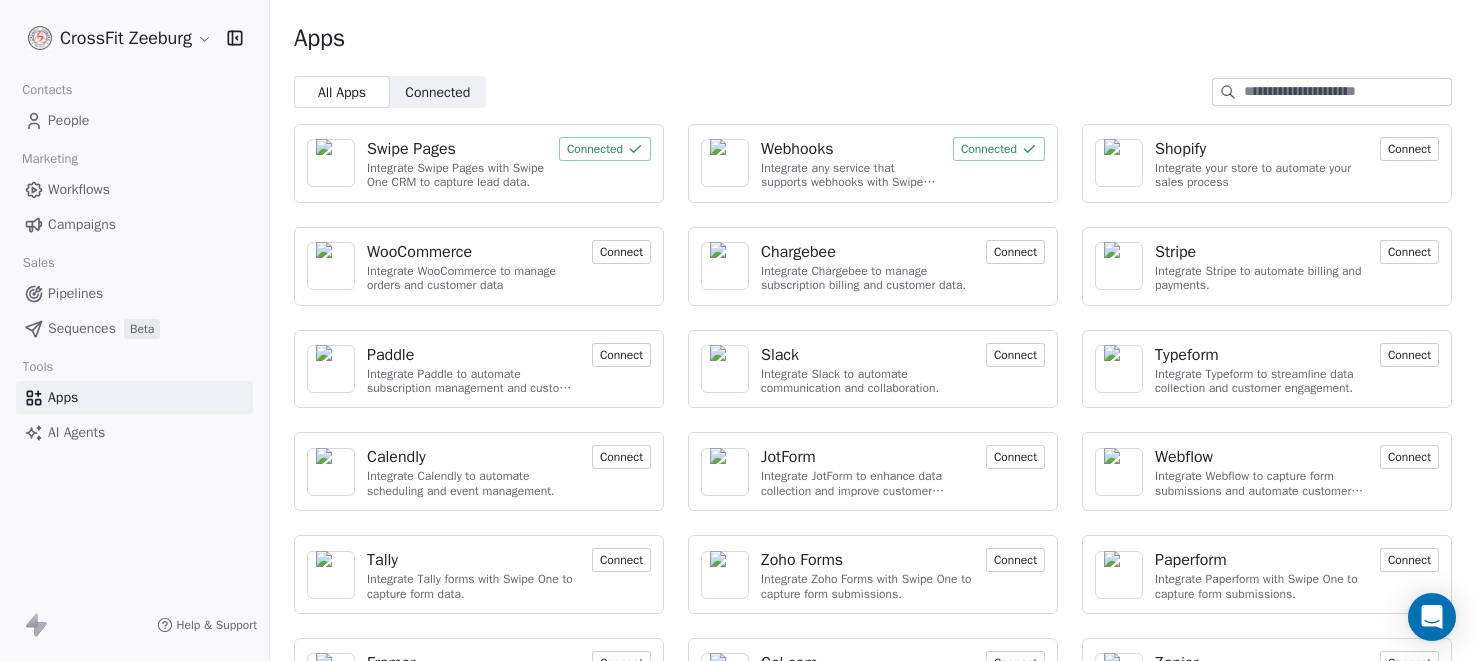 click on "Webhooks" at bounding box center [797, 149] 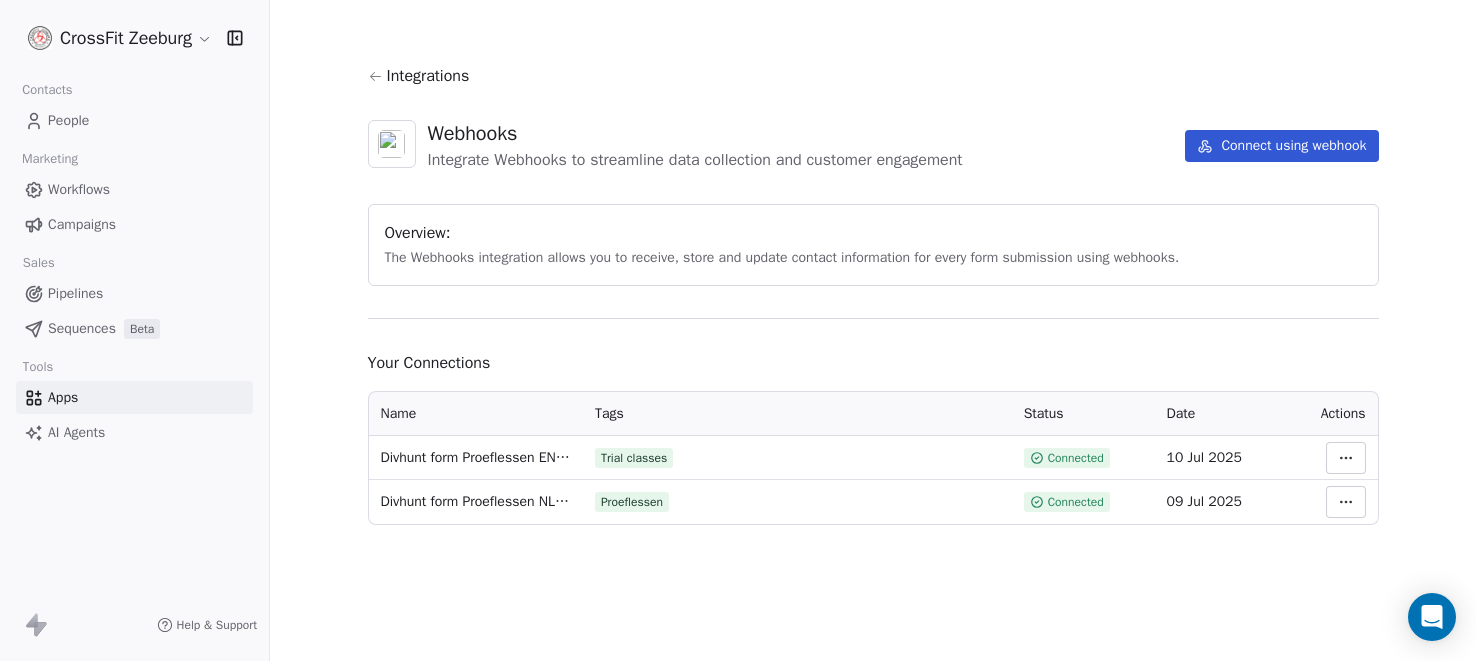 click on "CrossFit Zeeburg Contacts People Marketing Workflows Campaigns Sales Pipelines Sequences Beta Tools Apps AI Agents Help & Support Integrations Webhooks Integrate Webhooks to streamline data collection and customer engagement Connect using webhook Overview: The Webhooks integration allows you to receive, store and update contact information for every form submission using webhooks. Your Connections Name Tags Status Date Actions Divhunt form Proeflessen EN ontvangen Trial classes Connected 10 Jul 2025 Divhunt form Proeflessen NL ontvangen Proeflessen Connected 09 Jul 2025" at bounding box center [738, 330] 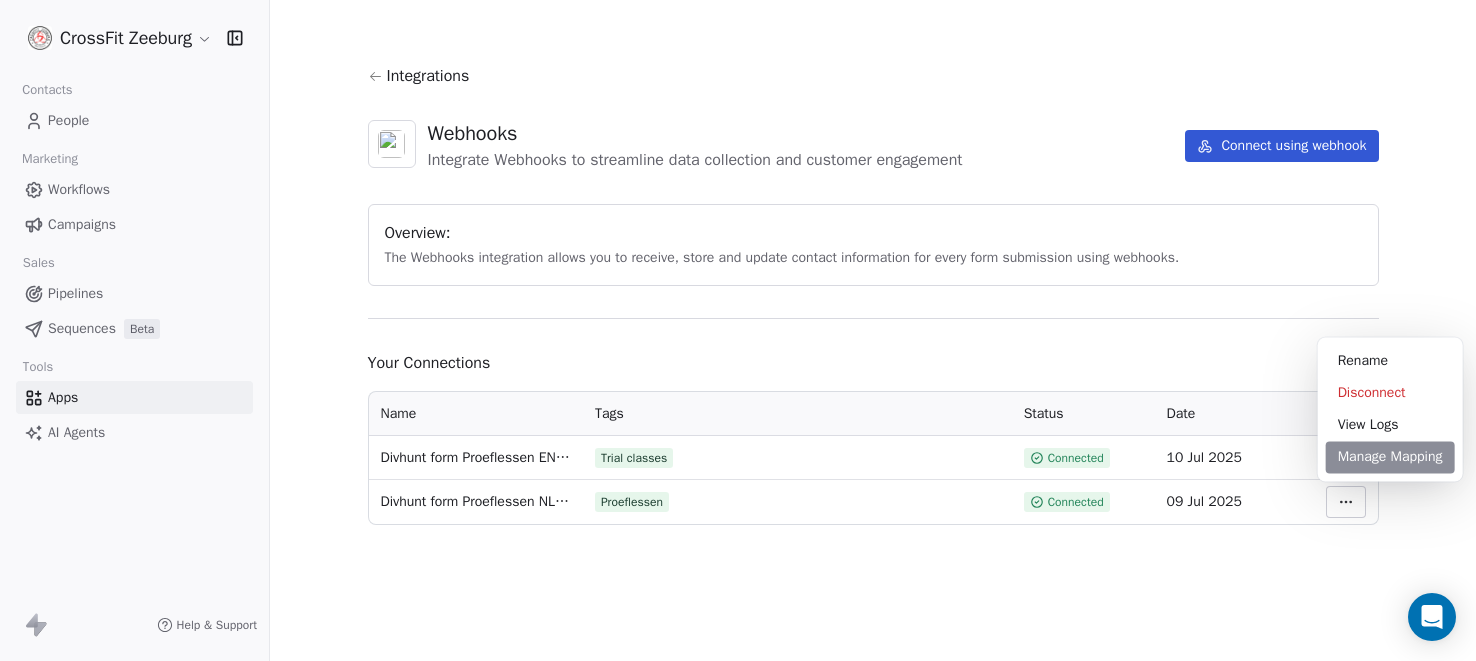 click on "Manage Mapping" at bounding box center [1390, 457] 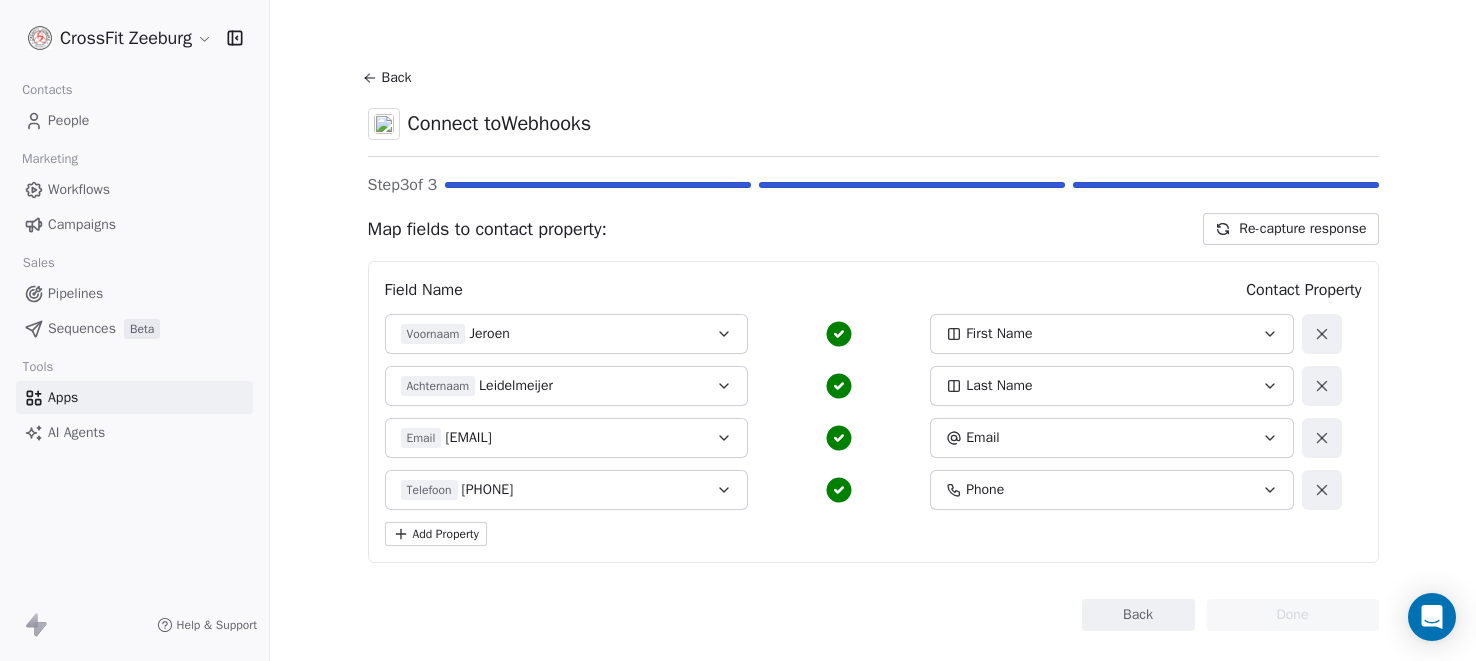 click on "Back" at bounding box center [1138, 615] 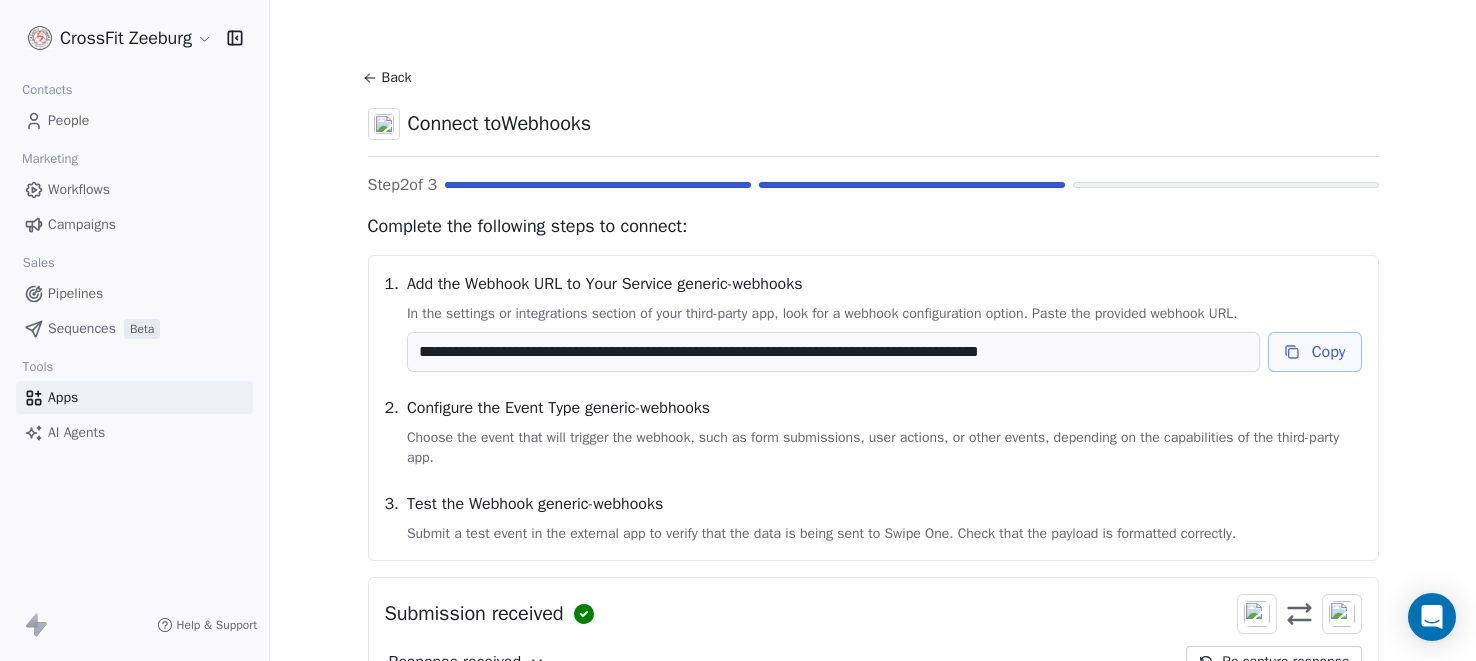 click on "Back" at bounding box center (390, 78) 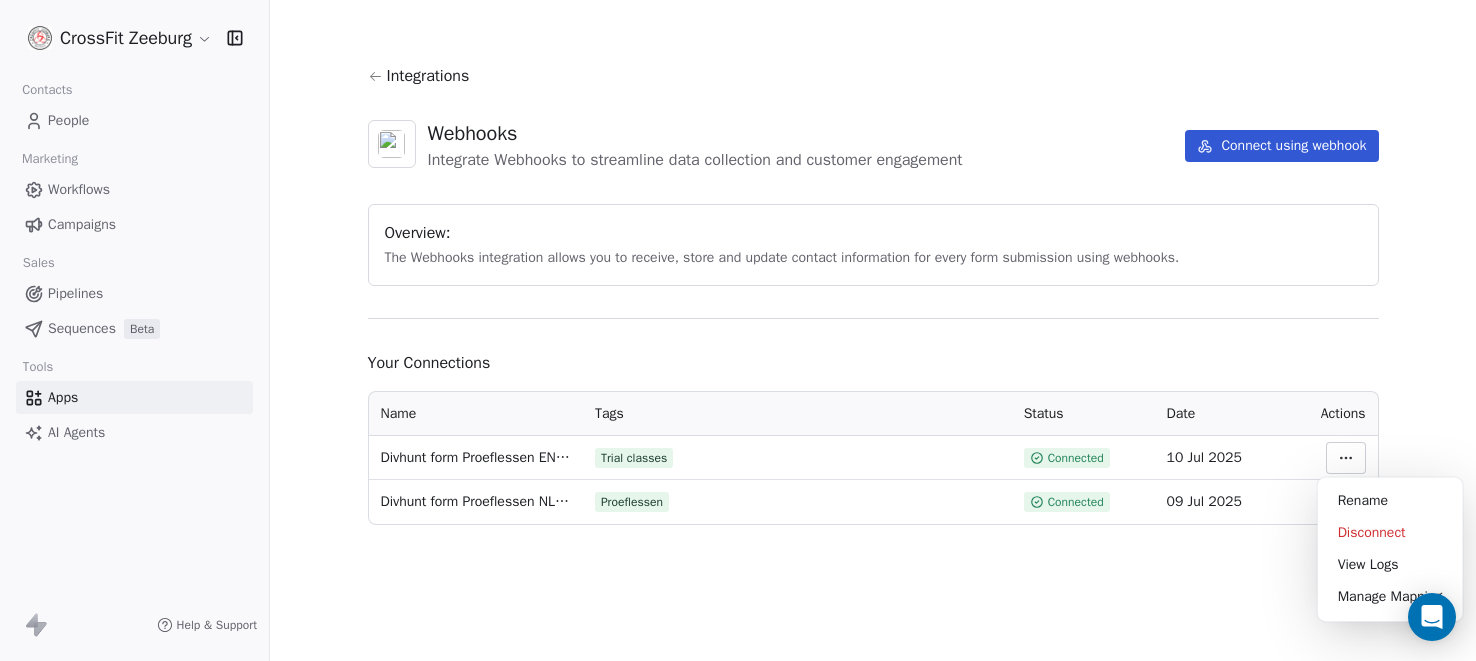 click on "CrossFit Zeeburg Contacts People Marketing Workflows Campaigns Sales Pipelines Sequences Beta Tools Apps AI Agents Help & Support Integrations Webhooks Integrate Webhooks to streamline data collection and customer engagement Connect using webhook Overview: The Webhooks integration allows you to receive, store and update contact information for every form submission using webhooks. Your Connections Name Tags Status Date Actions Divhunt form Proeflessen EN ontvangen Trial classes Connected 10 Jul 2025 Divhunt form Proeflessen NL ontvangen Proeflessen Connected 09 Jul 2025
Rename Disconnect View Logs Manage Mapping" at bounding box center [738, 330] 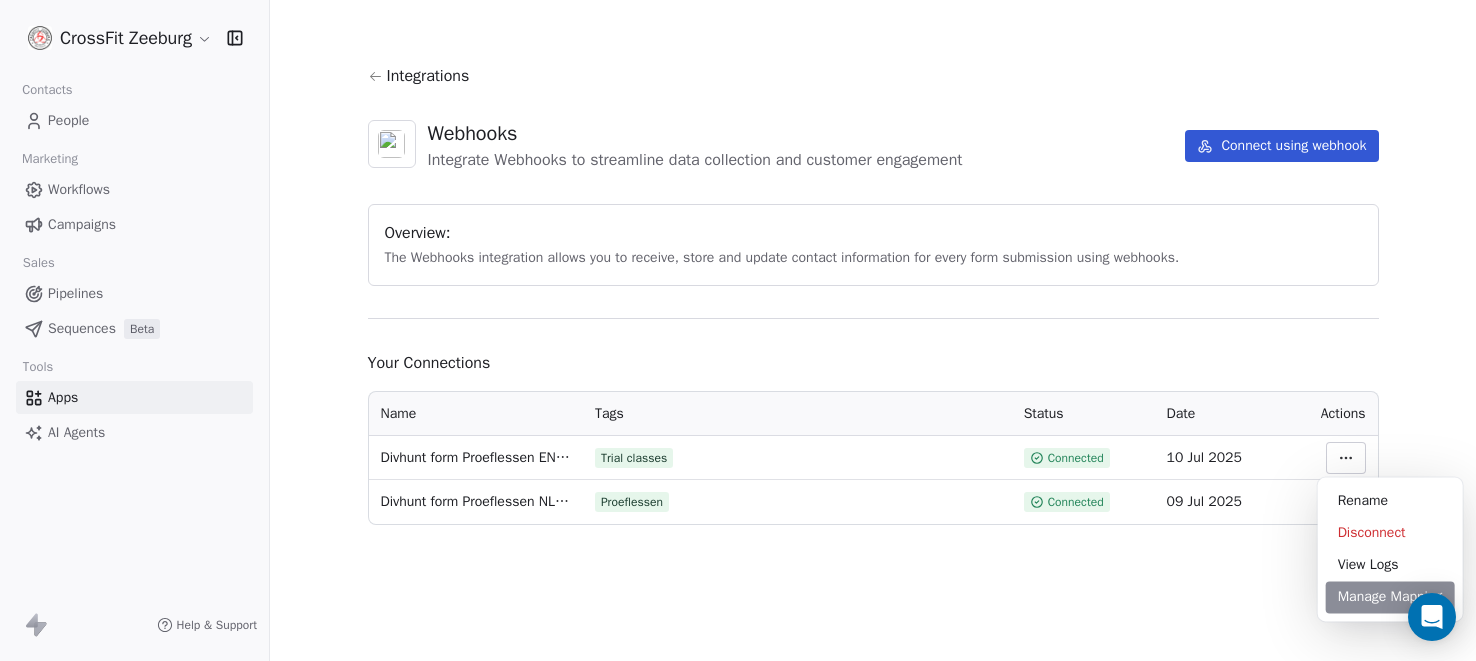 click on "Manage Mapping" at bounding box center [1390, 597] 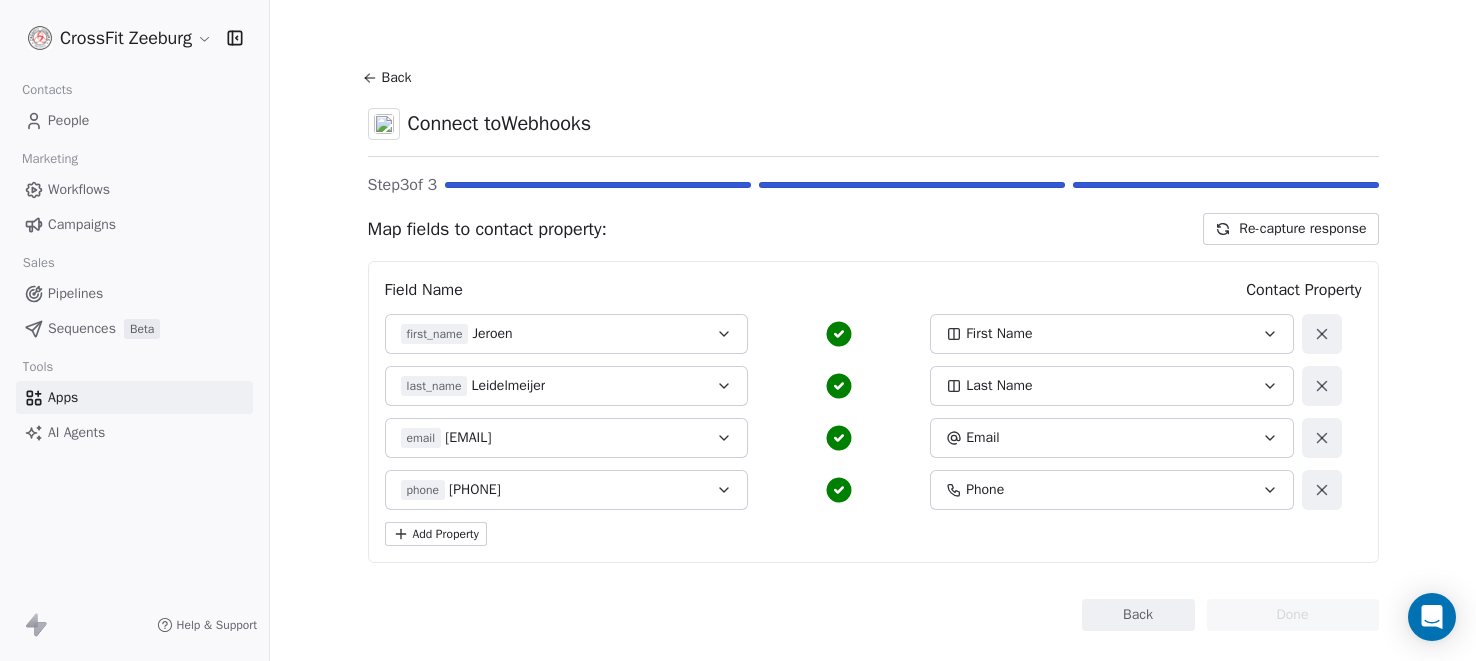 click on "Back" at bounding box center (1138, 615) 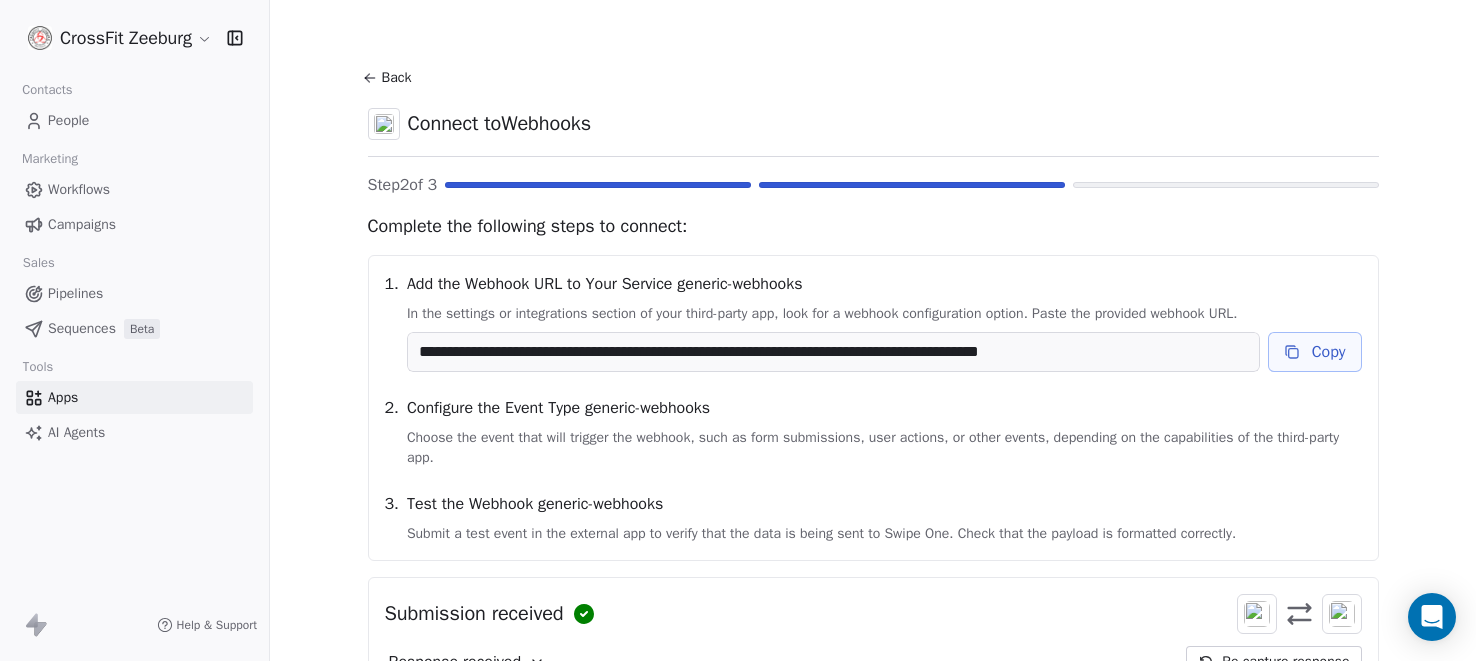 click on "People" at bounding box center (68, 120) 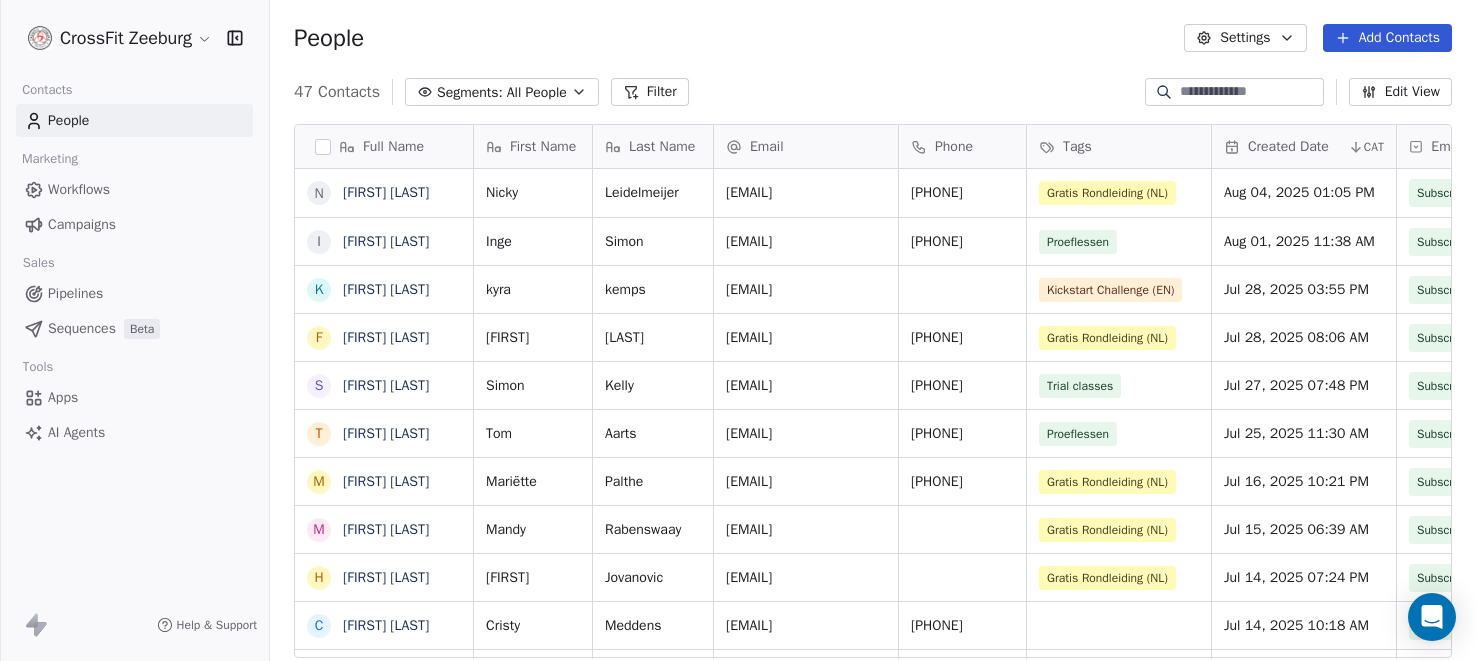 scroll, scrollTop: 0, scrollLeft: 0, axis: both 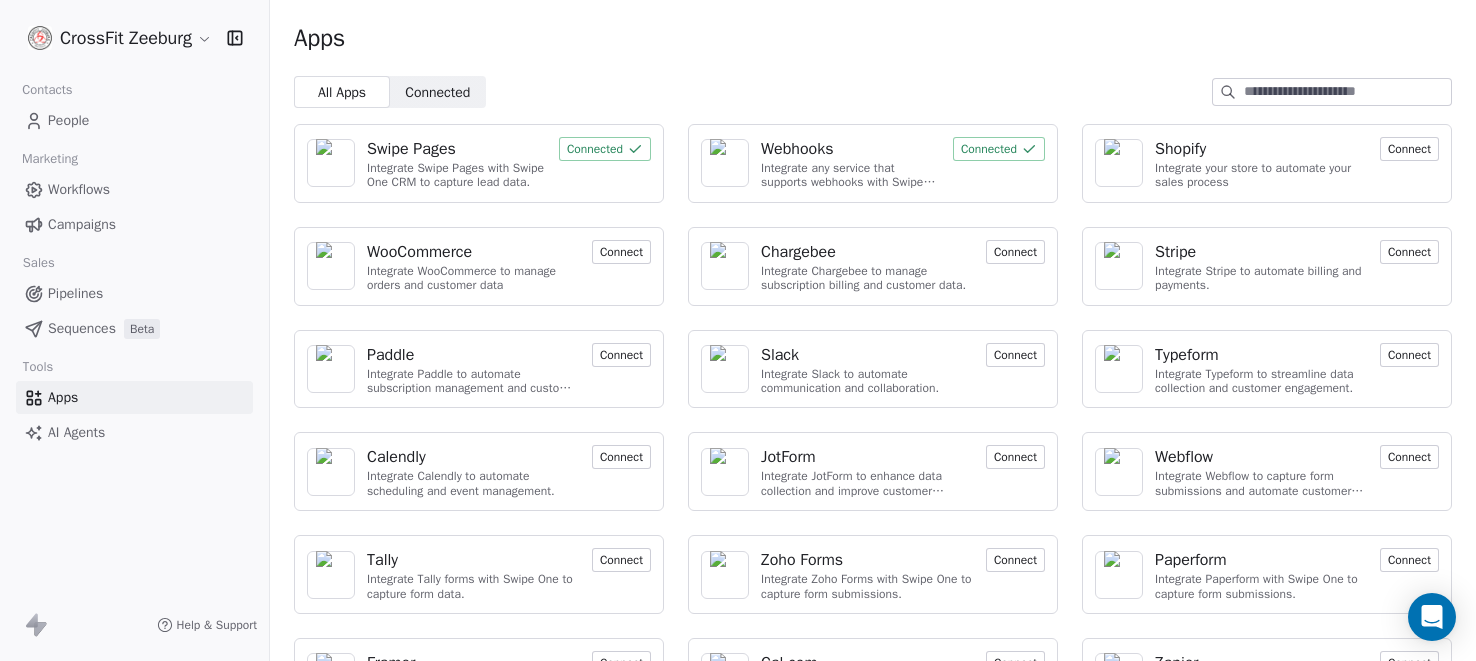 click on "Webhooks" at bounding box center (797, 149) 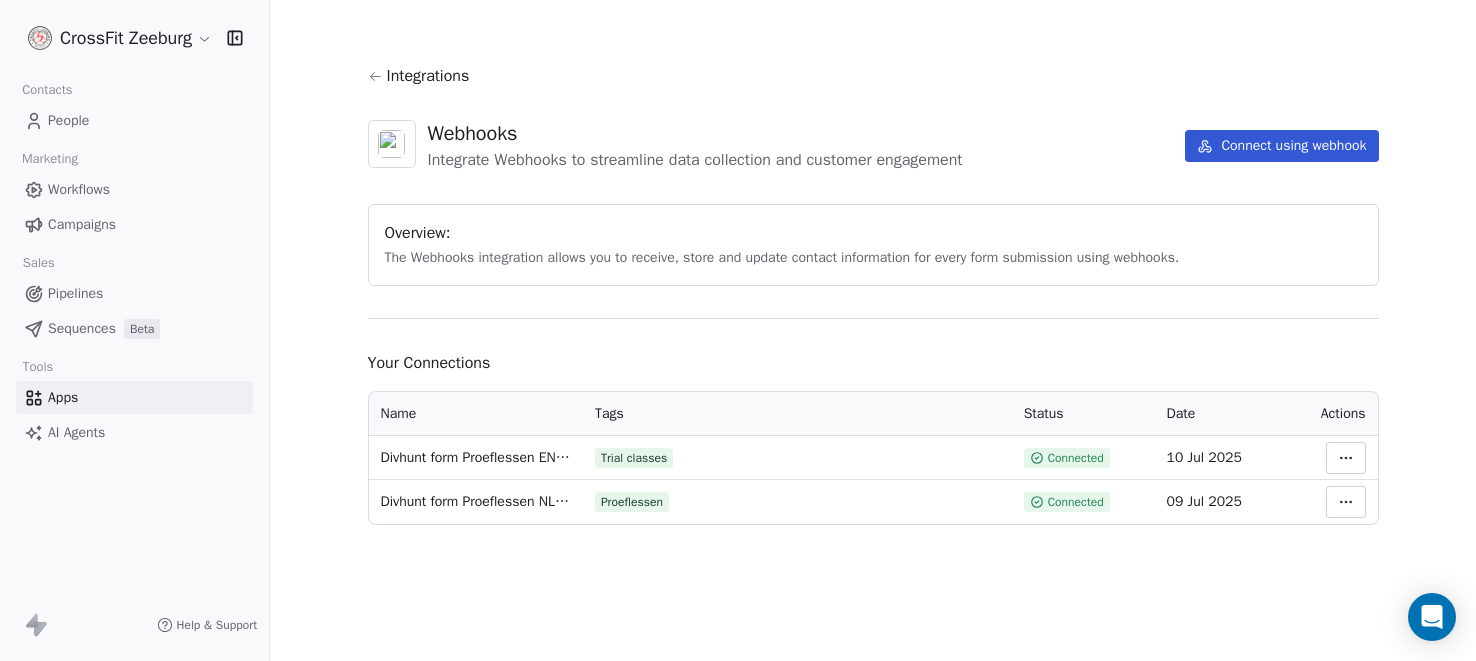 click on "Connect using webhook" at bounding box center (1281, 146) 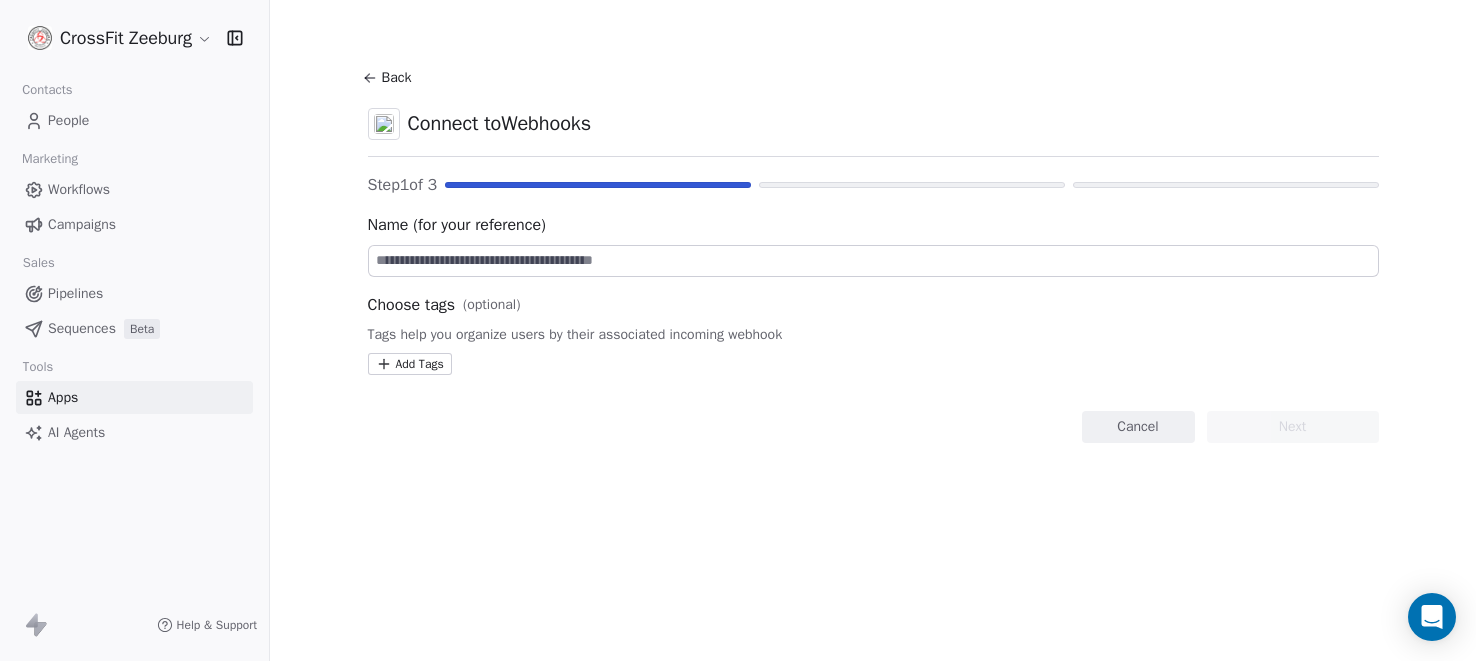 click on "Cancel" at bounding box center (1138, 427) 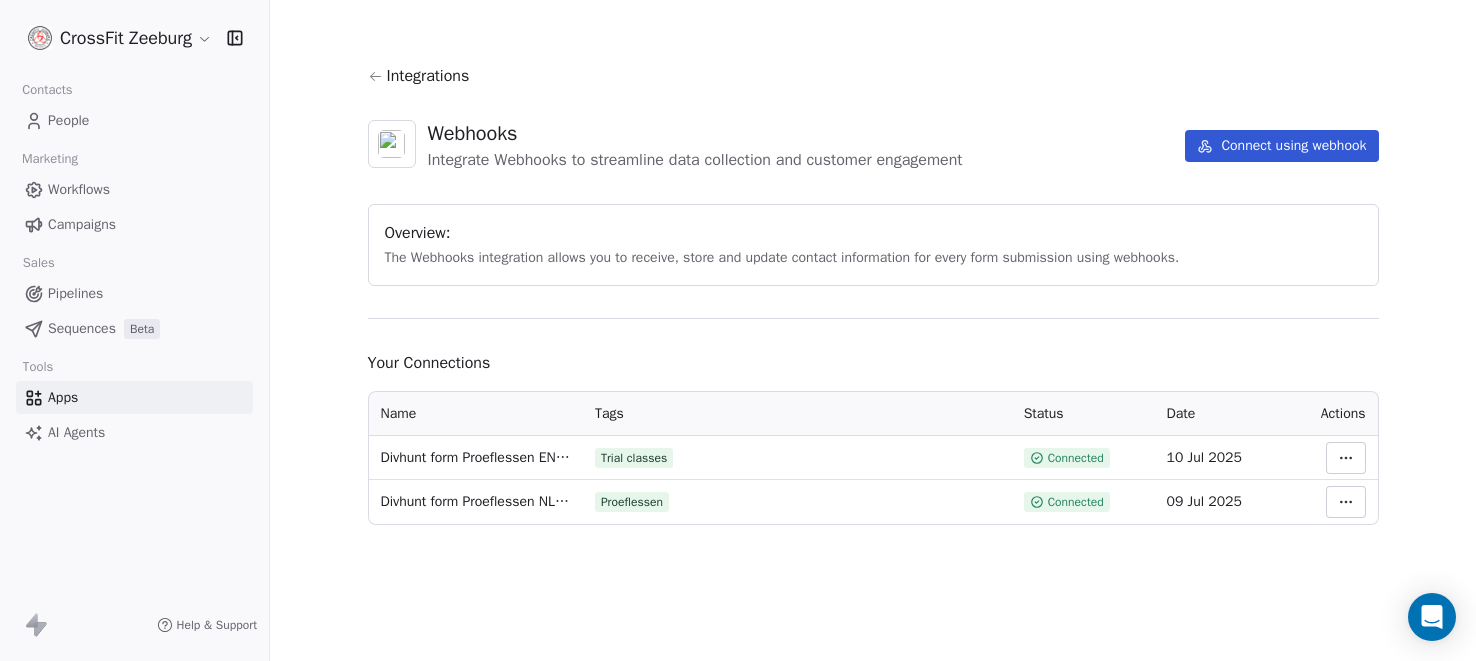 click on "CrossFit Zeeburg Contacts People Marketing Workflows Campaigns Sales Pipelines Sequences Beta Tools Apps AI Agents Help & Support Integrations Webhooks Integrate Webhooks to streamline data collection and customer engagement Connect using webhook Overview: The Webhooks integration allows you to receive, store and update contact information for every form submission using webhooks. Your Connections Name Tags Status Date Actions Divhunt form Proeflessen EN ontvangen Trial classes Connected 10 Jul 2025 Divhunt form Proeflessen NL ontvangen Proeflessen Connected 09 Jul 2025" at bounding box center [738, 330] 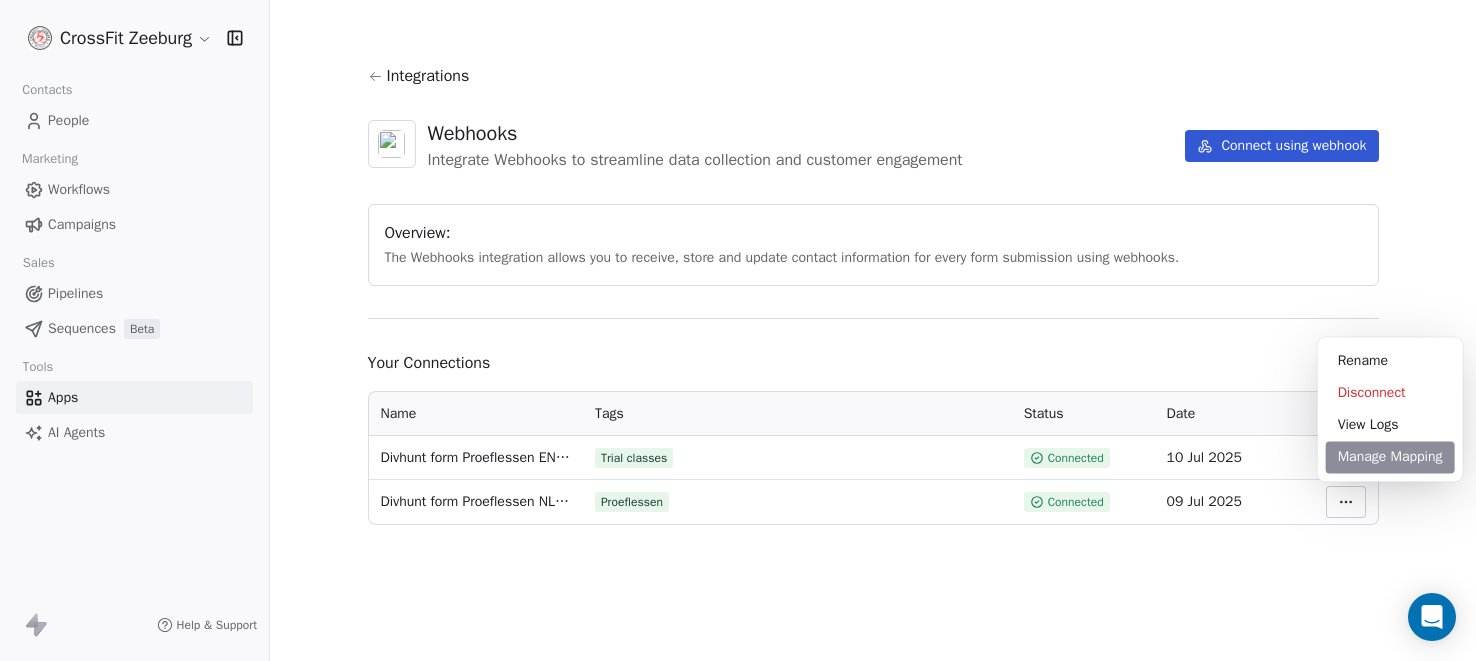 click on "Manage Mapping" at bounding box center (1390, 457) 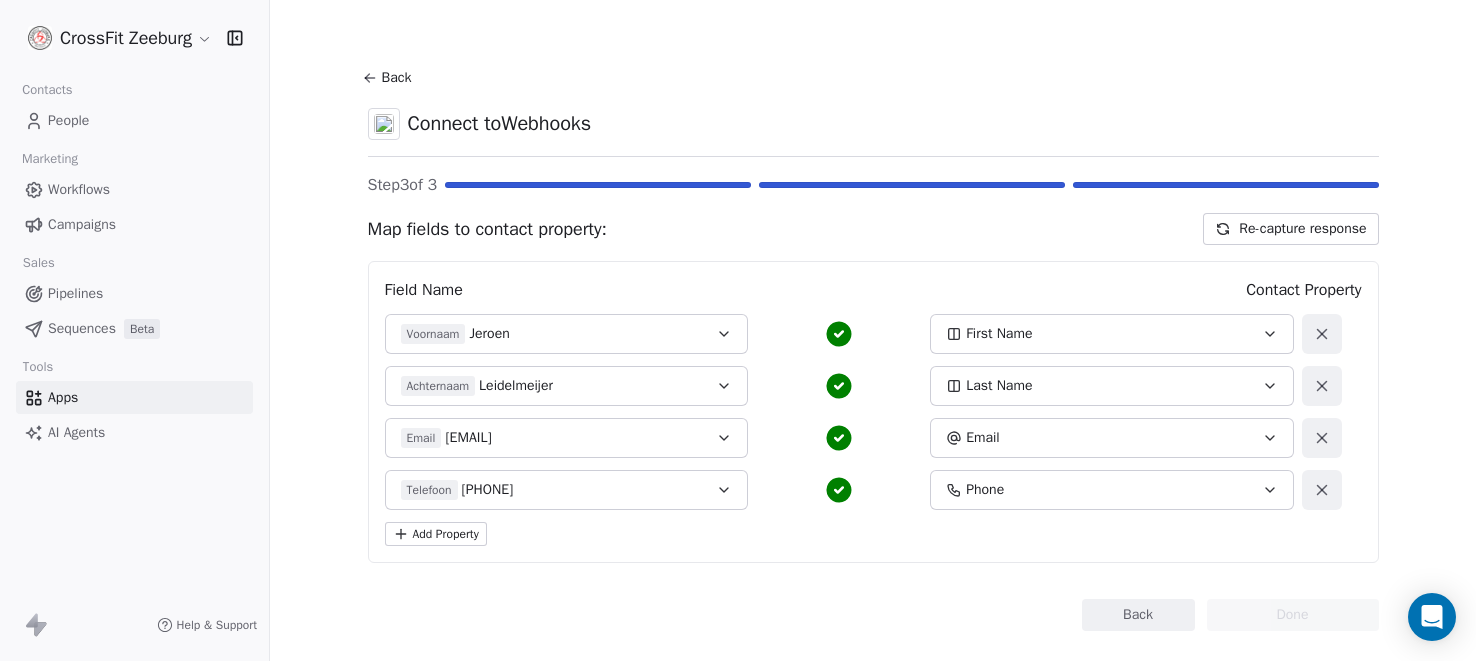 click on "Back Connect to  Webhooks Step  3  of 3 Map fields to contact property:  Re-capture response Field Name Contact Property Voornaam Jeroen First Name Achternaam Leidelmeijer Last Name Email jeroenleidelmeijer@gmail.com Email Telefoon 0621623912 Phone  Add Property Back Done" at bounding box center (873, 347) 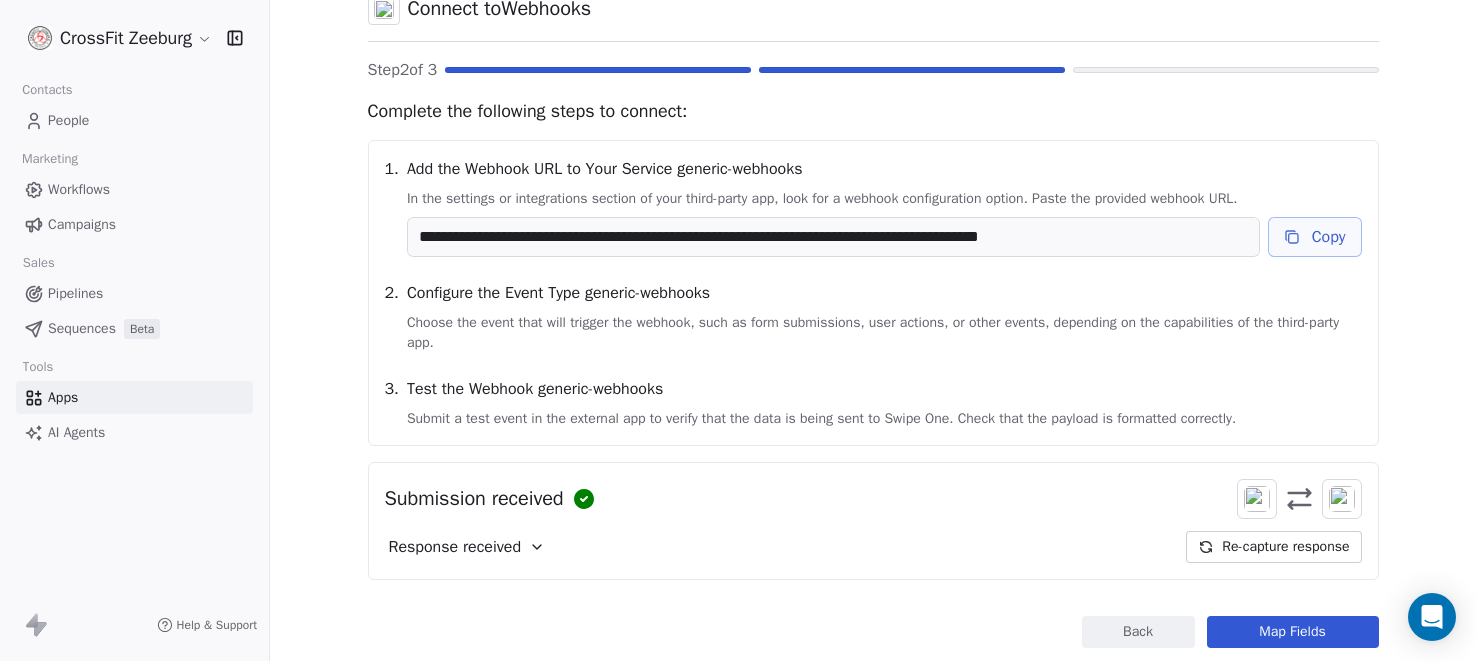 scroll, scrollTop: 116, scrollLeft: 0, axis: vertical 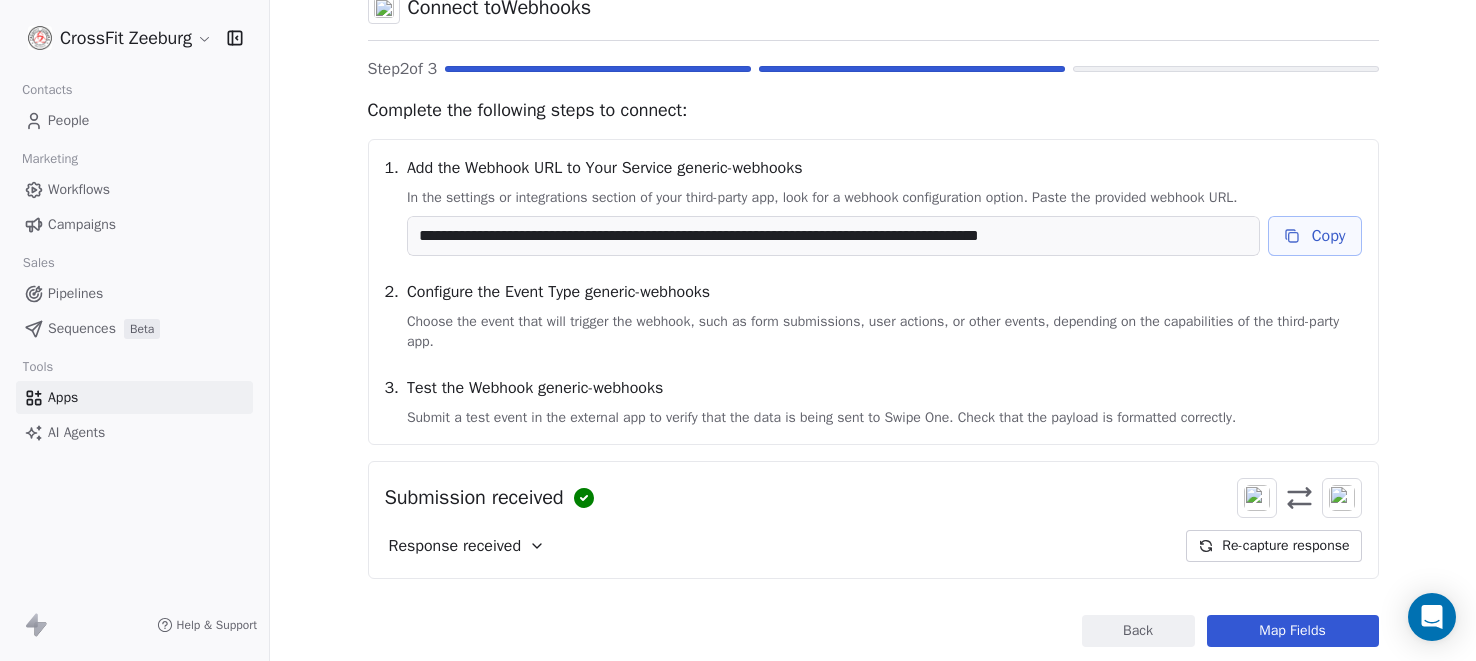 click on "Back" at bounding box center [1138, 631] 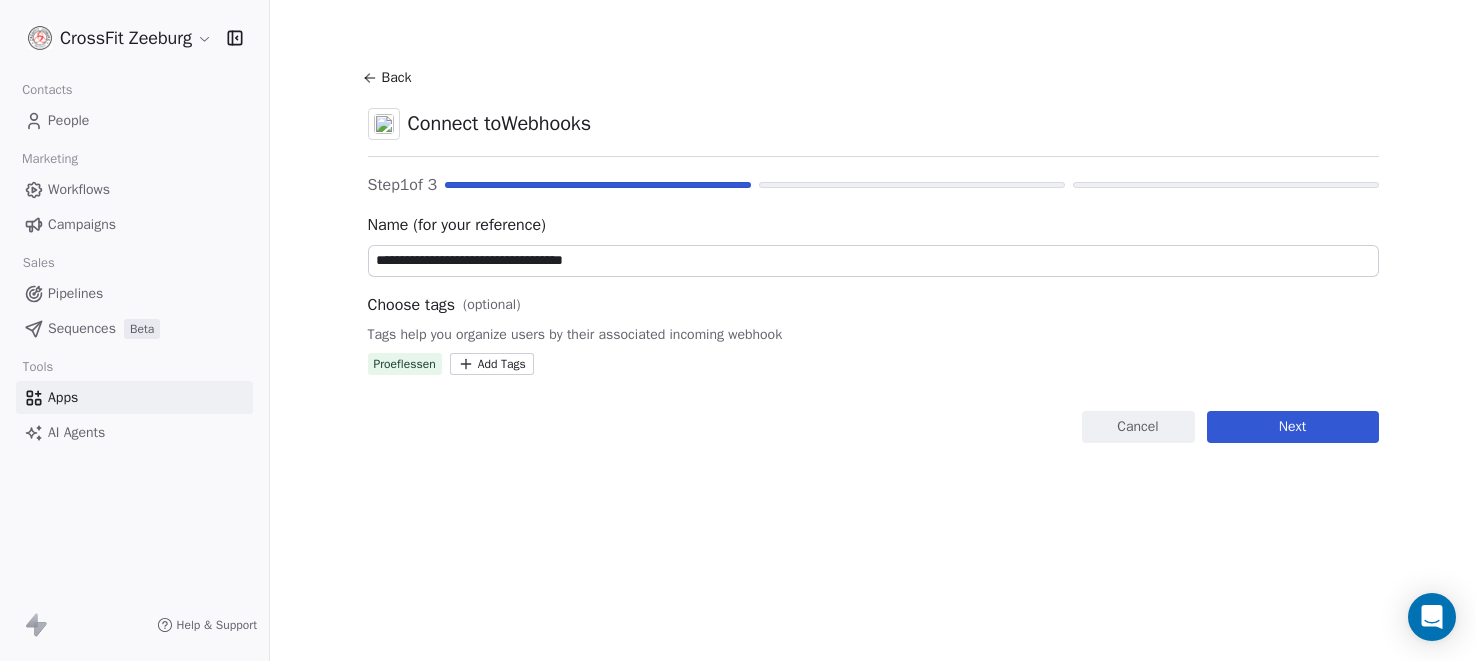 scroll, scrollTop: 0, scrollLeft: 0, axis: both 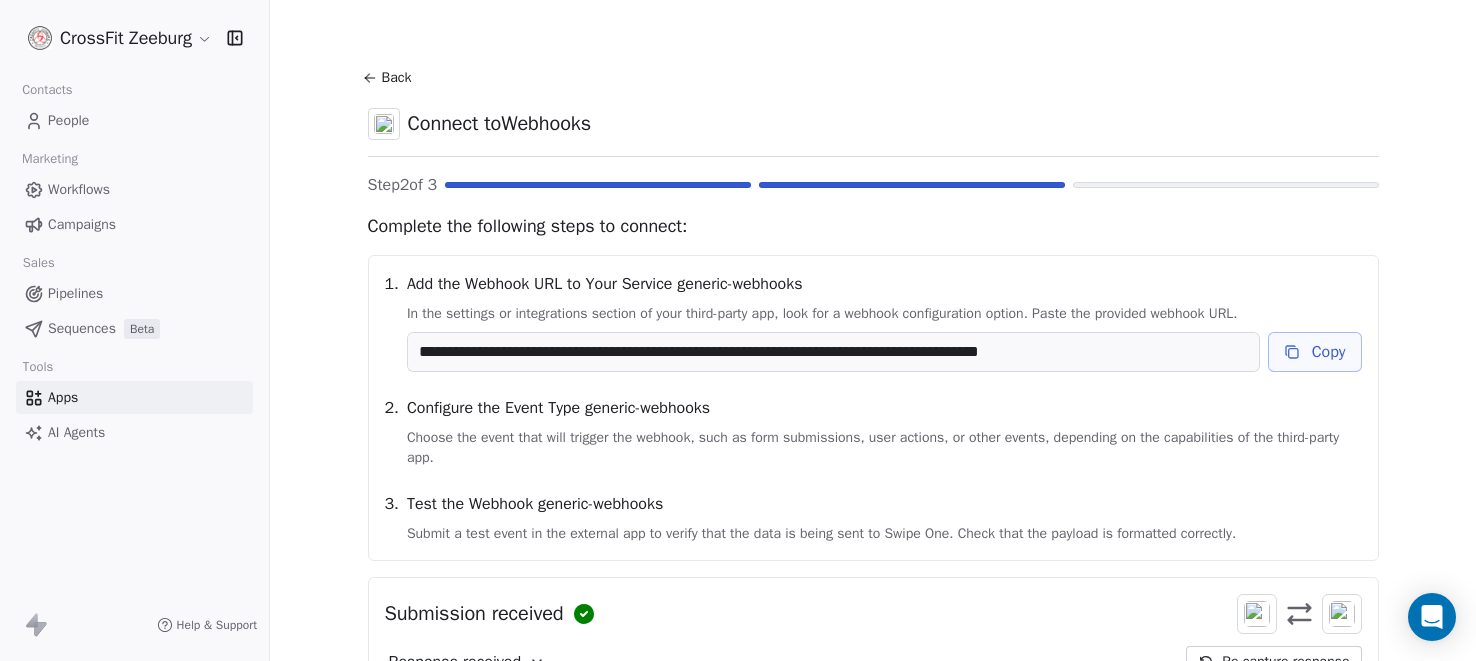 click on "Copy" at bounding box center (1315, 352) 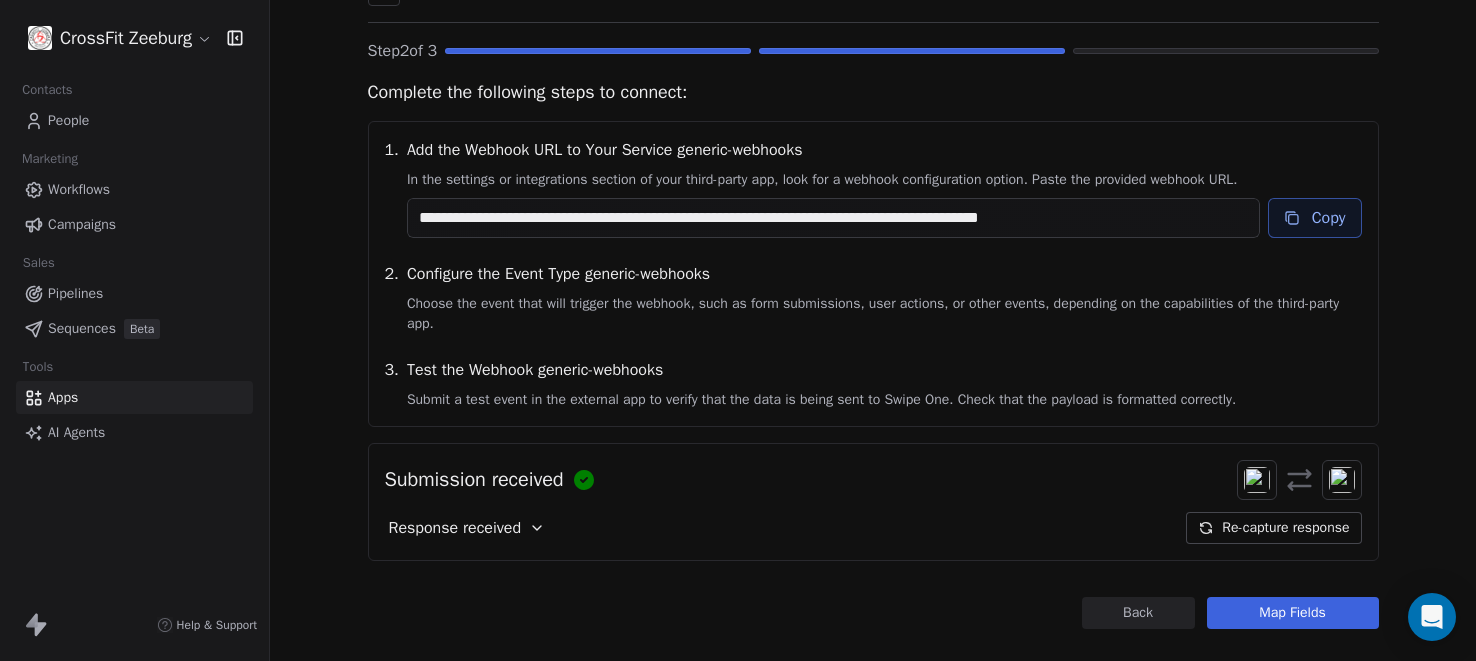 scroll, scrollTop: 155, scrollLeft: 0, axis: vertical 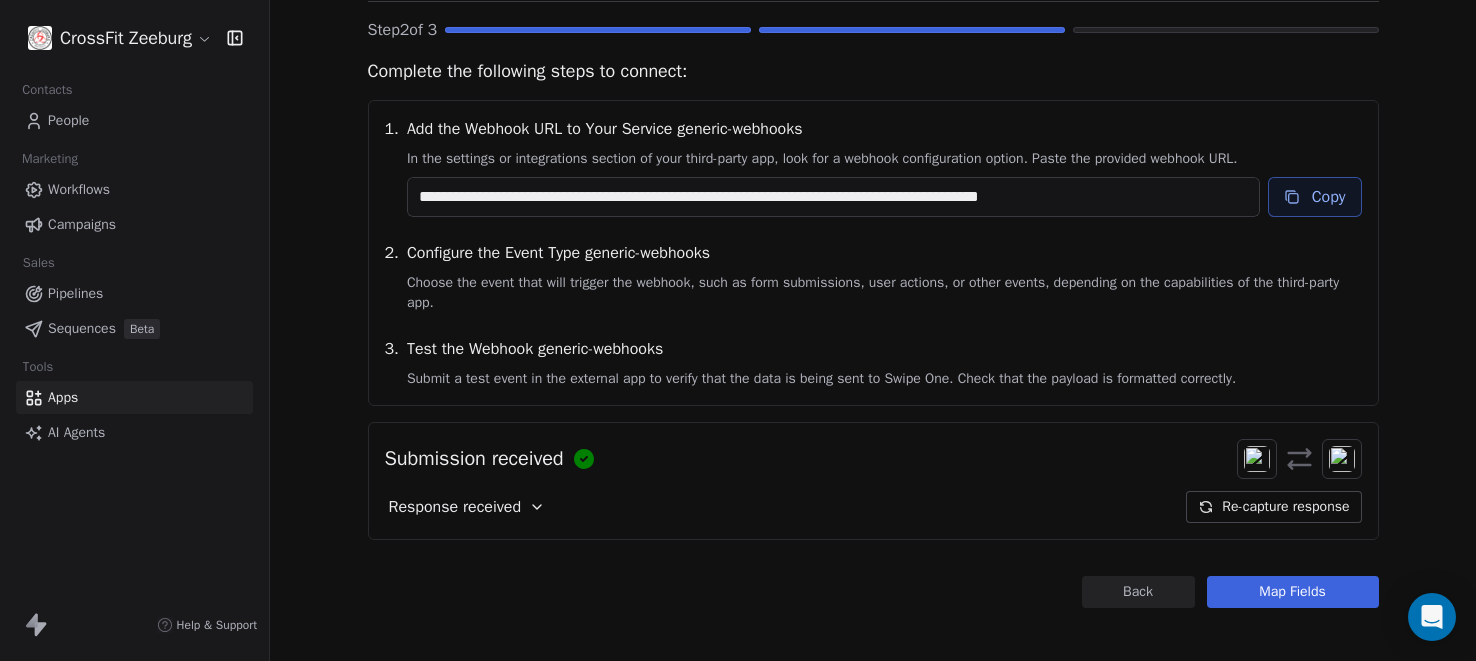 click on "Back" at bounding box center [1138, 592] 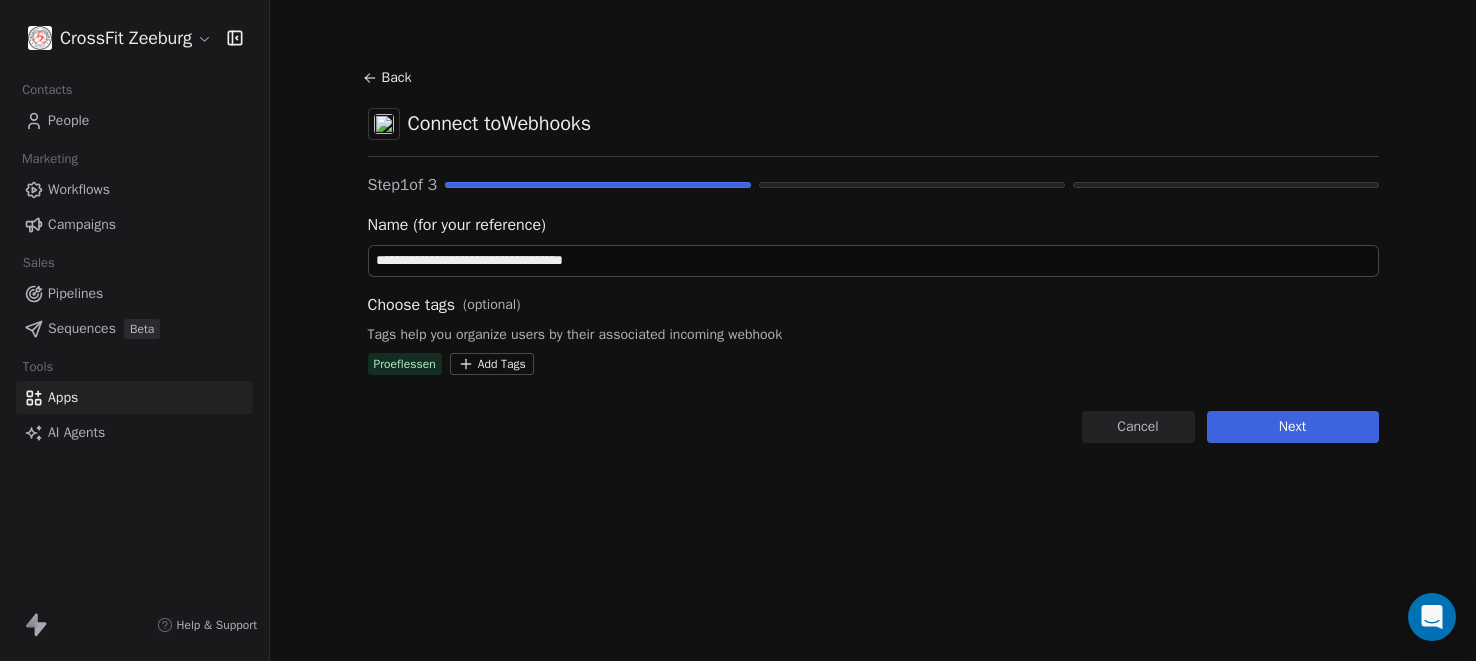 scroll, scrollTop: 0, scrollLeft: 0, axis: both 